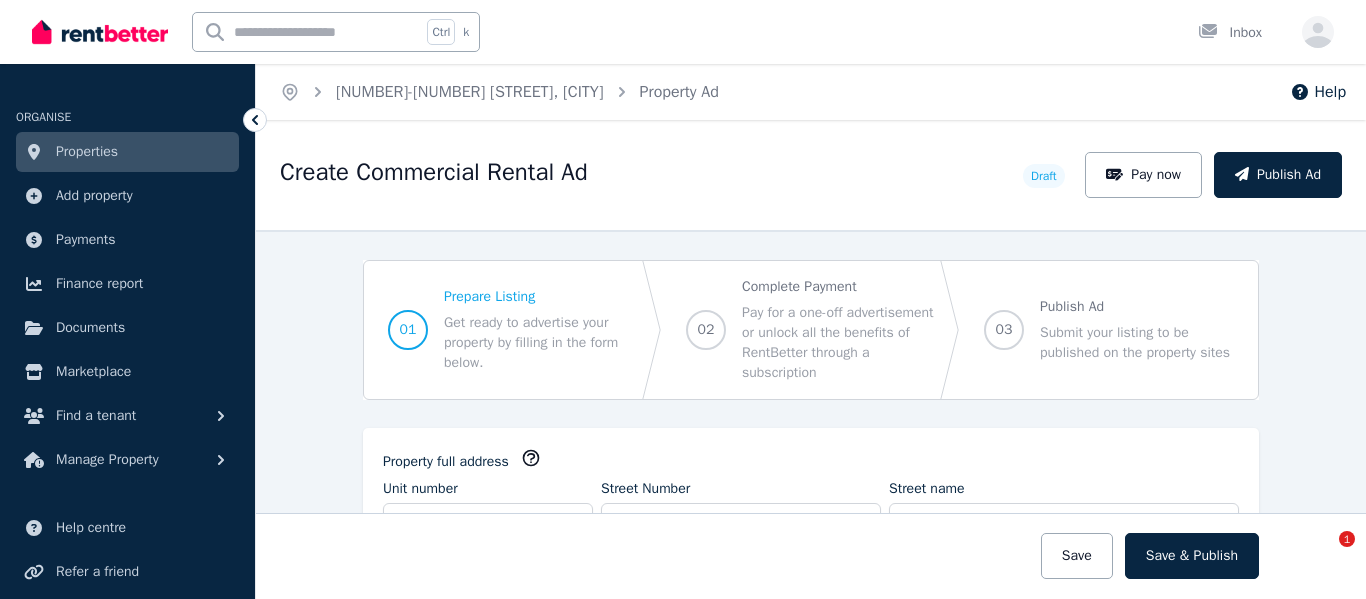select on "**" 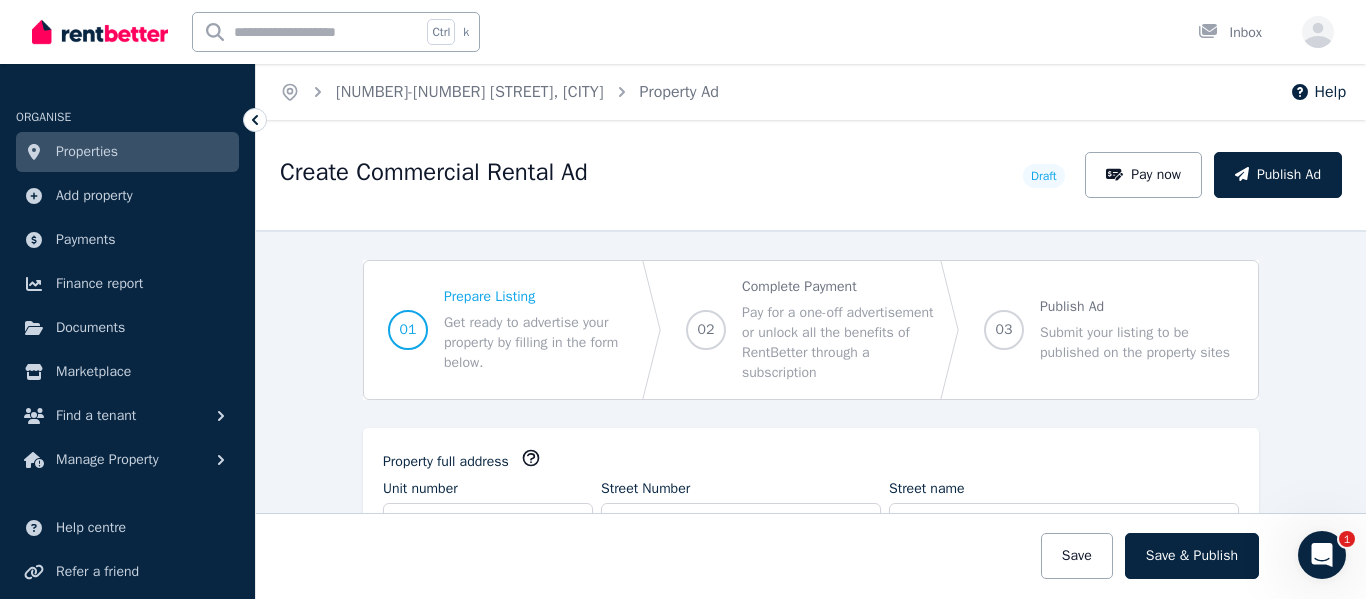 scroll, scrollTop: 0, scrollLeft: 0, axis: both 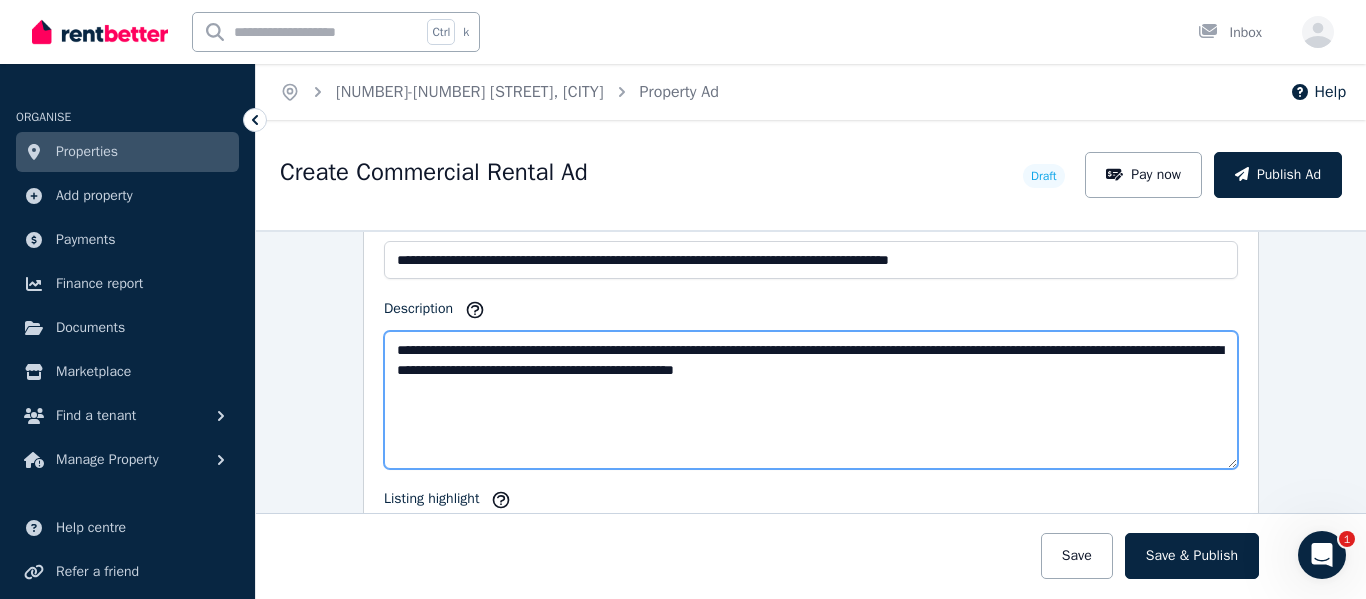 click on "**********" at bounding box center [811, 400] 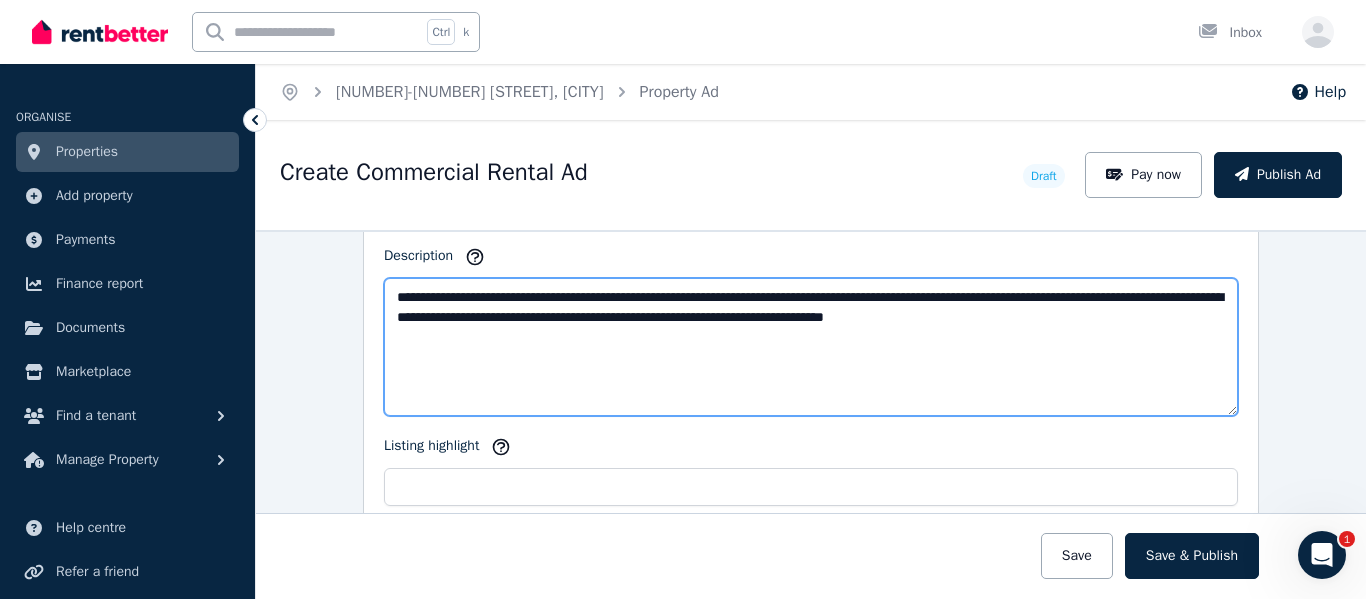 scroll, scrollTop: 2150, scrollLeft: 0, axis: vertical 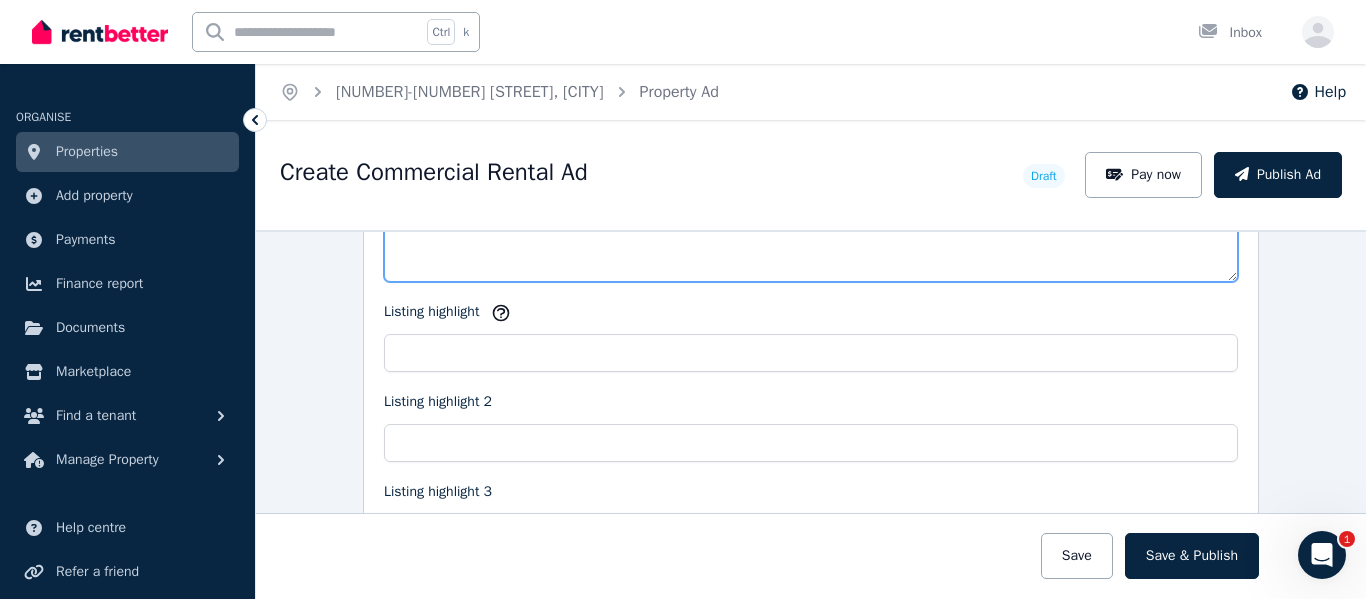 click 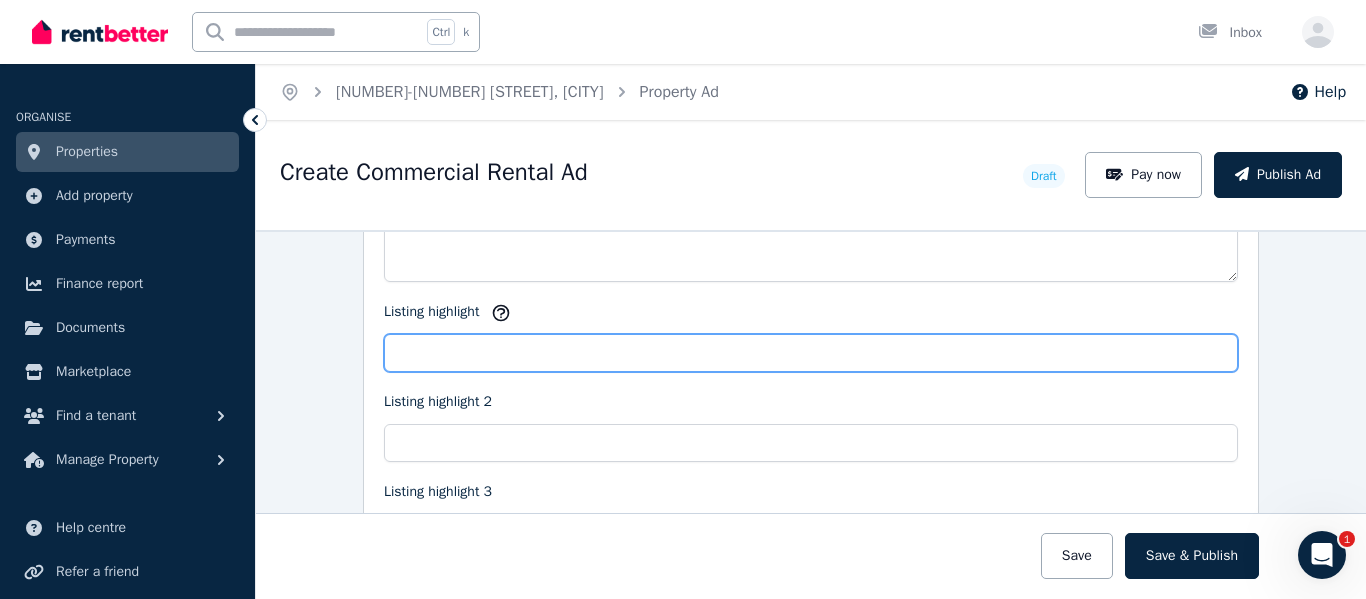 click on "Listing highlight" at bounding box center (811, 353) 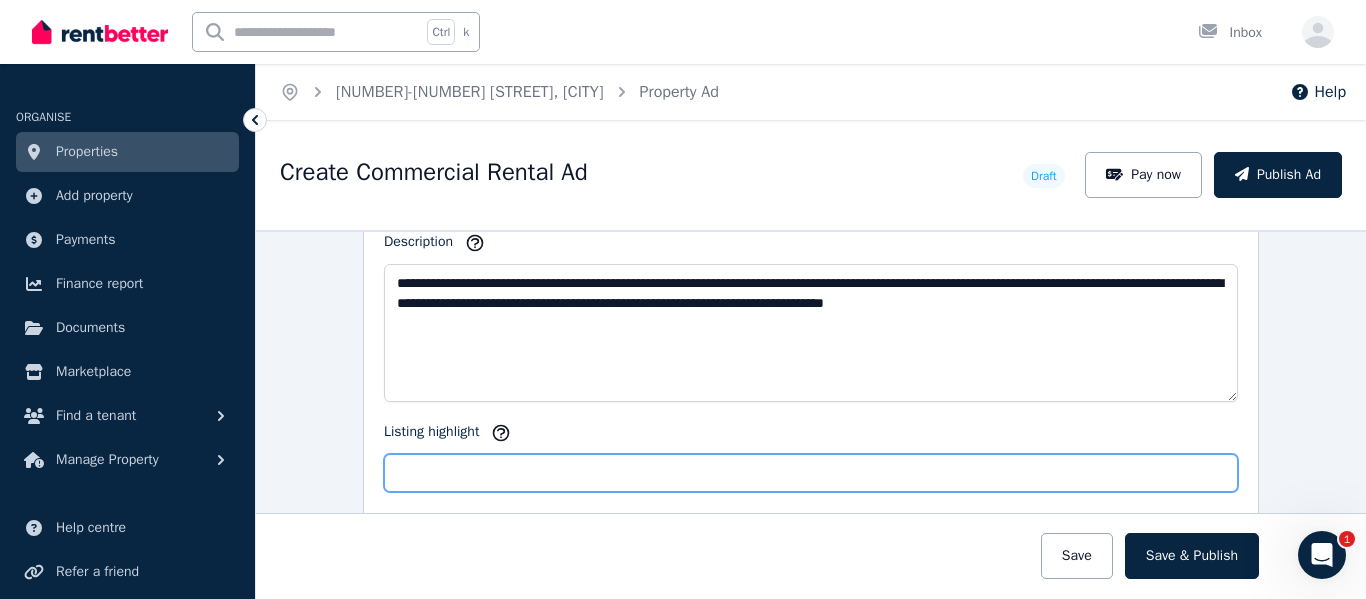 scroll, scrollTop: 1990, scrollLeft: 0, axis: vertical 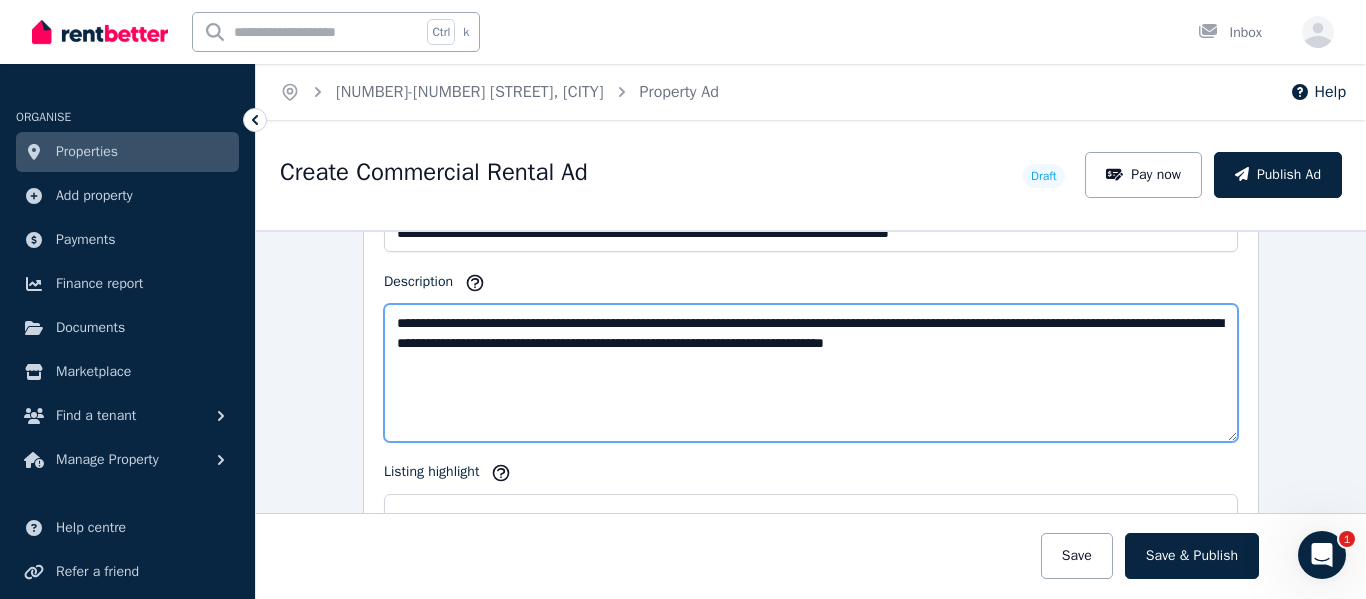 drag, startPoint x: 836, startPoint y: 319, endPoint x: 1039, endPoint y: 324, distance: 203.06157 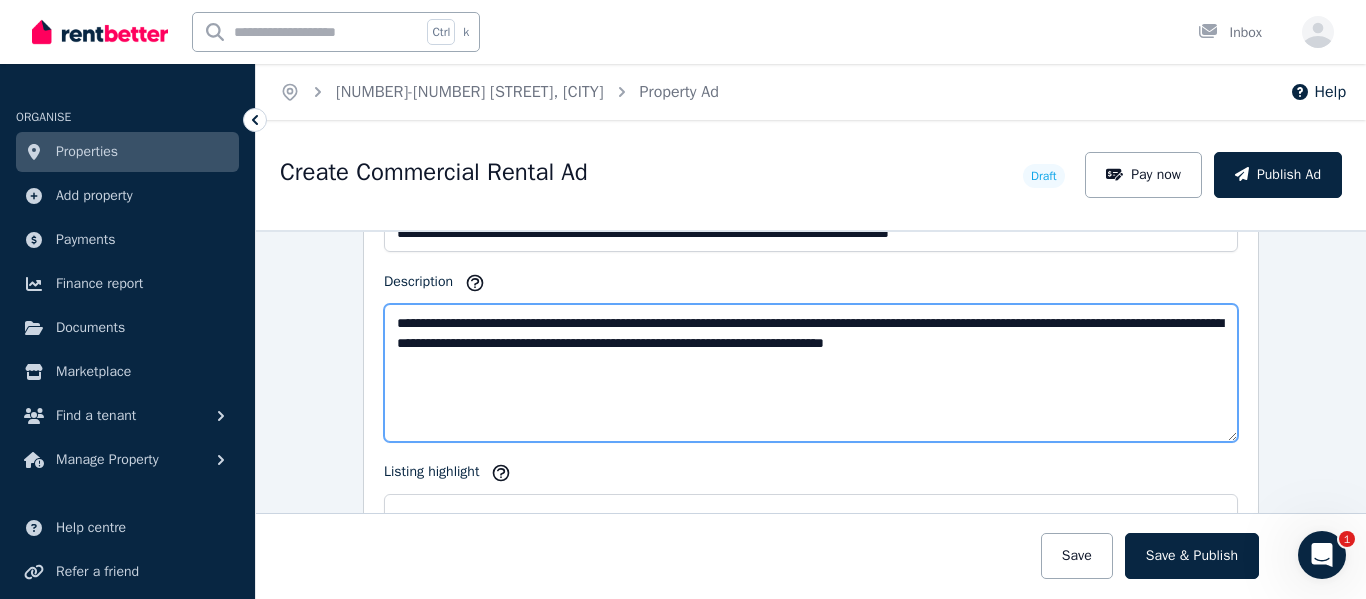 click on "**********" at bounding box center [811, 373] 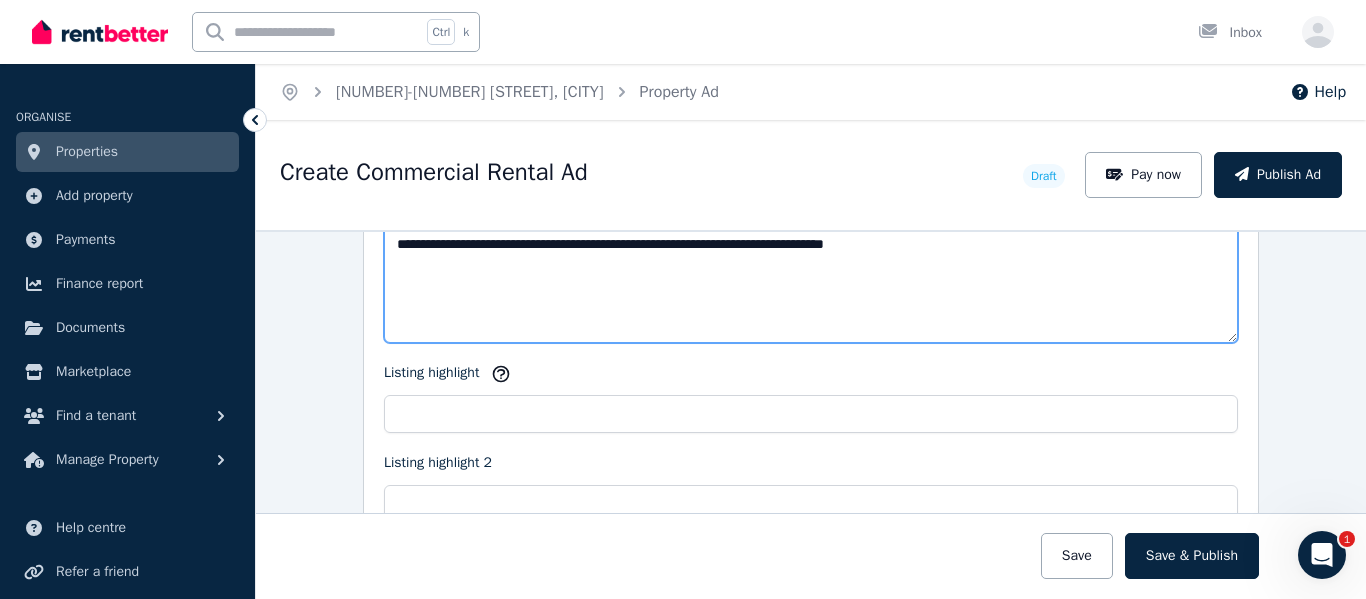 scroll, scrollTop: 2110, scrollLeft: 0, axis: vertical 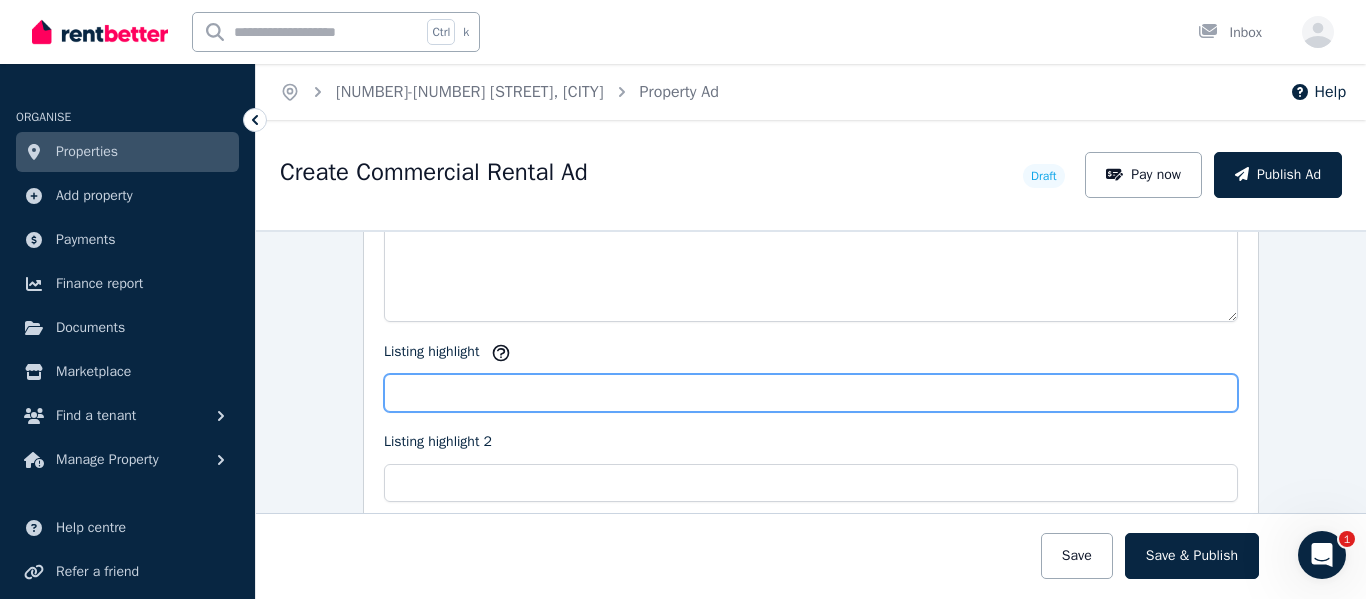 click on "Listing highlight" at bounding box center (811, 393) 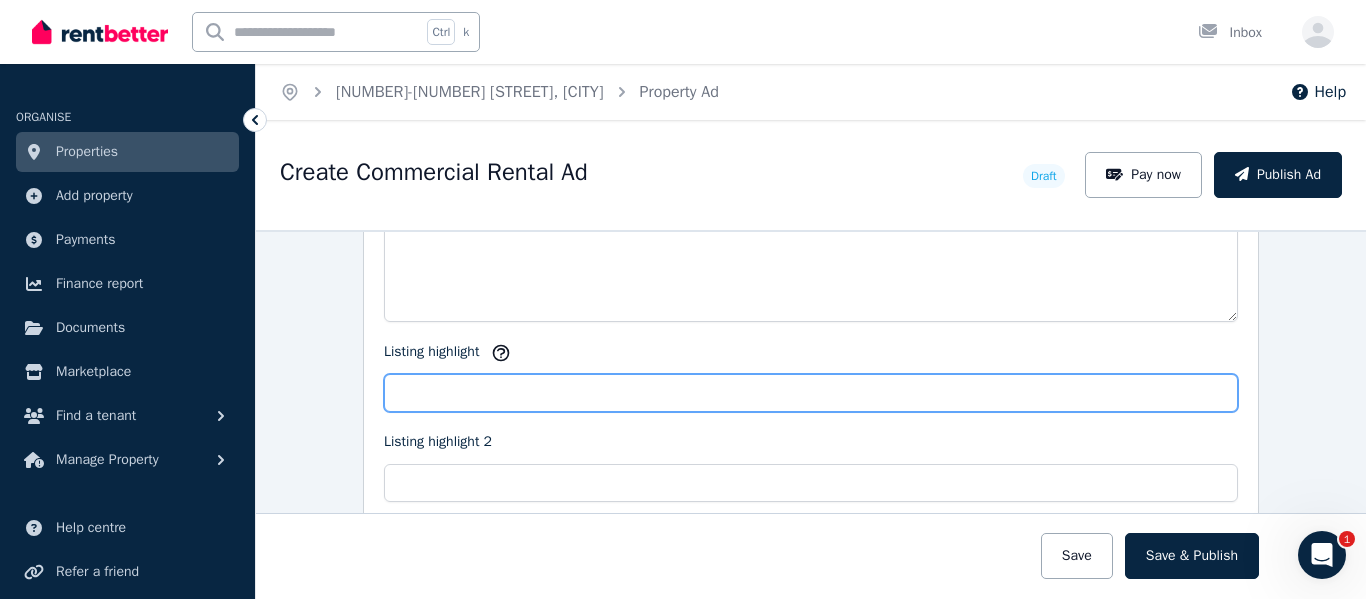 paste on "**********" 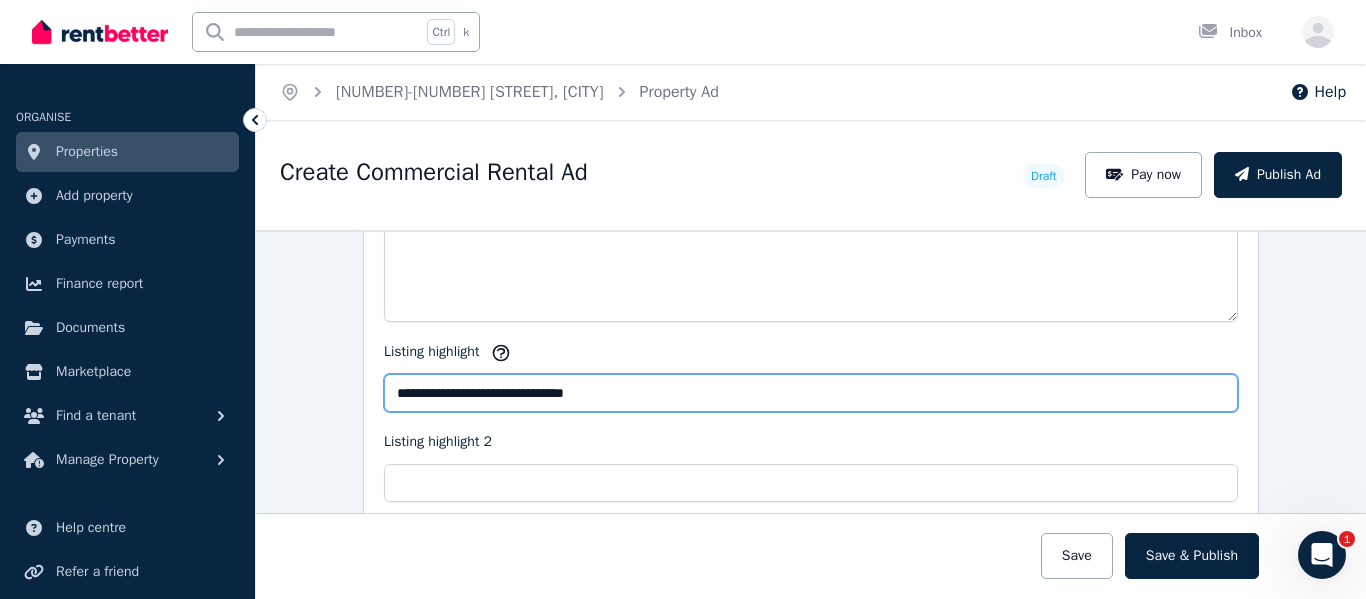 click on "**********" at bounding box center (811, 393) 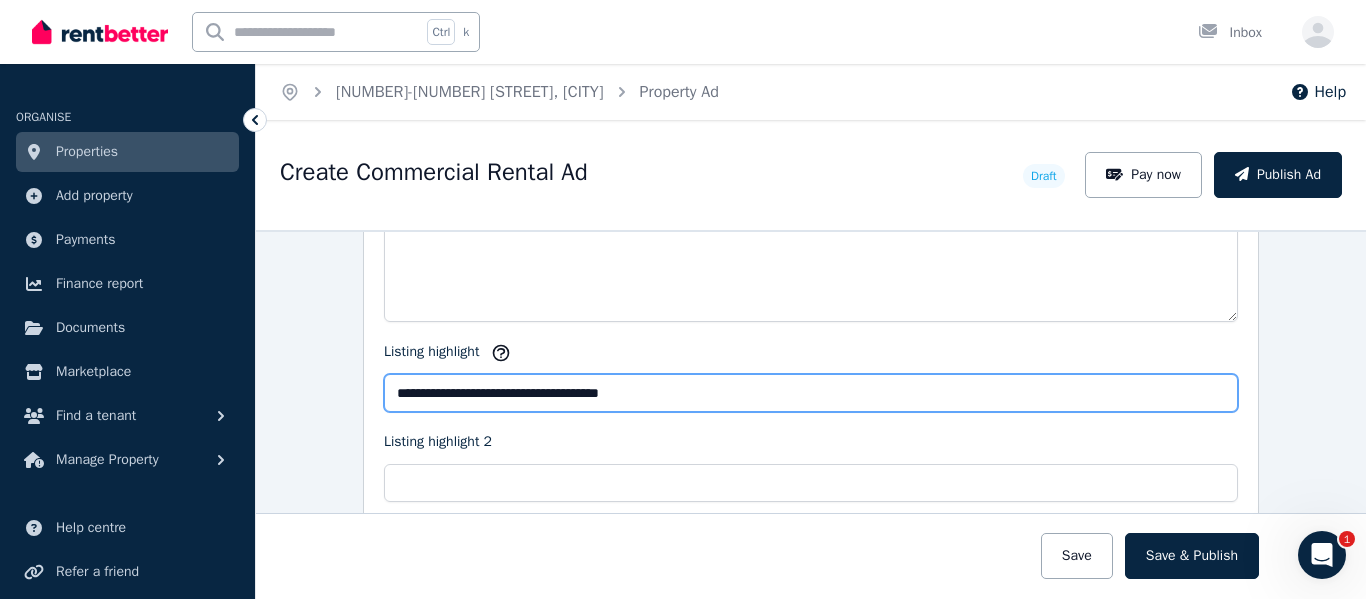 click on "**********" at bounding box center (811, 393) 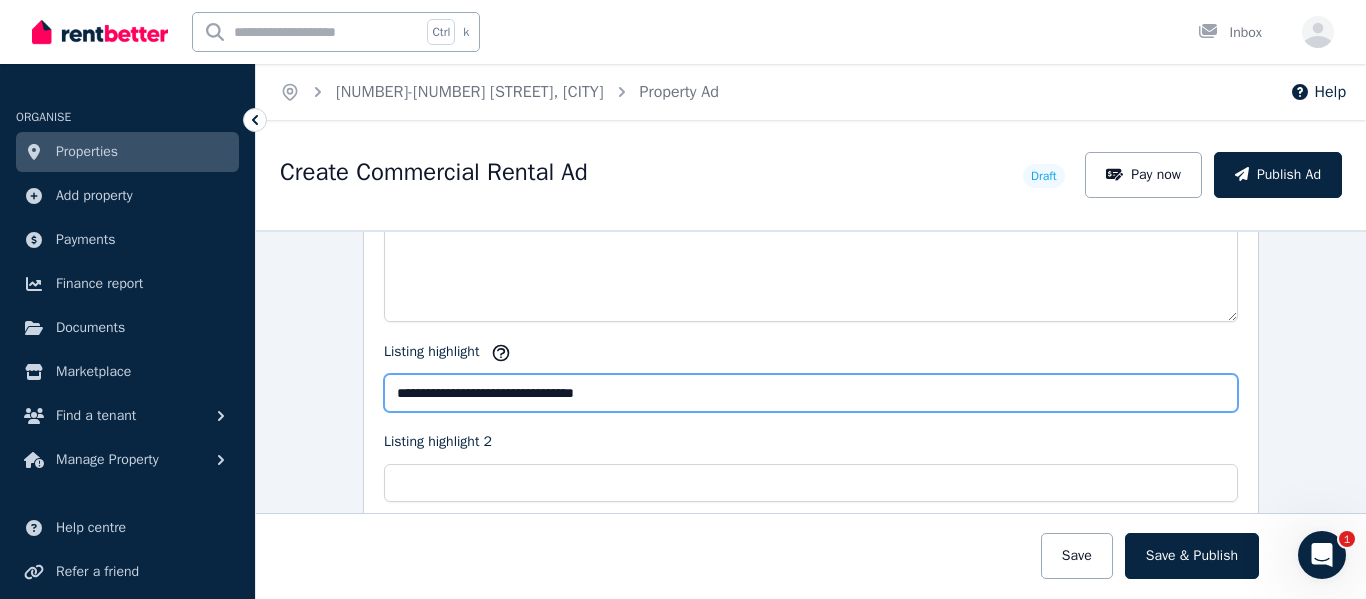click on "**********" at bounding box center (811, 393) 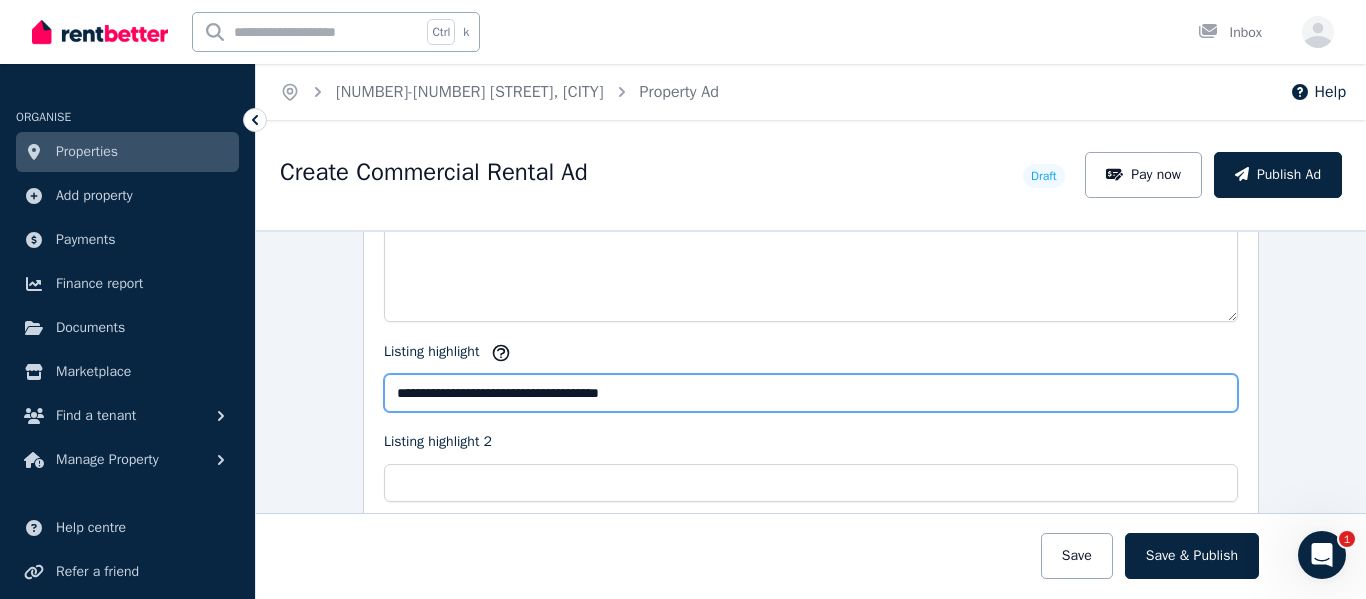 click on "**********" at bounding box center [811, 393] 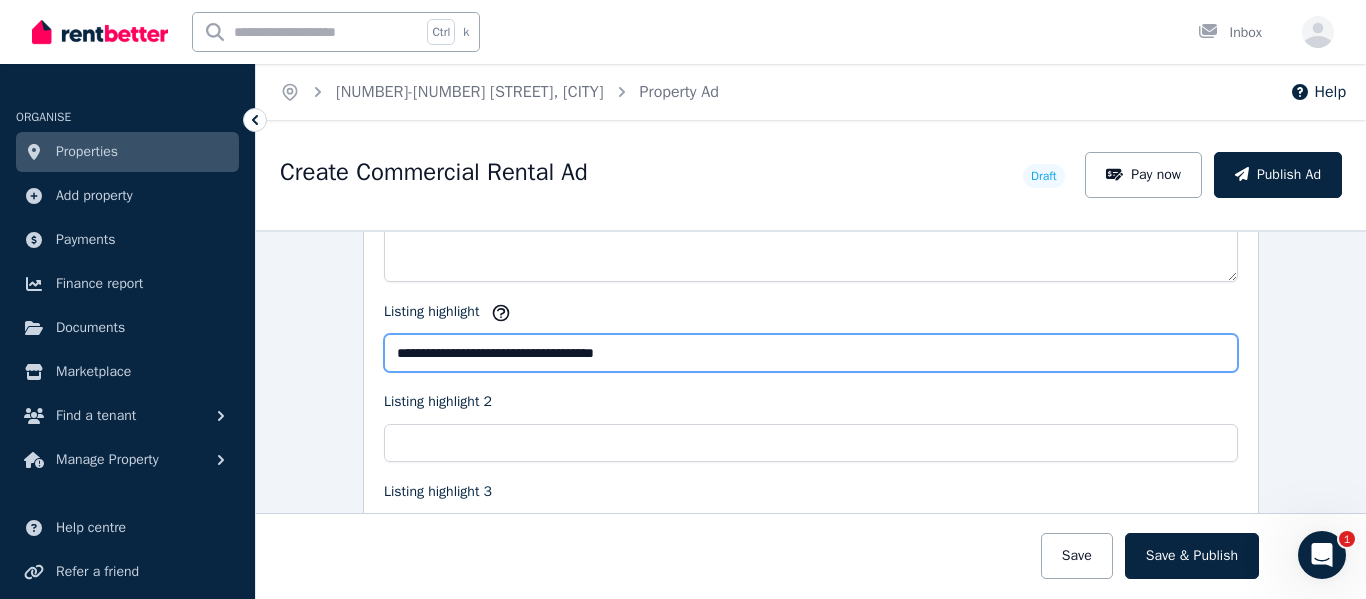 scroll, scrollTop: 2190, scrollLeft: 0, axis: vertical 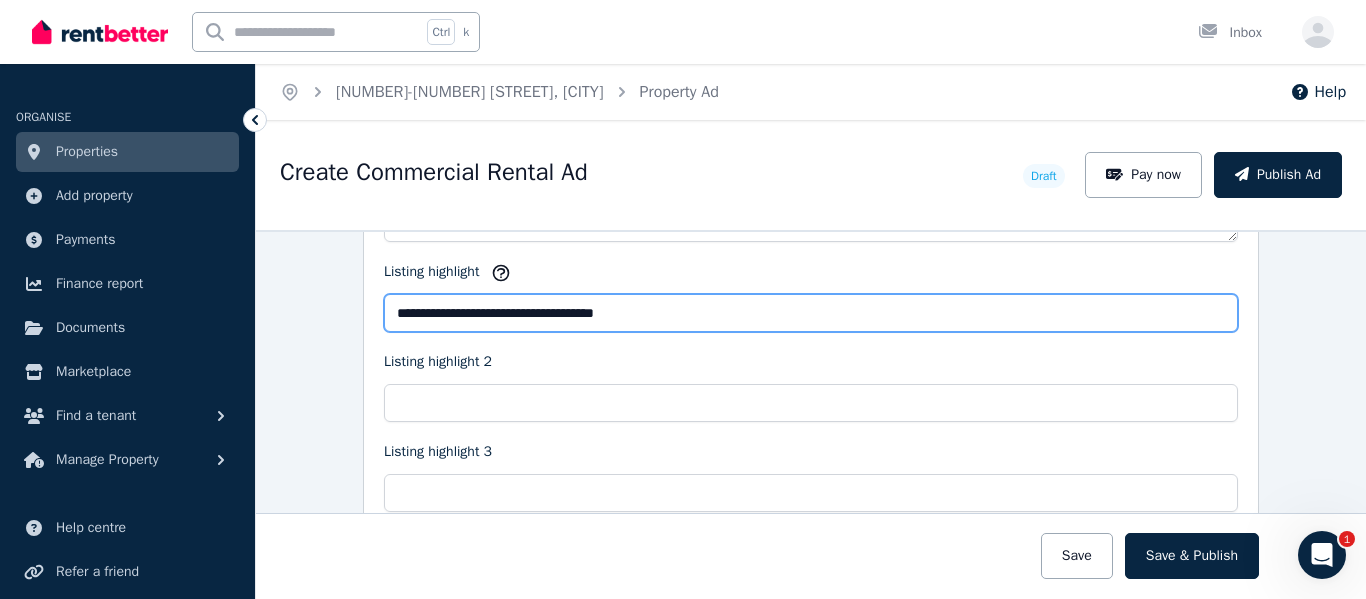type on "**********" 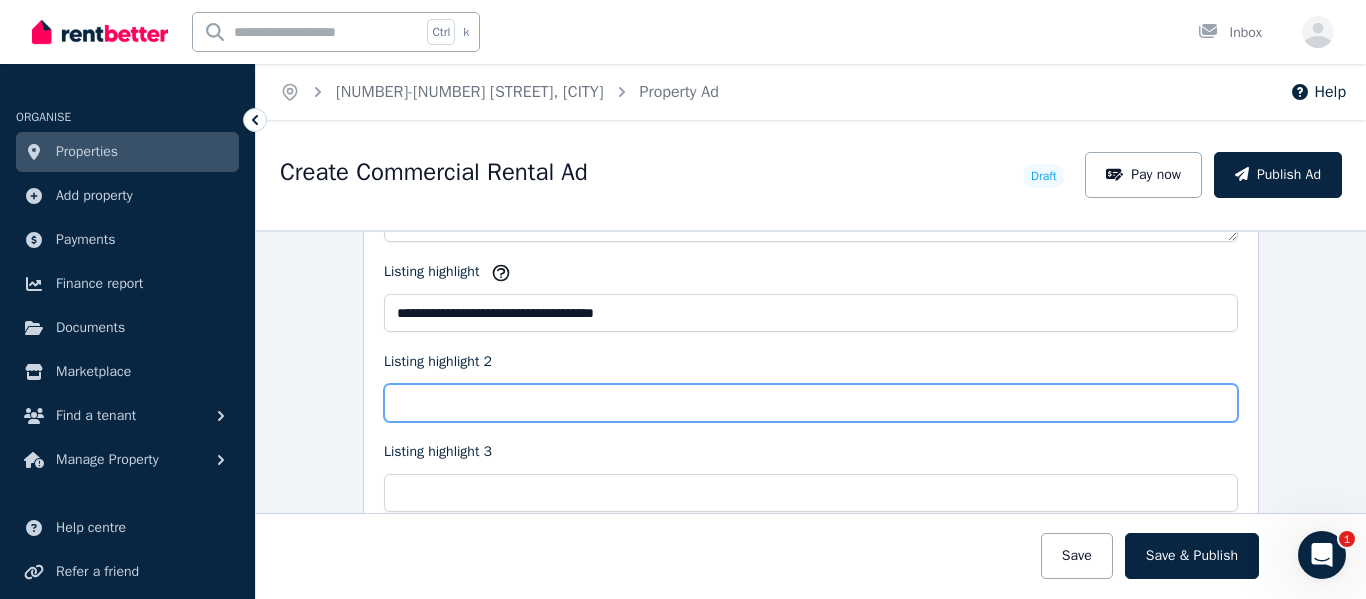 click on "Listing highlight 2" at bounding box center (811, 403) 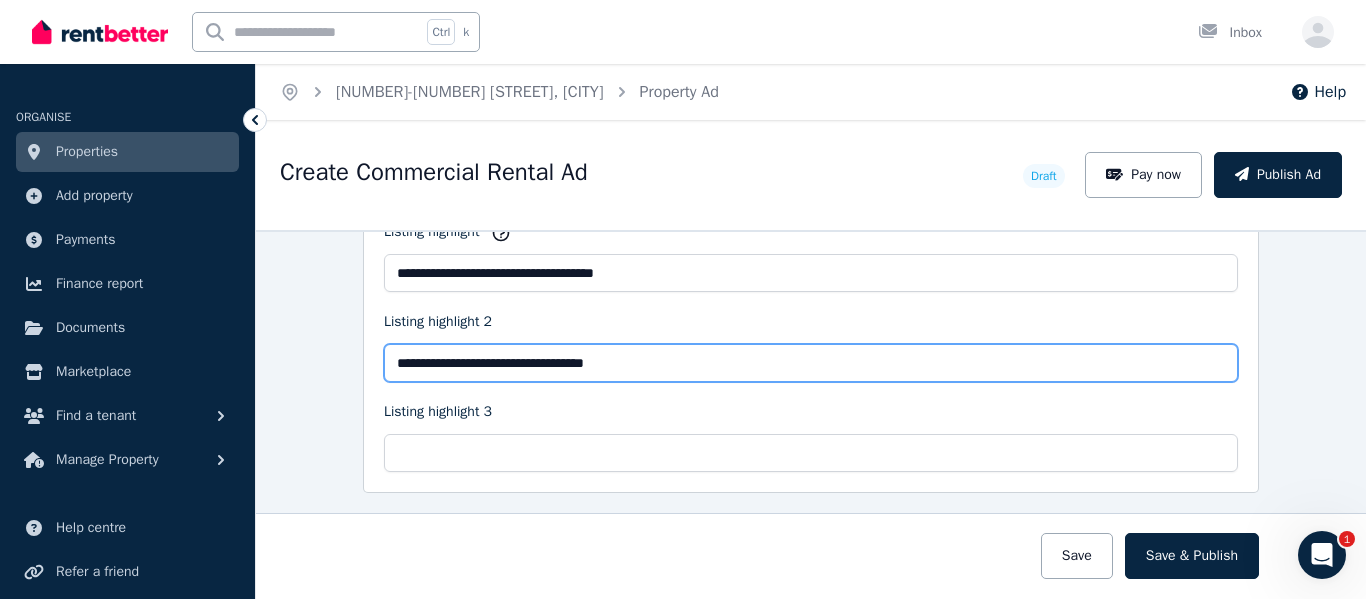 scroll, scrollTop: 2270, scrollLeft: 0, axis: vertical 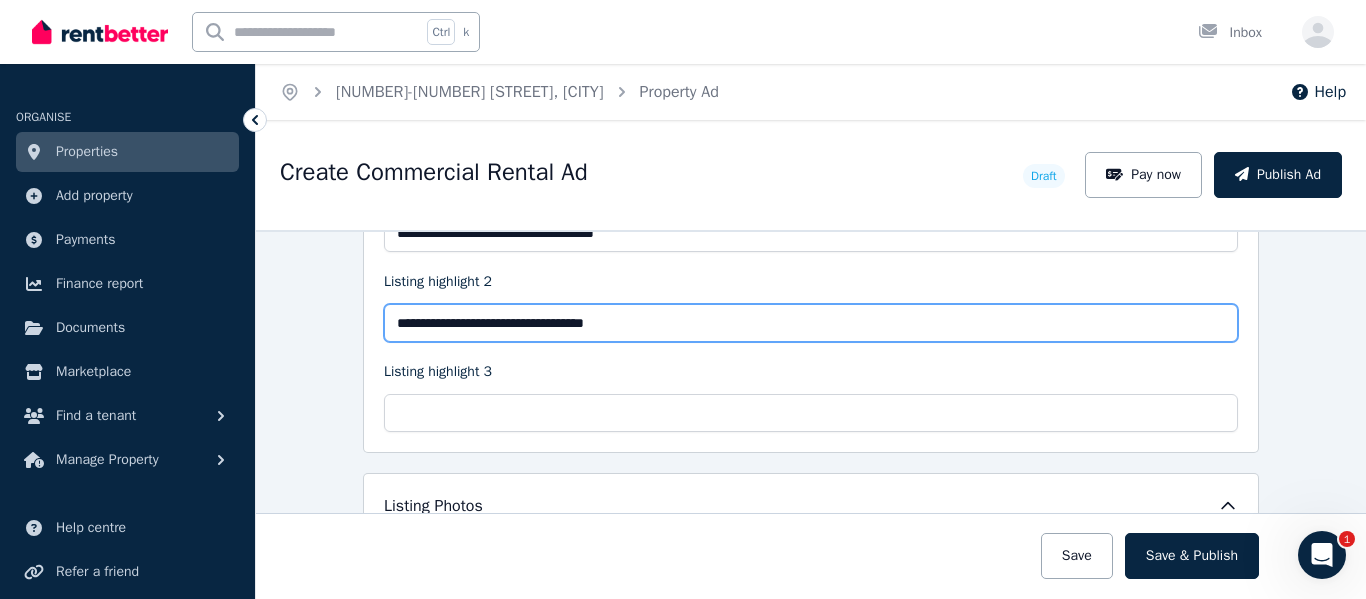type on "**********" 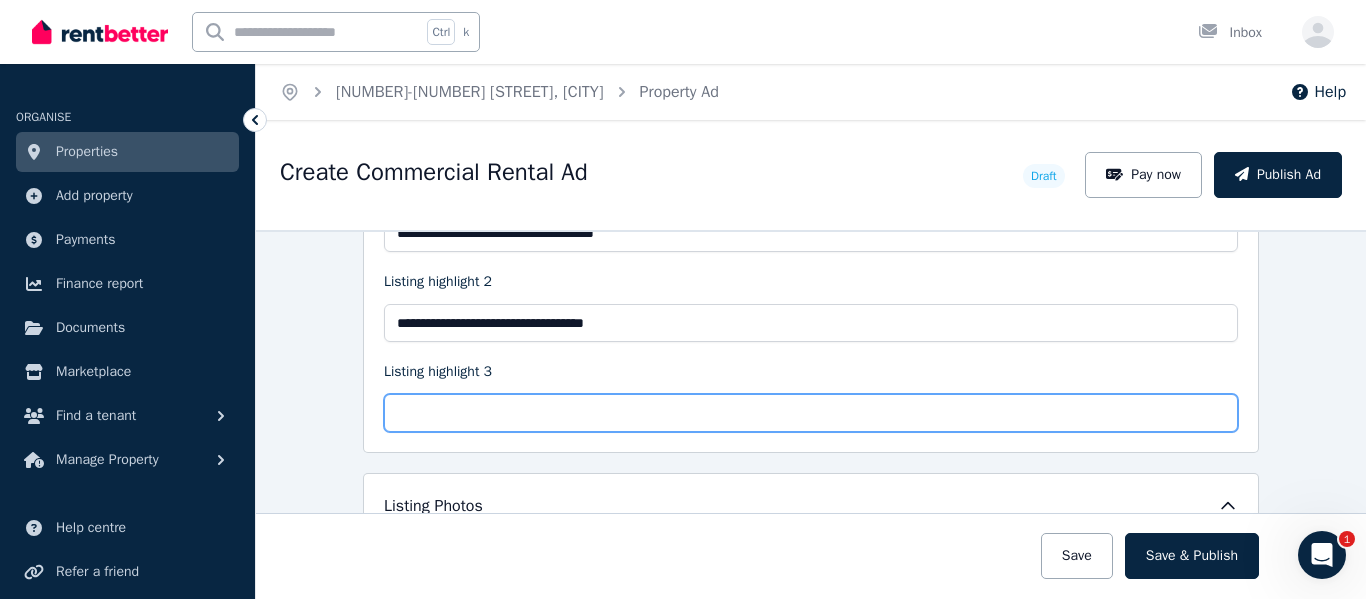 click on "Listing highlight 3" at bounding box center [811, 413] 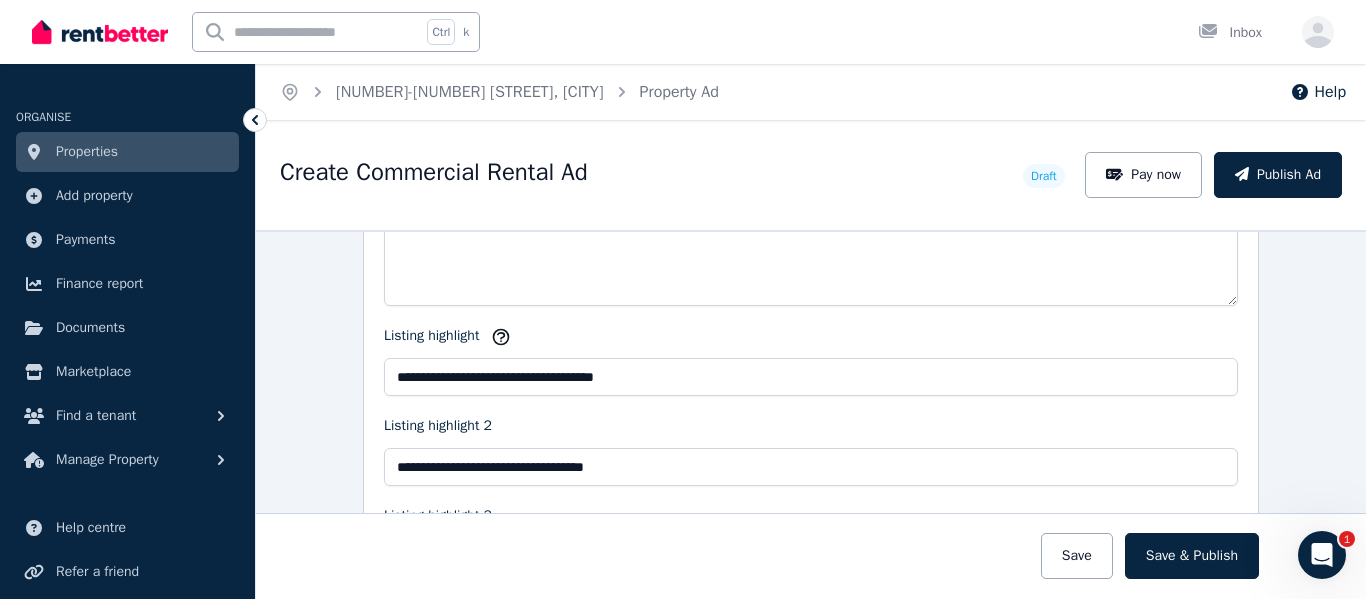 scroll, scrollTop: 2030, scrollLeft: 0, axis: vertical 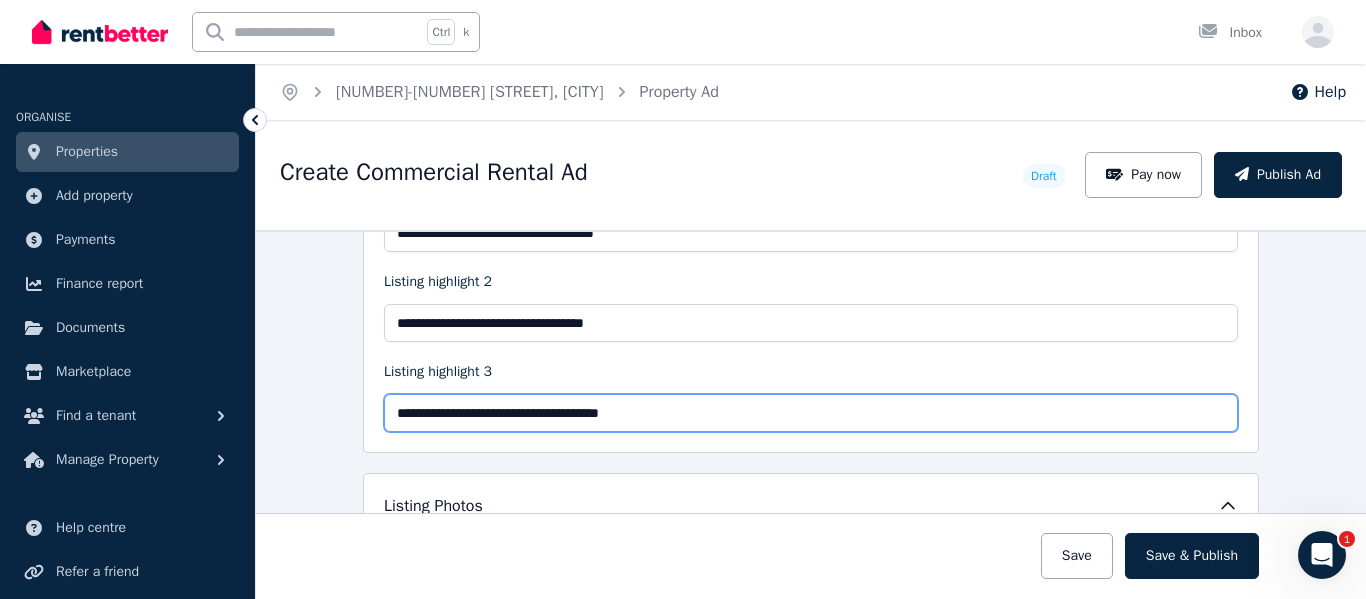 click on "**********" at bounding box center (811, 413) 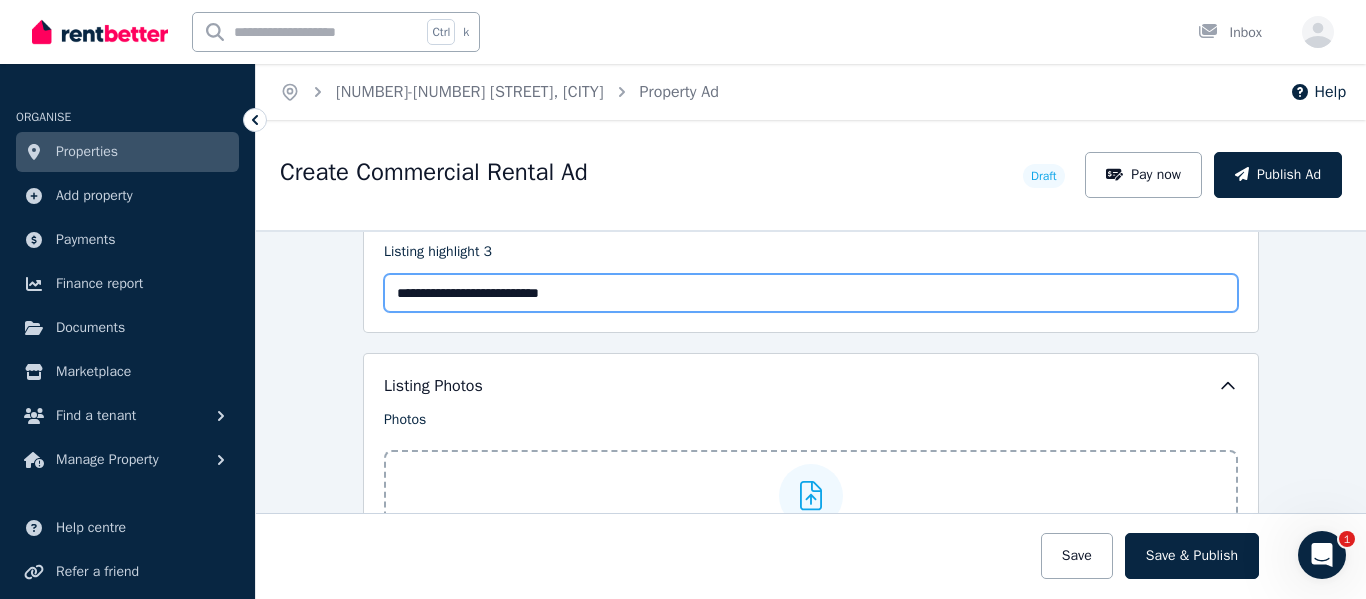scroll, scrollTop: 2430, scrollLeft: 0, axis: vertical 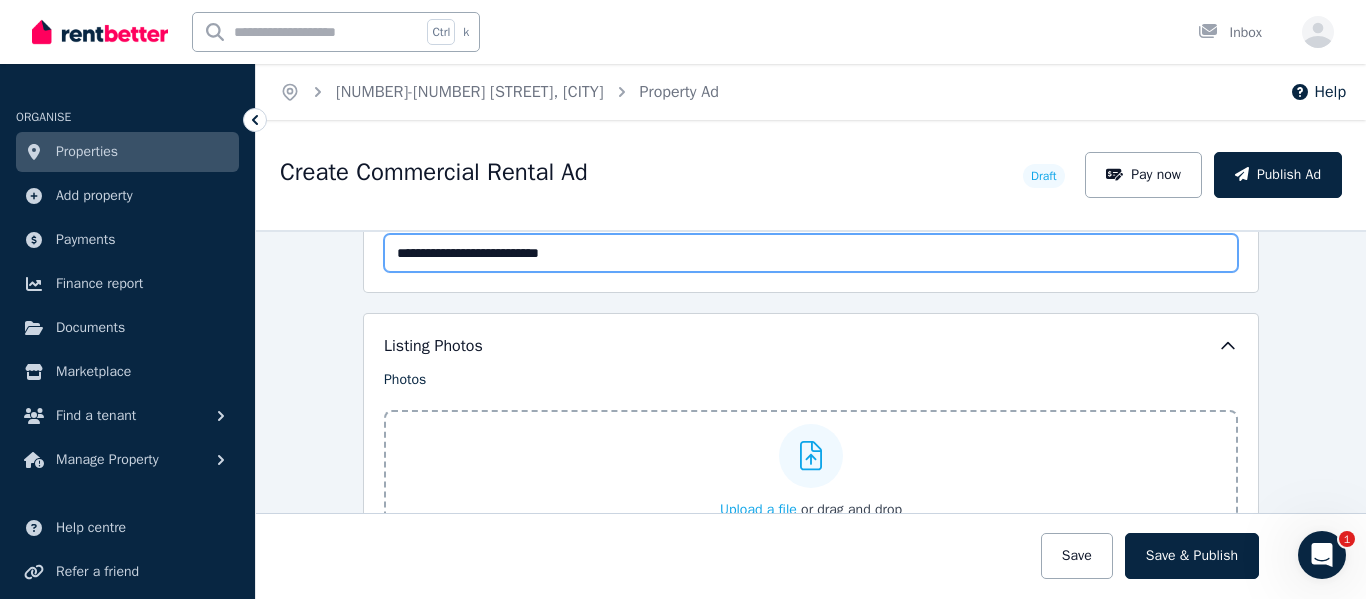 click on "**********" at bounding box center [811, 253] 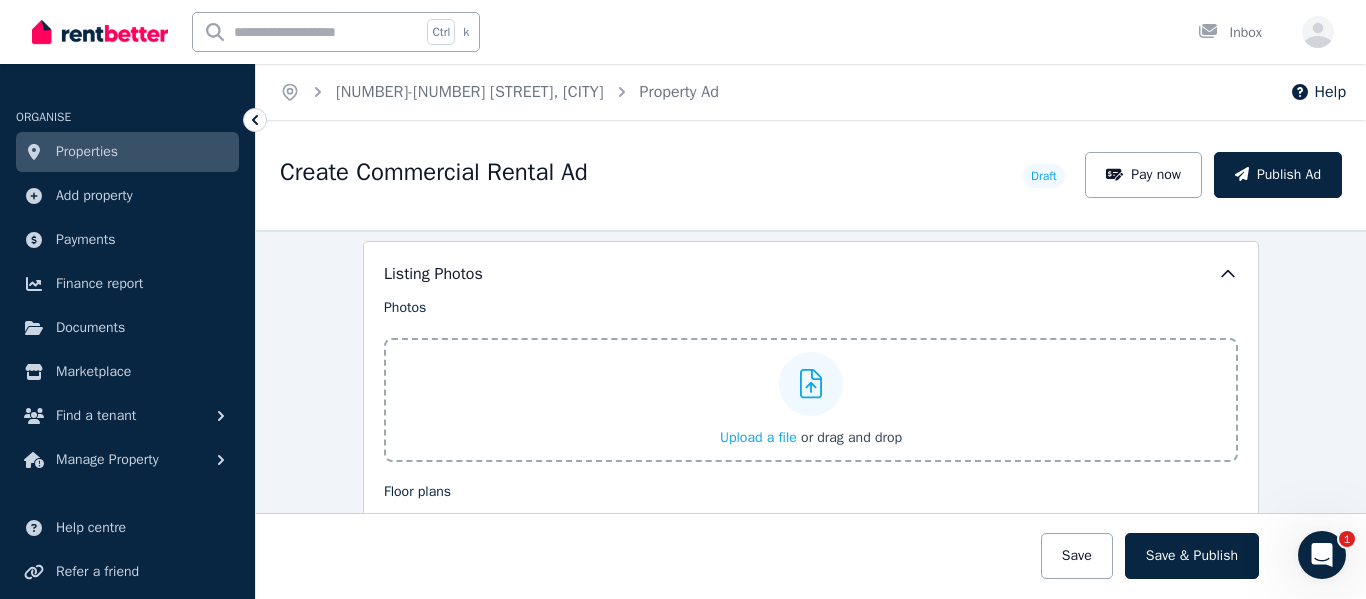 scroll, scrollTop: 2510, scrollLeft: 0, axis: vertical 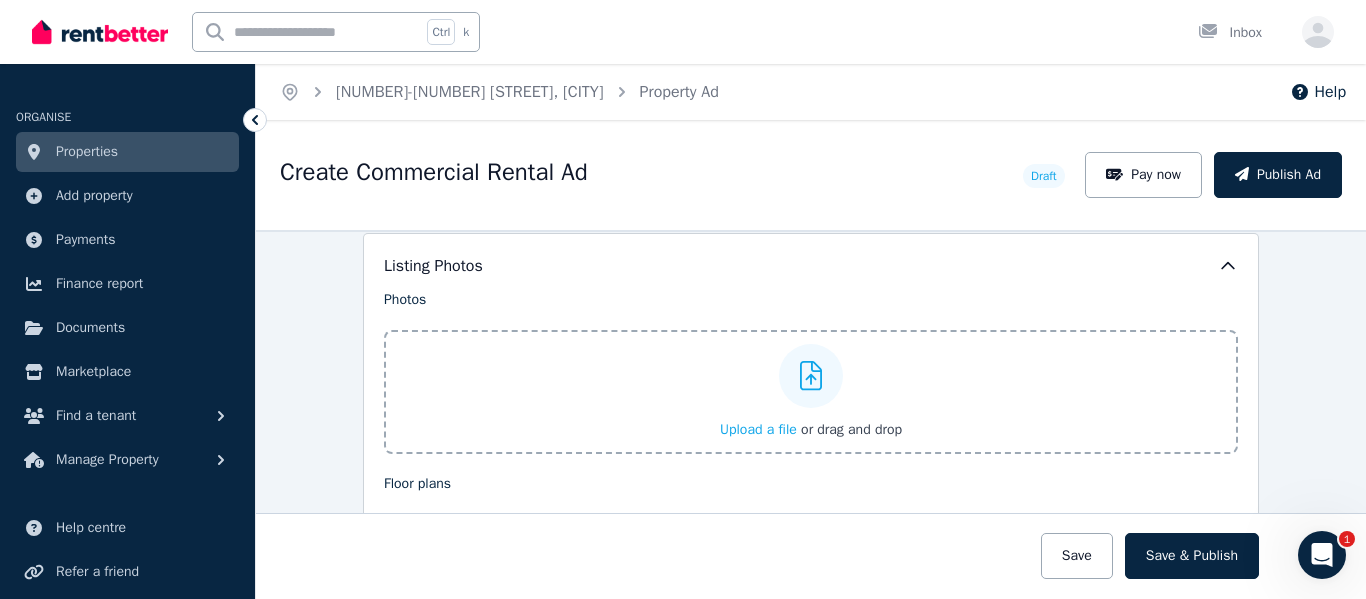 type on "**********" 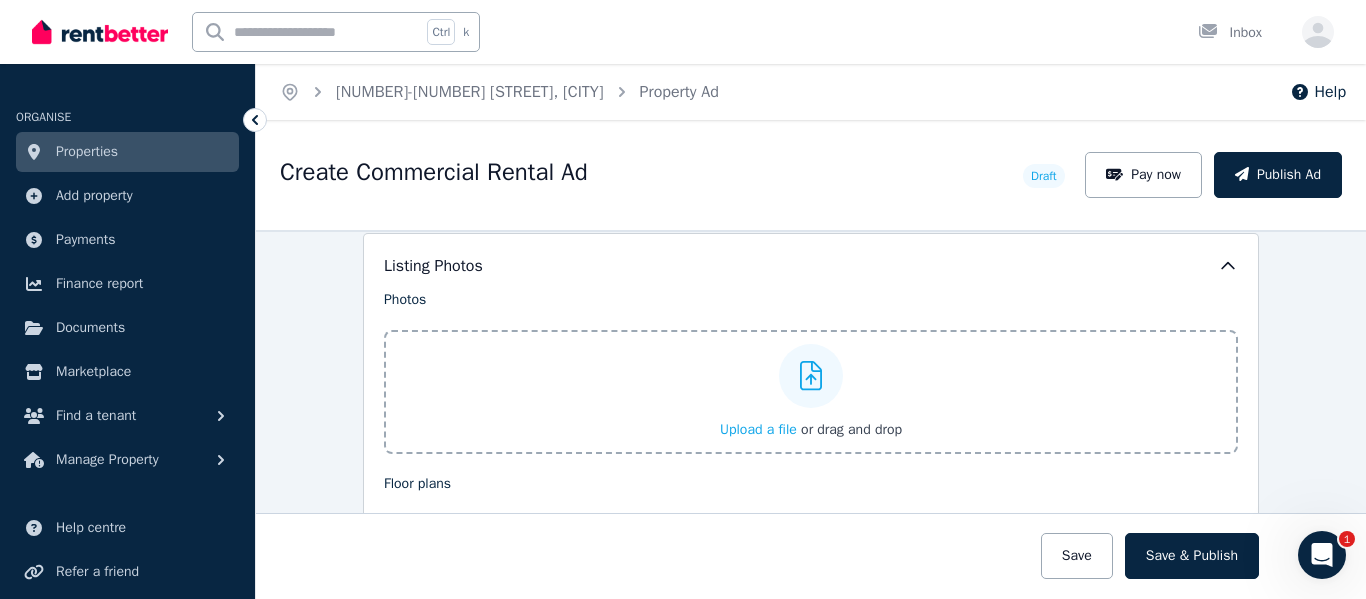 click on "Upload a file" at bounding box center (758, 429) 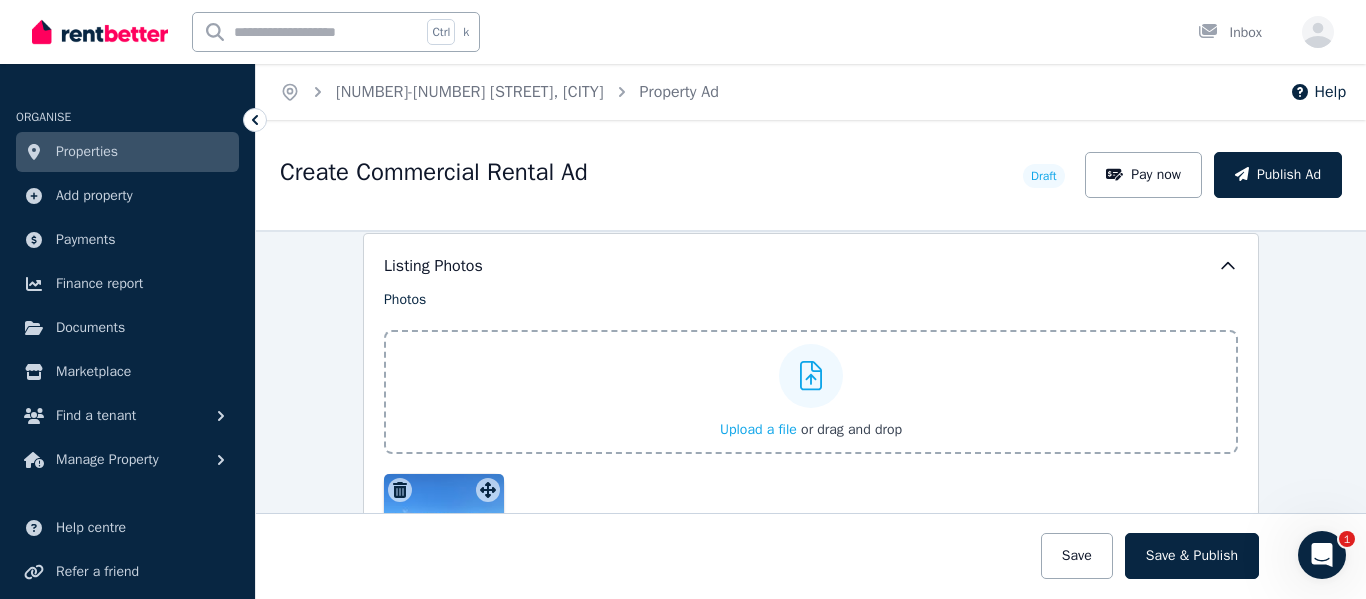 click on "Upload a file" at bounding box center [758, 429] 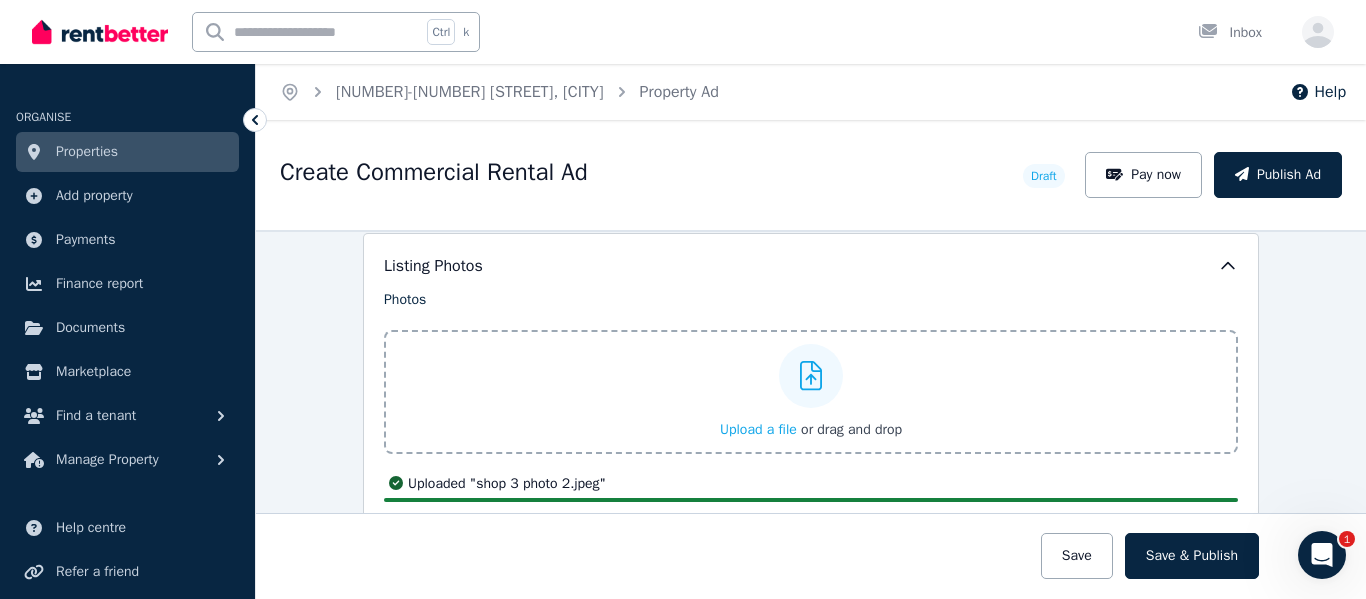 click on "Upload a file" at bounding box center [758, 429] 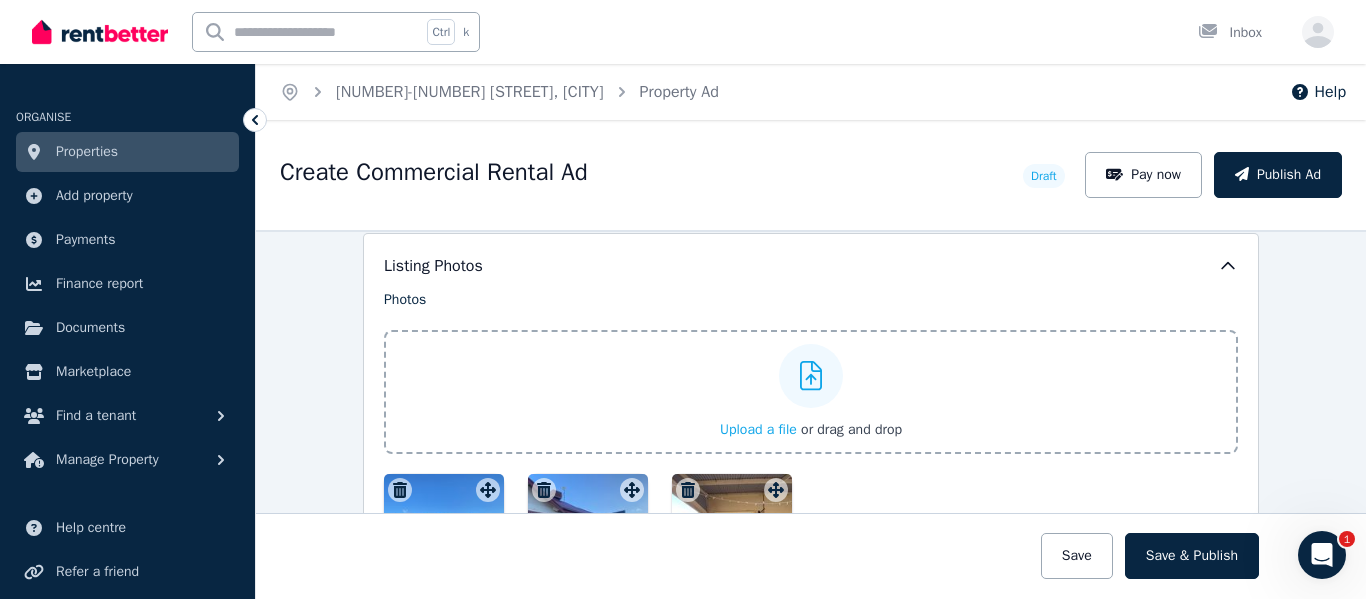 click 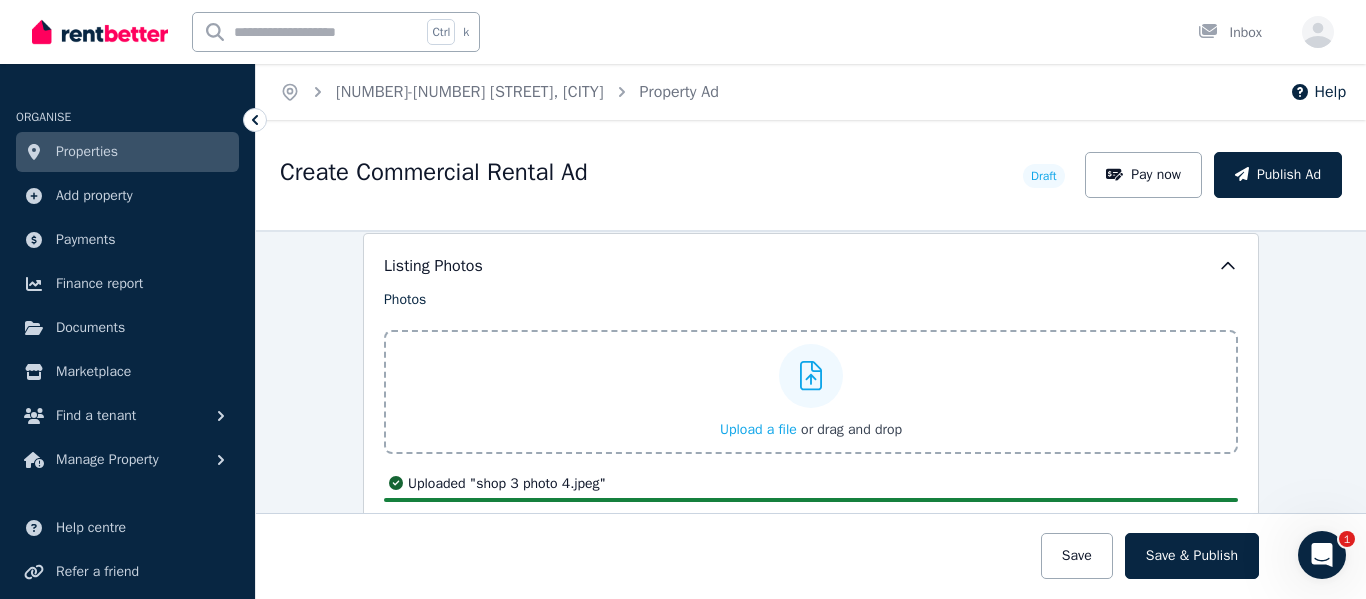 click on "Upload a file" at bounding box center (758, 429) 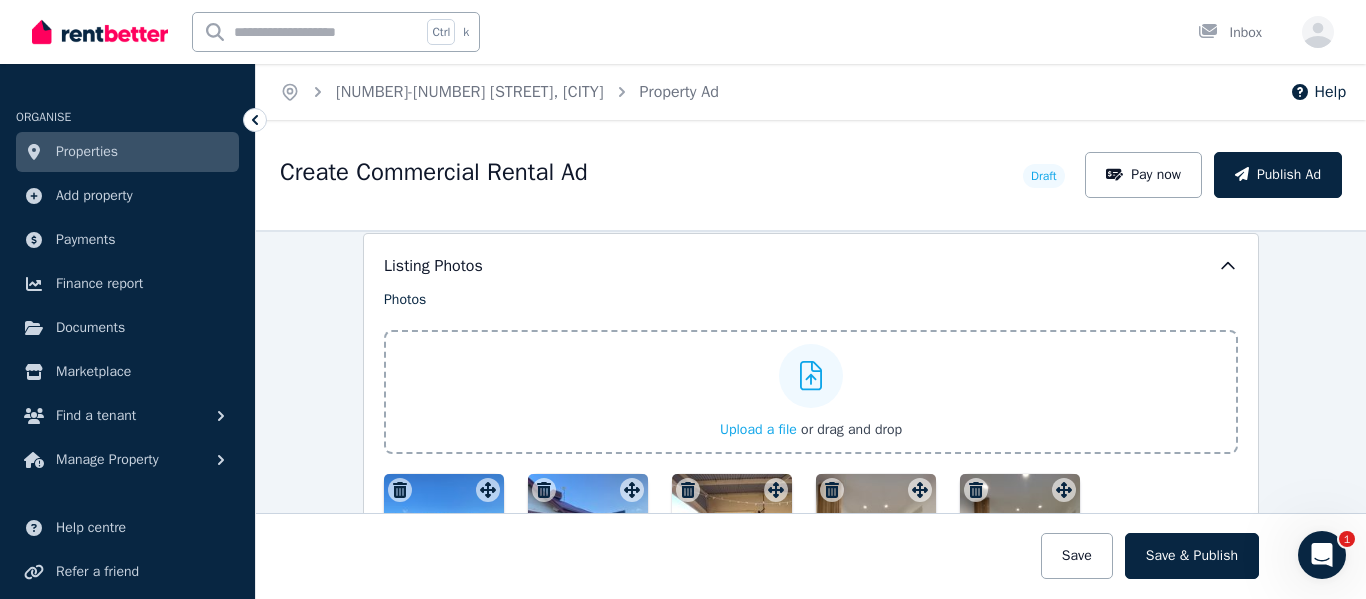 click 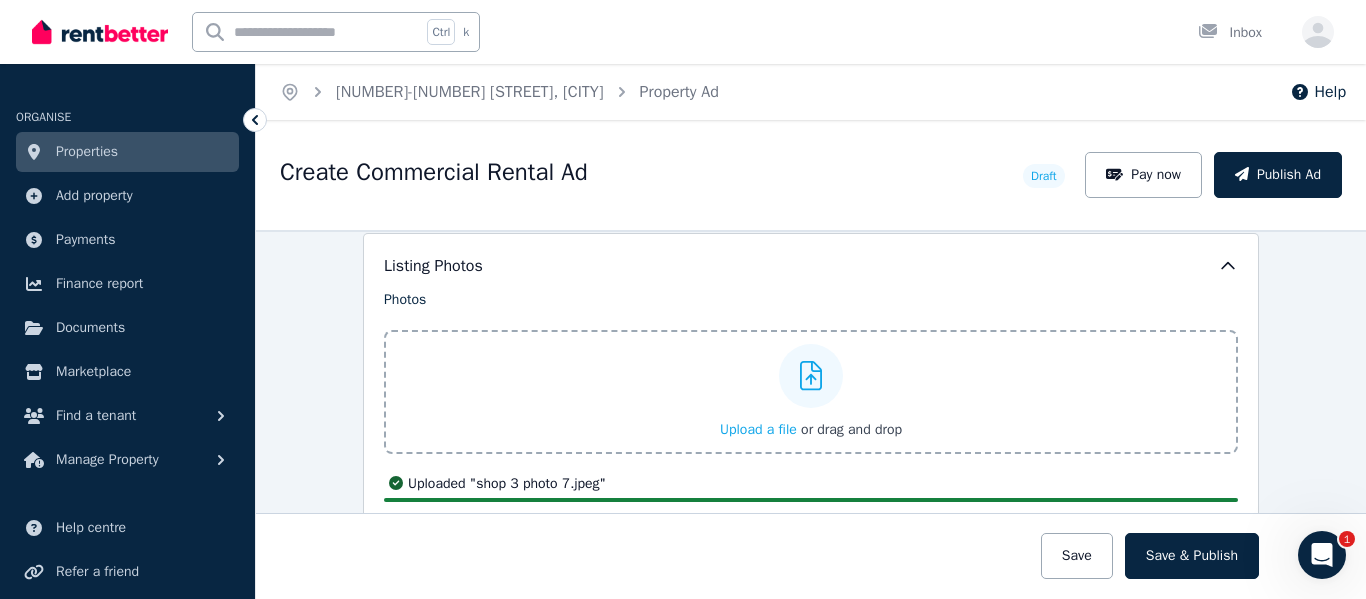 click 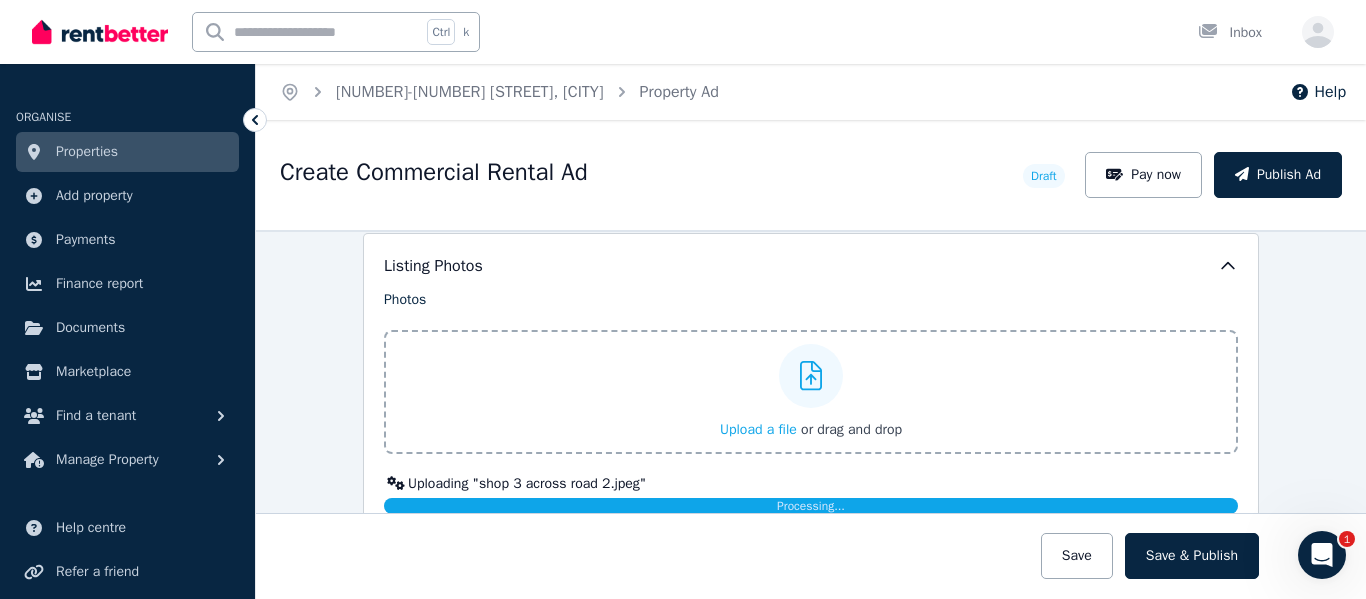 click 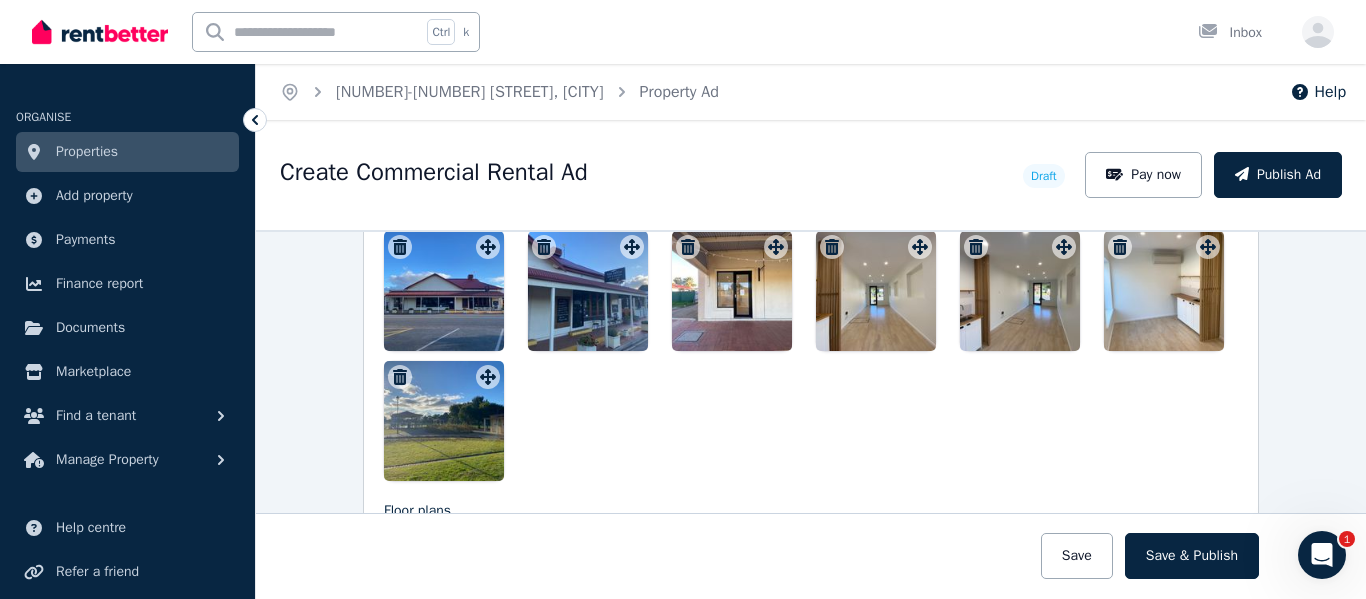 scroll, scrollTop: 2779, scrollLeft: 0, axis: vertical 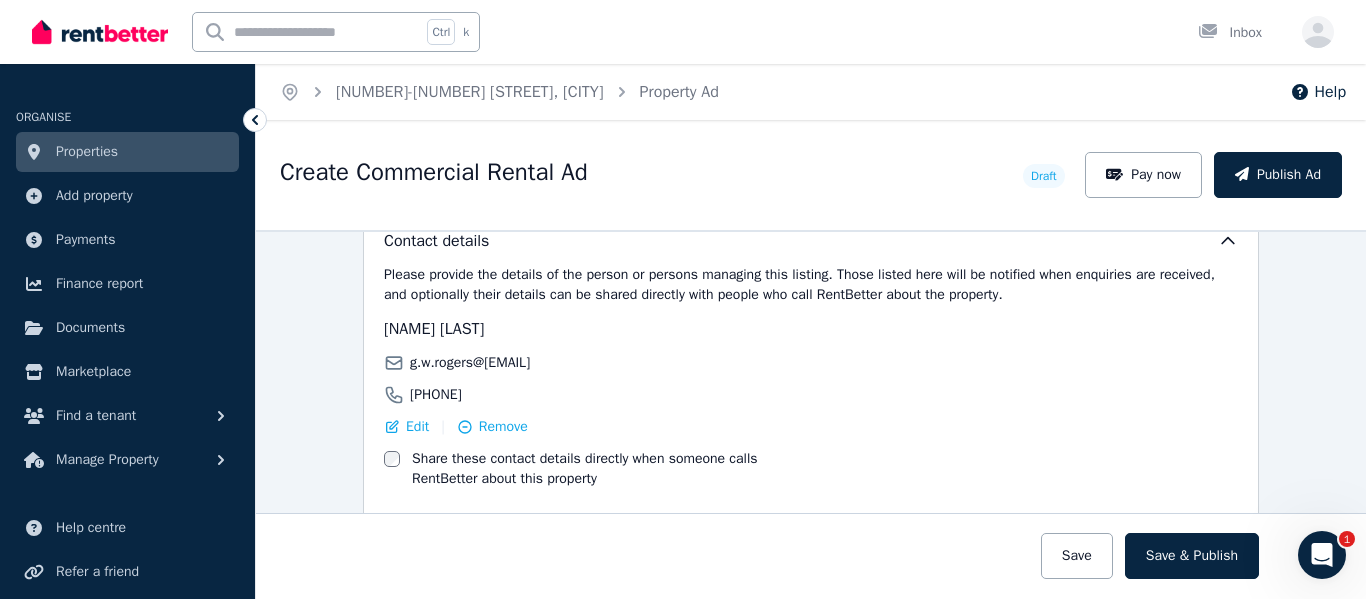 click on "[NAME] [LAST]" at bounding box center (434, 329) 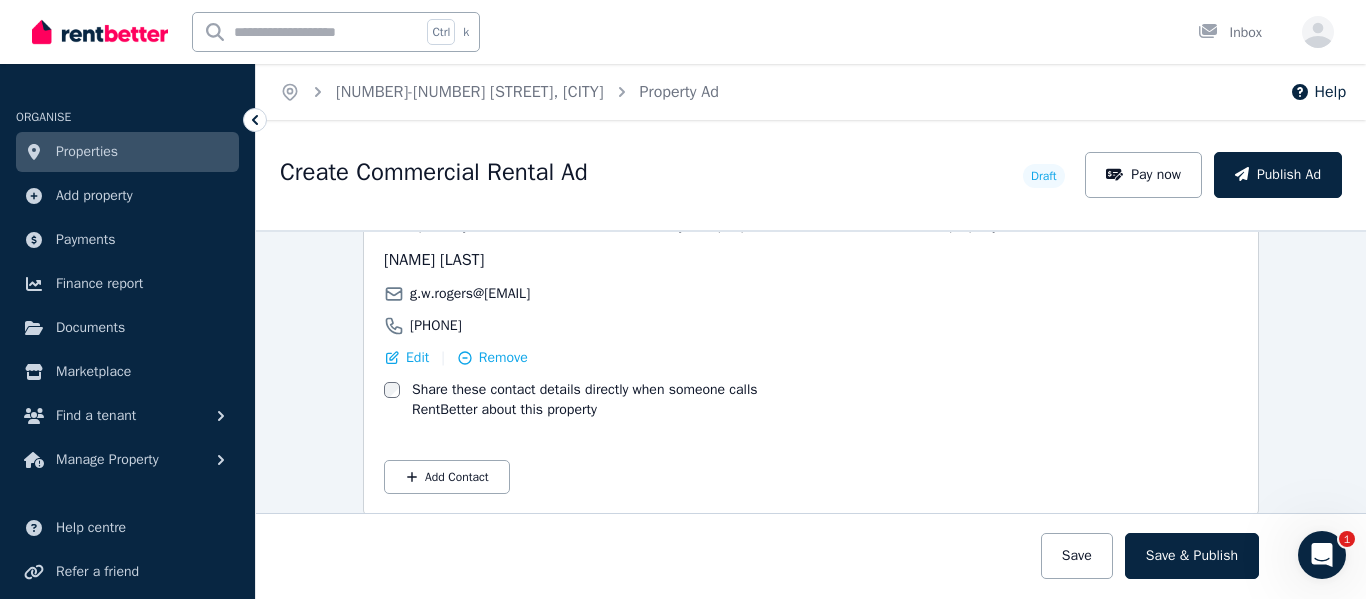 scroll, scrollTop: 3391, scrollLeft: 0, axis: vertical 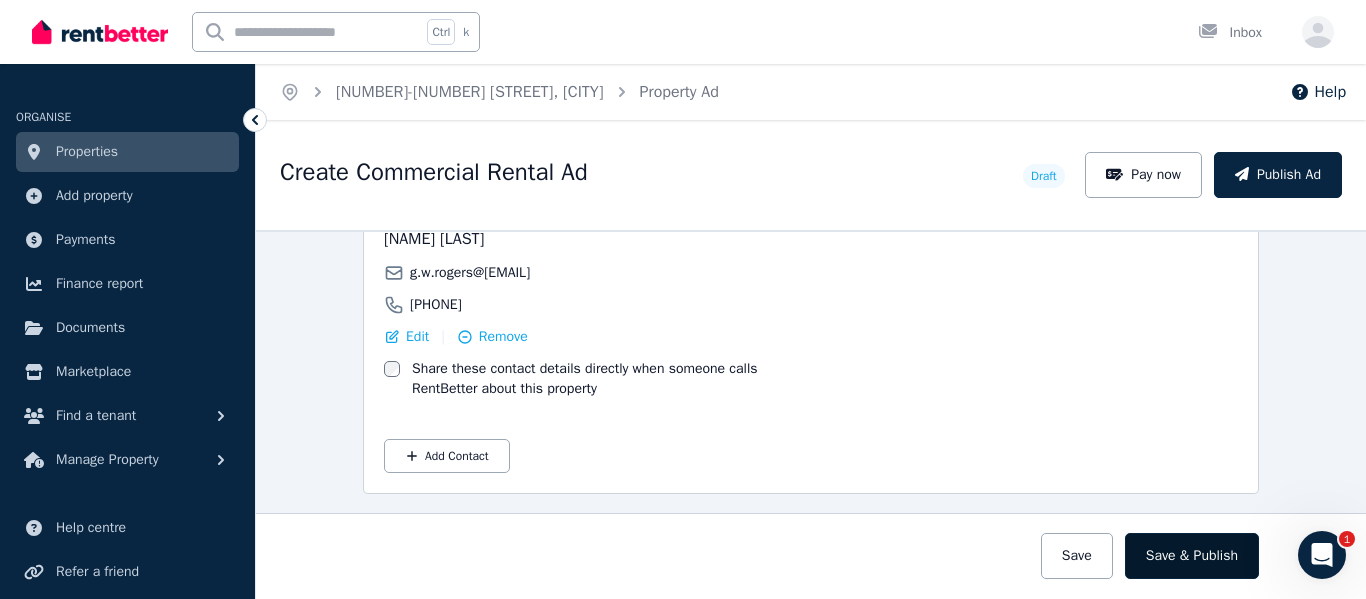click on "Save & Publish" at bounding box center [1192, 556] 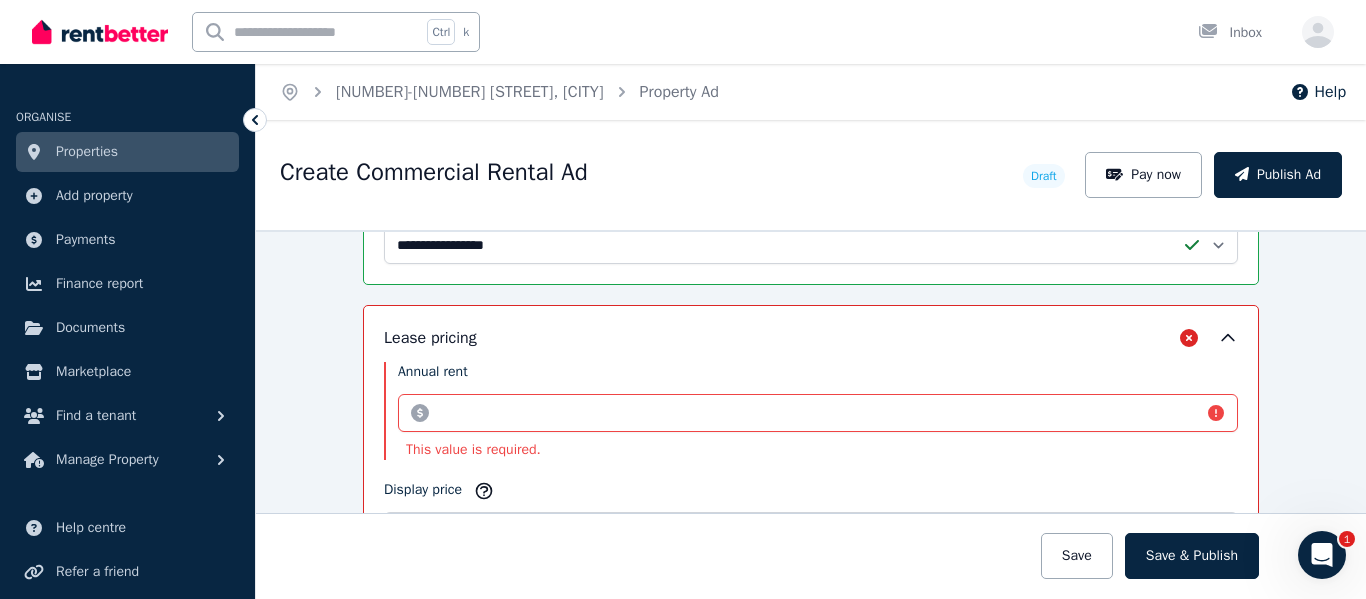 scroll, scrollTop: 571, scrollLeft: 0, axis: vertical 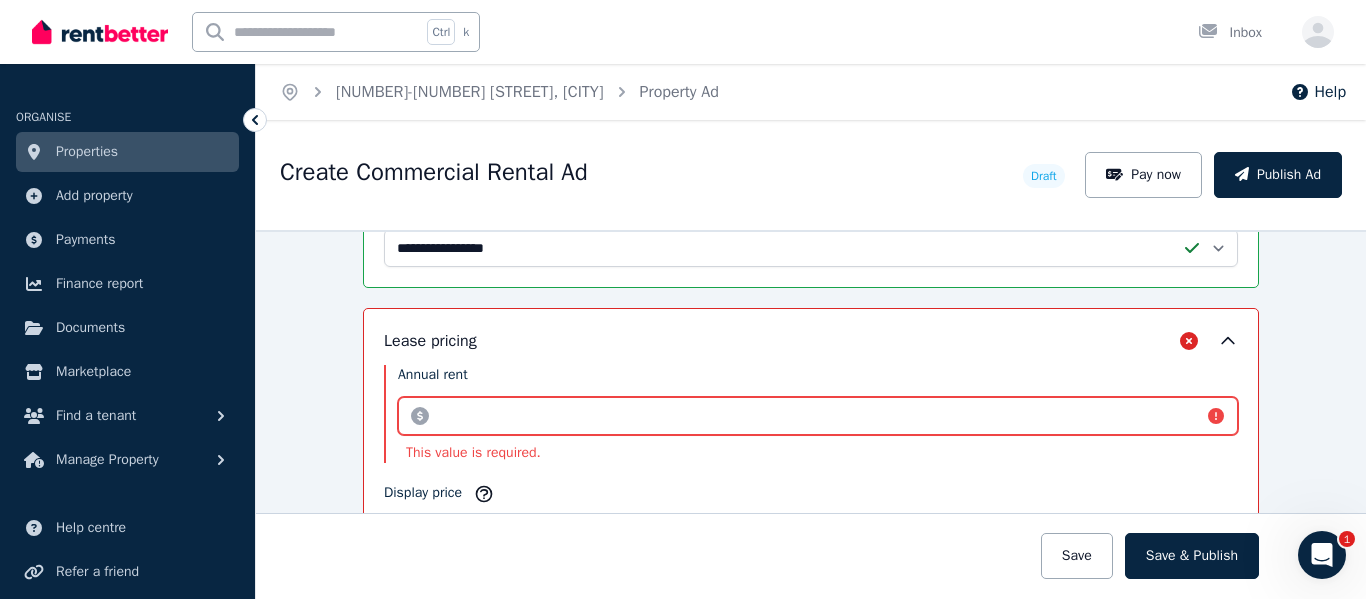 click on "Annual rent" at bounding box center [818, 416] 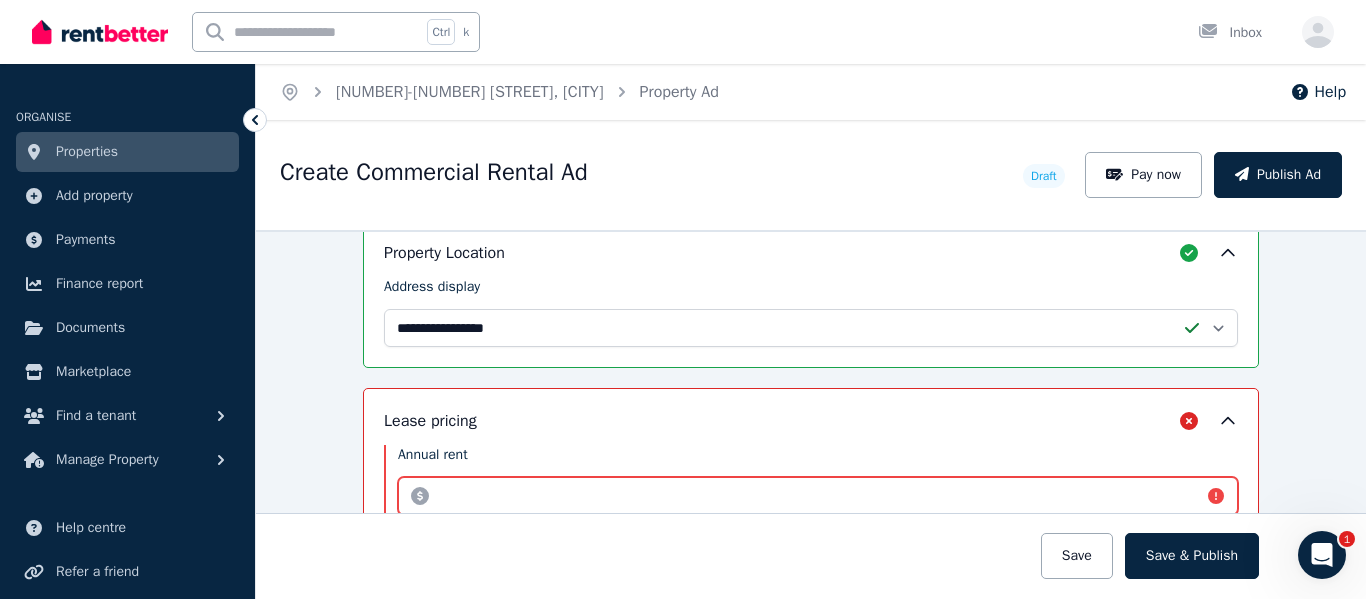 scroll, scrollTop: 451, scrollLeft: 0, axis: vertical 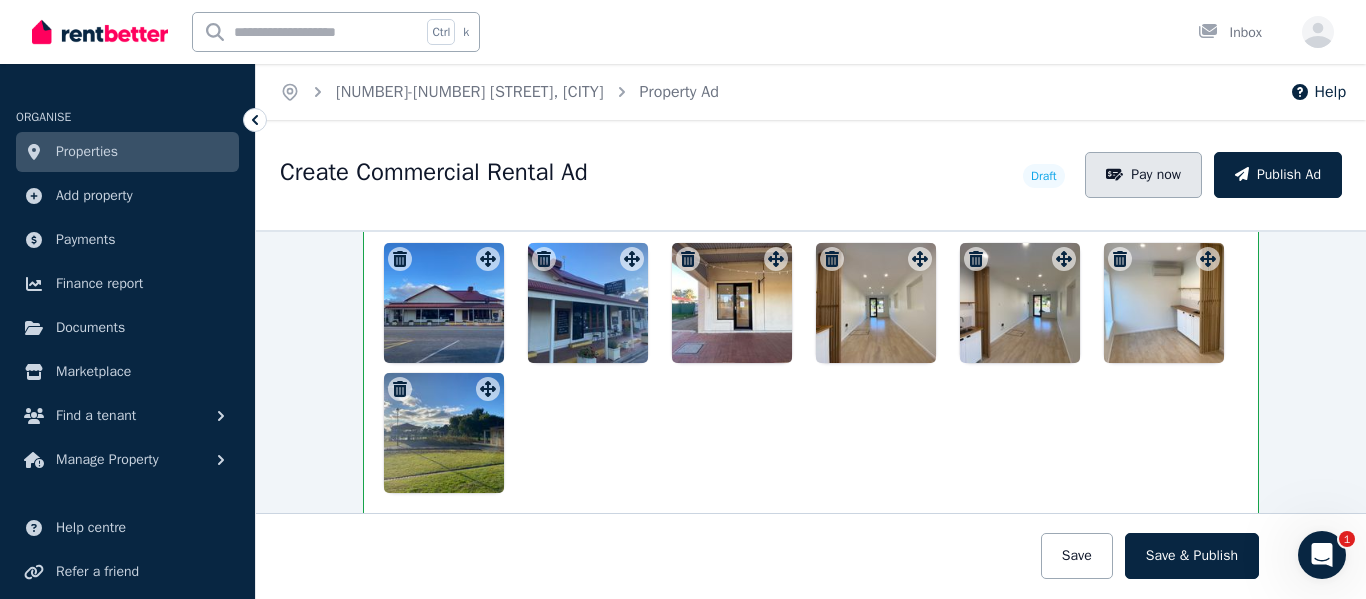 type on "*****" 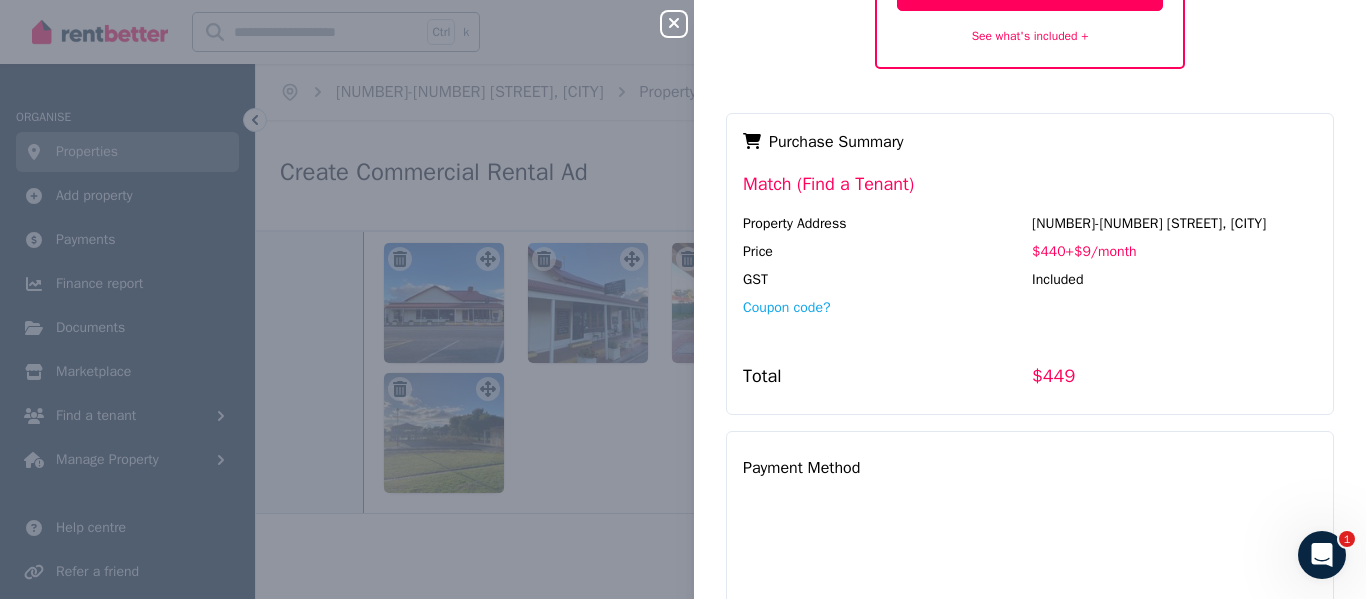 scroll, scrollTop: 280, scrollLeft: 0, axis: vertical 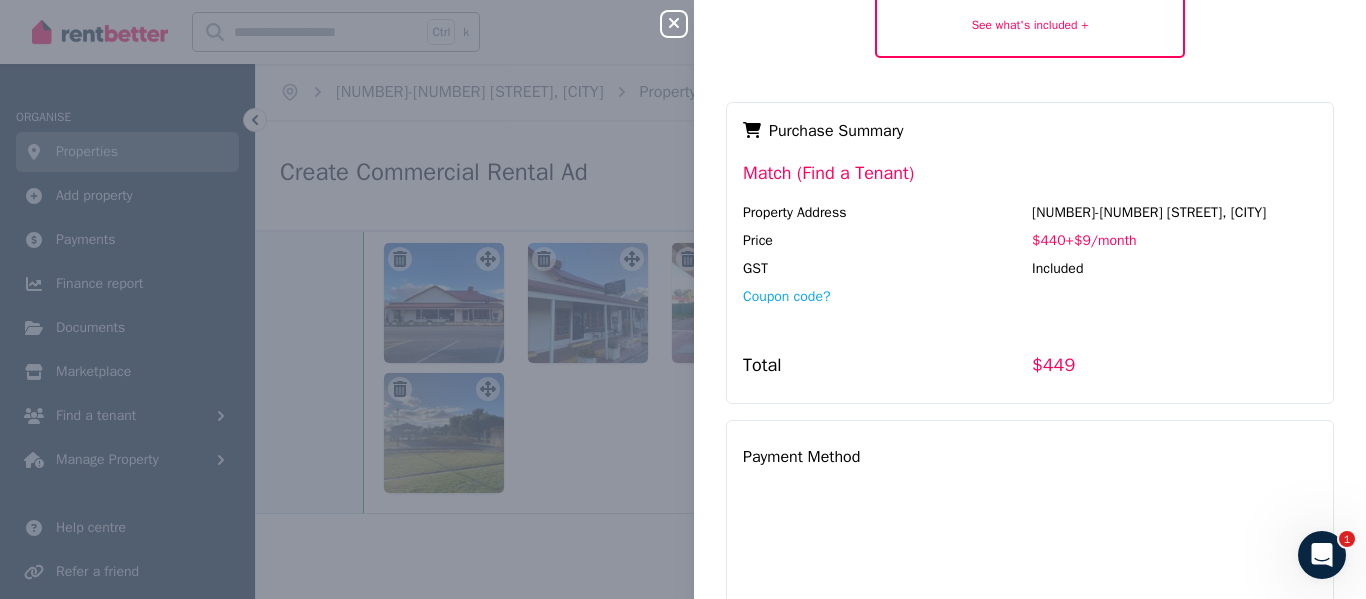 click on "Match (Find a Tenant)" at bounding box center (1030, 181) 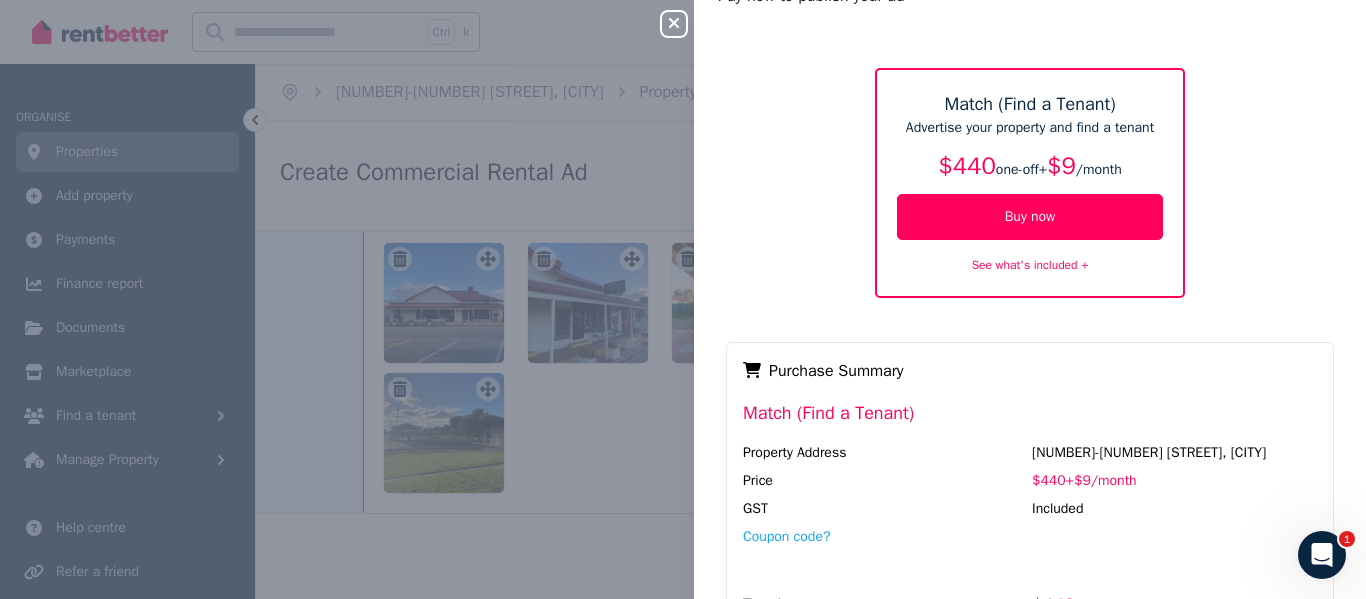 scroll, scrollTop: 0, scrollLeft: 0, axis: both 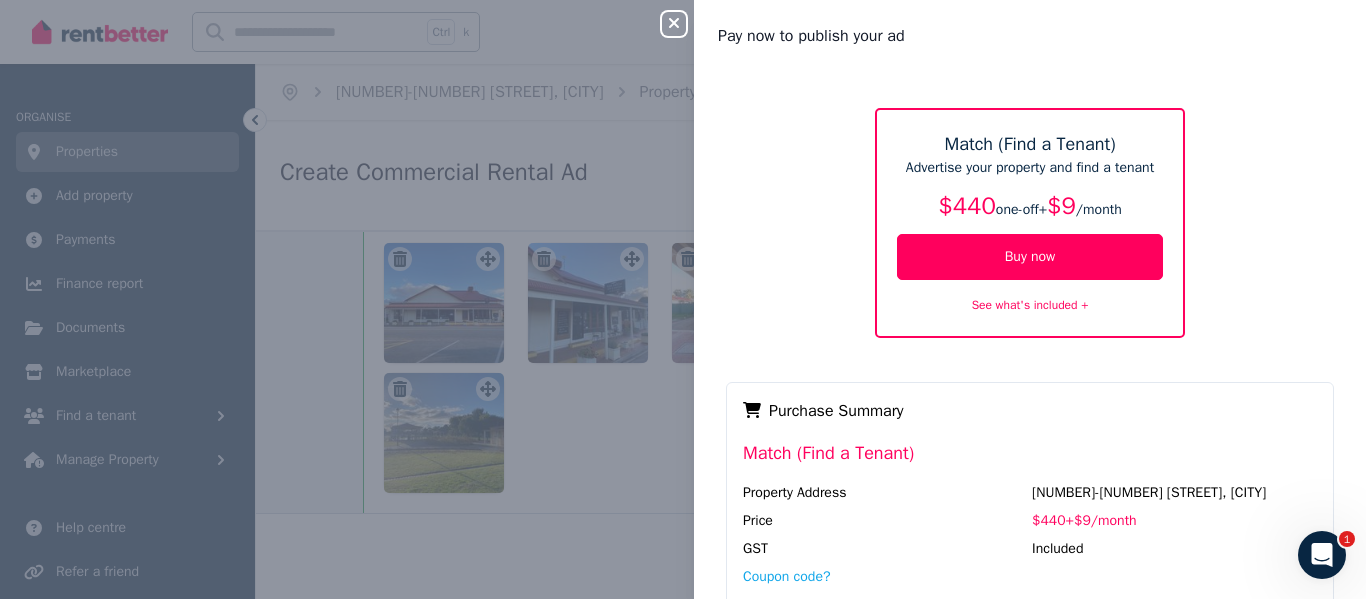 click on "Match (Find a Tenant) Advertise your property and find a tenant $440 one-off + $9 / month Buy now See what's included +" at bounding box center (1030, 223) 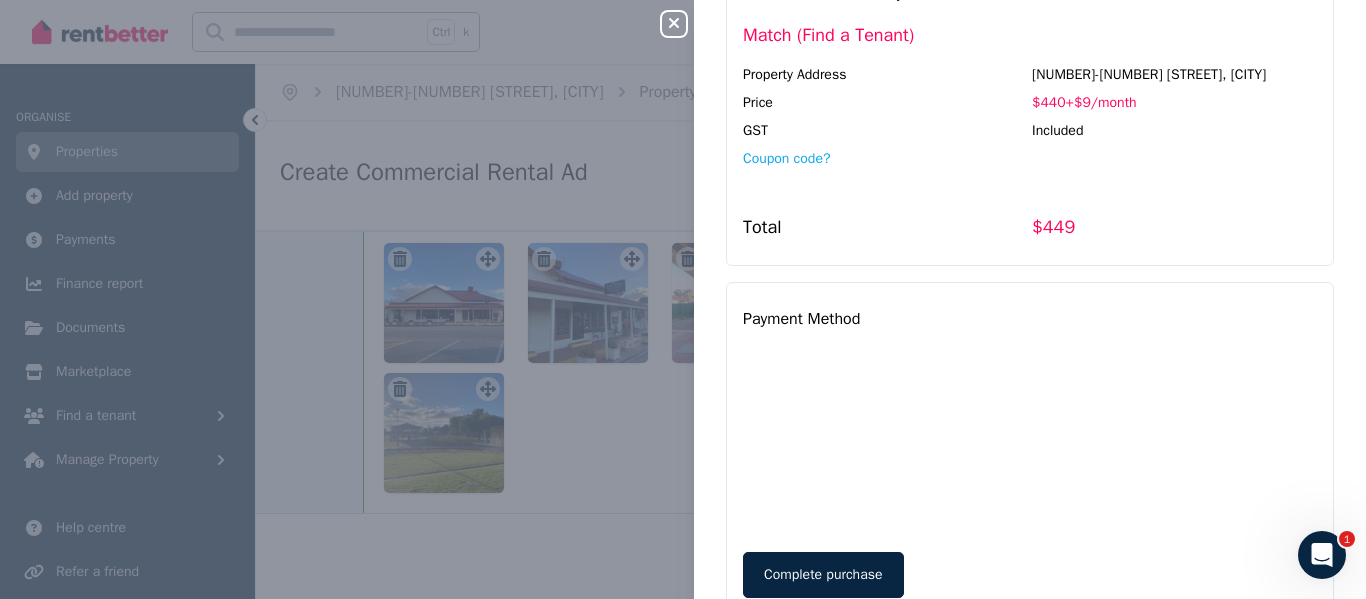 scroll, scrollTop: 502, scrollLeft: 0, axis: vertical 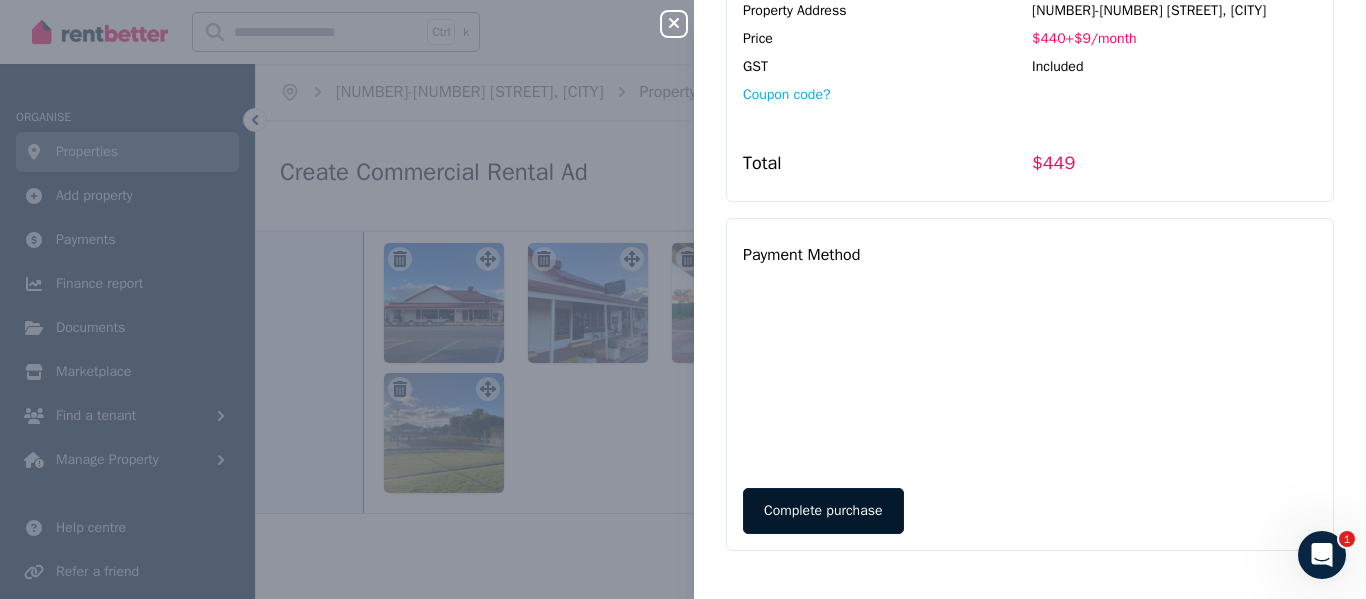 click on "Complete purchase" at bounding box center [823, 511] 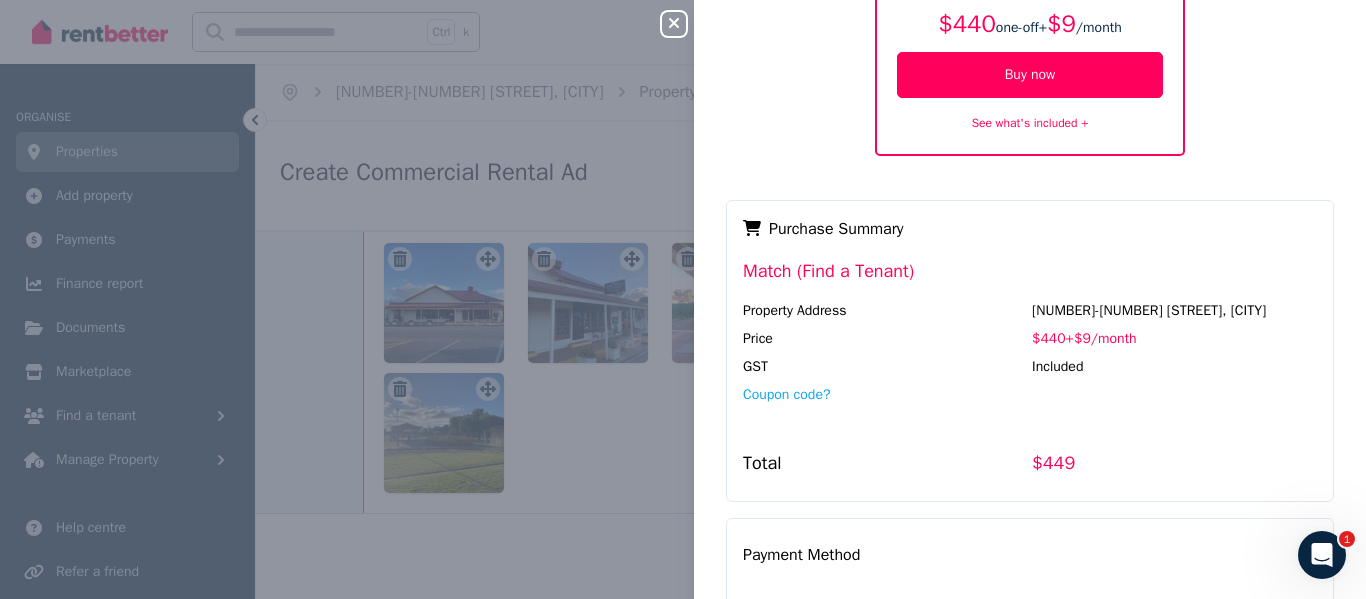 scroll, scrollTop: 0, scrollLeft: 0, axis: both 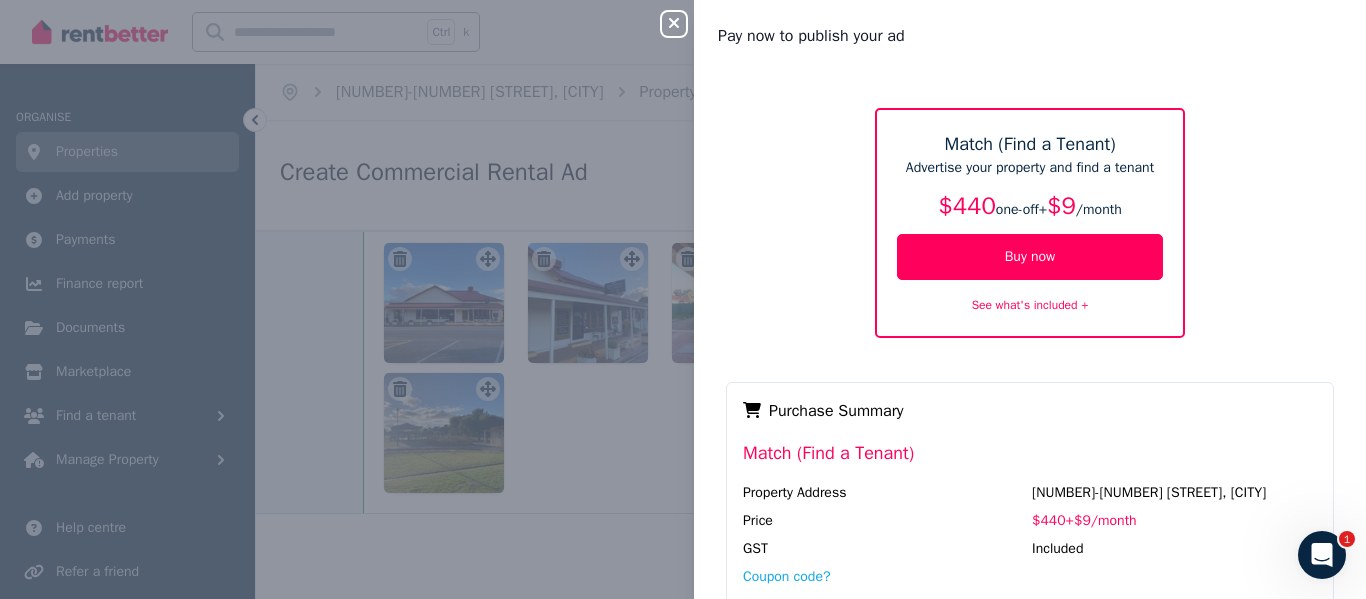 click 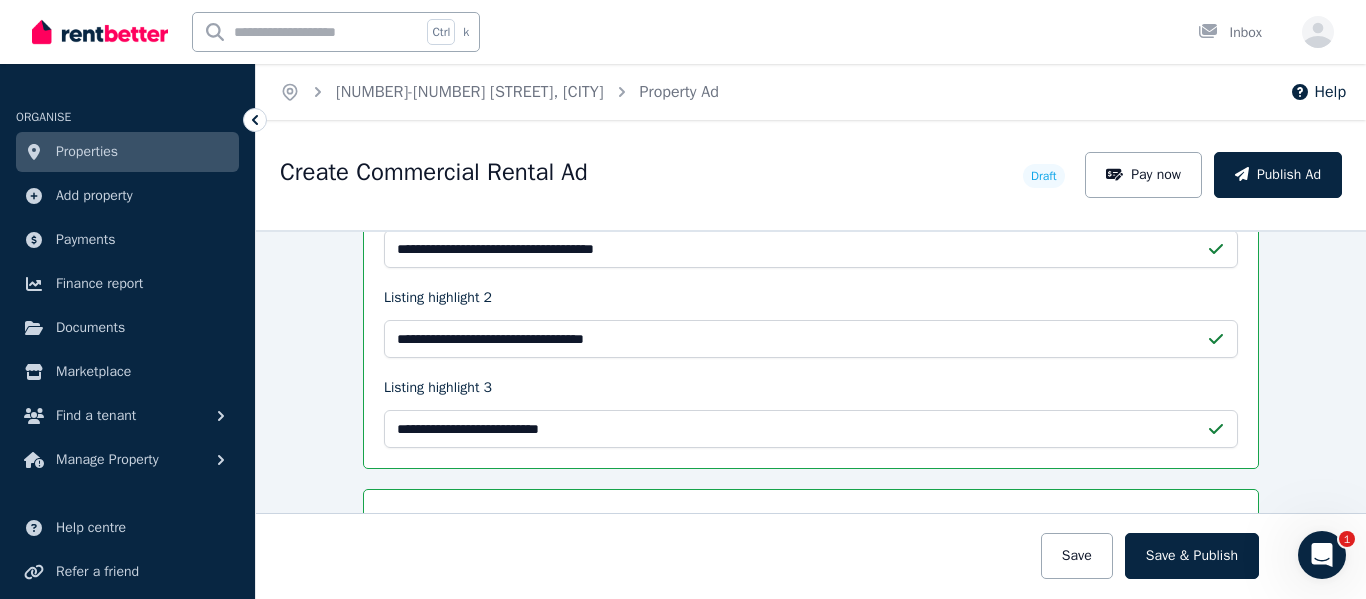 scroll, scrollTop: 2201, scrollLeft: 0, axis: vertical 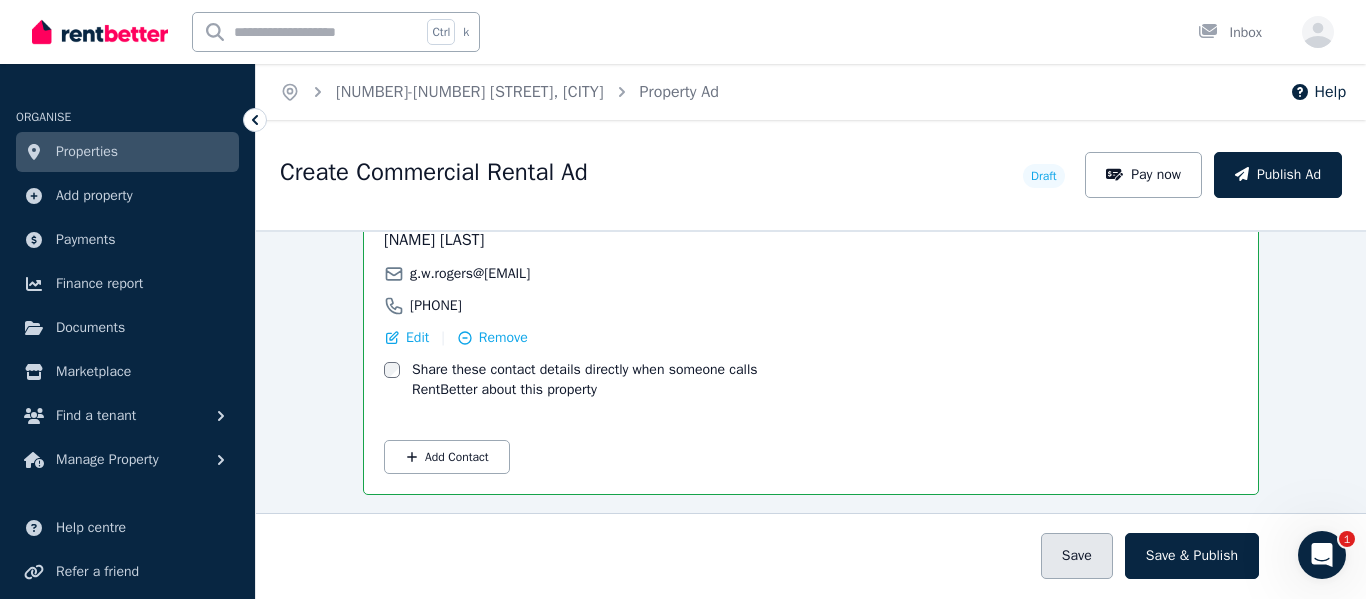 click on "Save" at bounding box center [1077, 556] 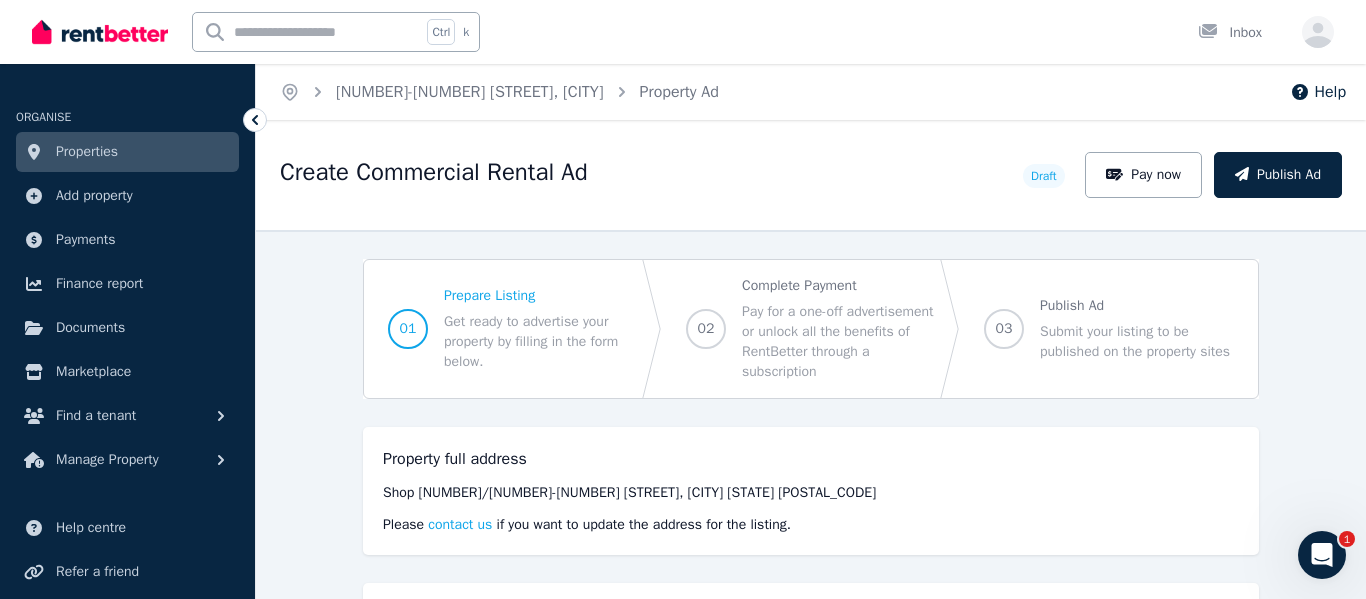 scroll, scrollTop: 0, scrollLeft: 0, axis: both 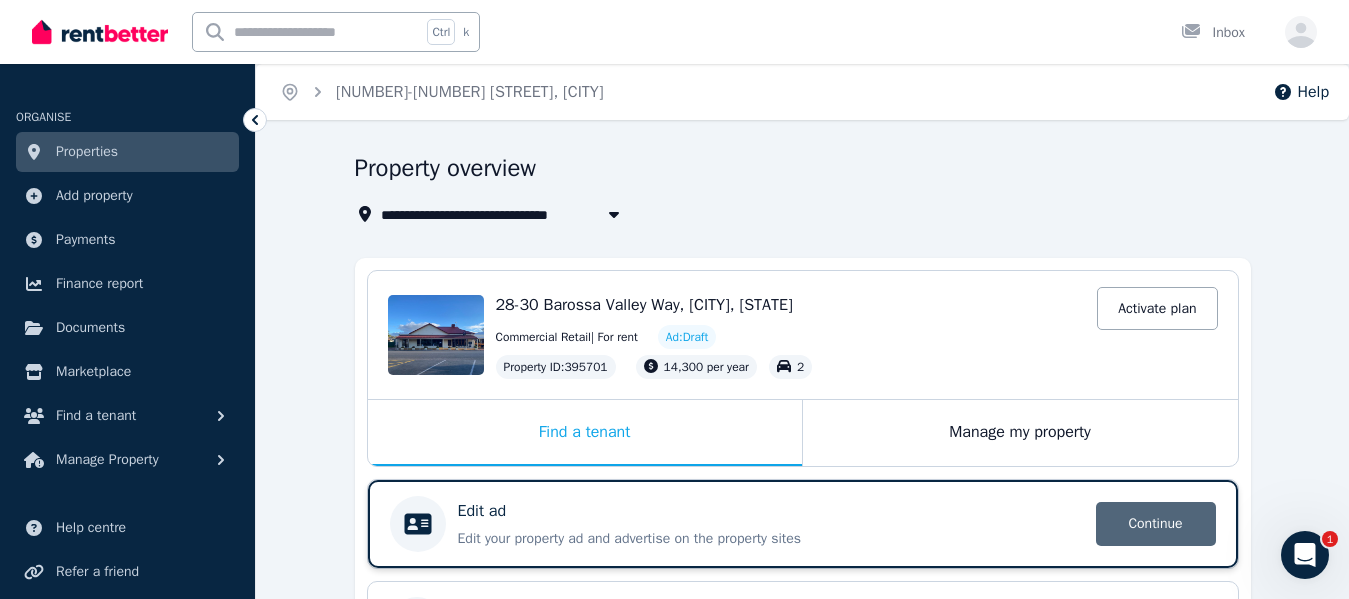 click on "Continue" at bounding box center (1156, 524) 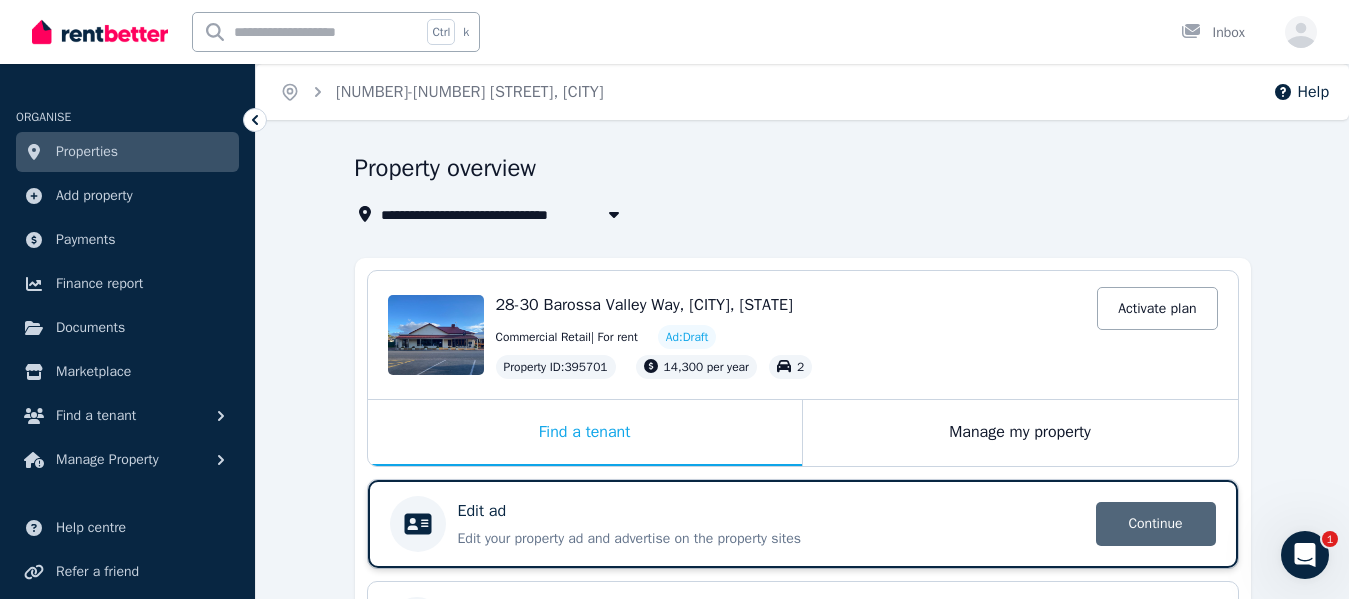 select on "**********" 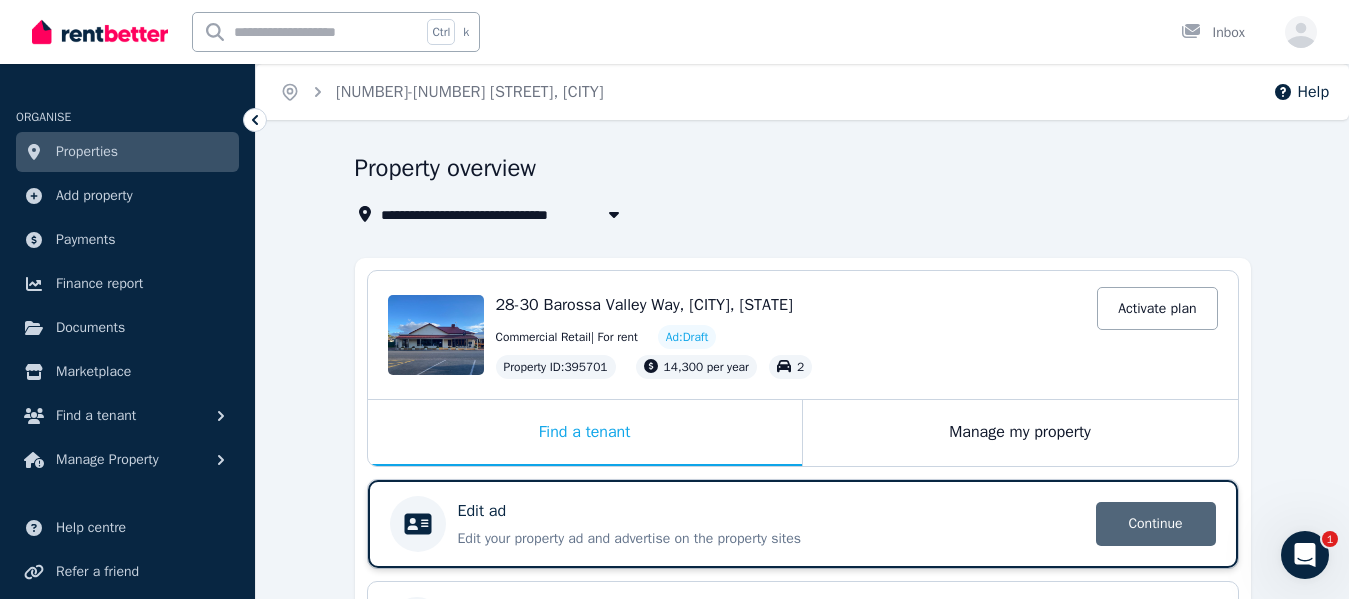 select on "**********" 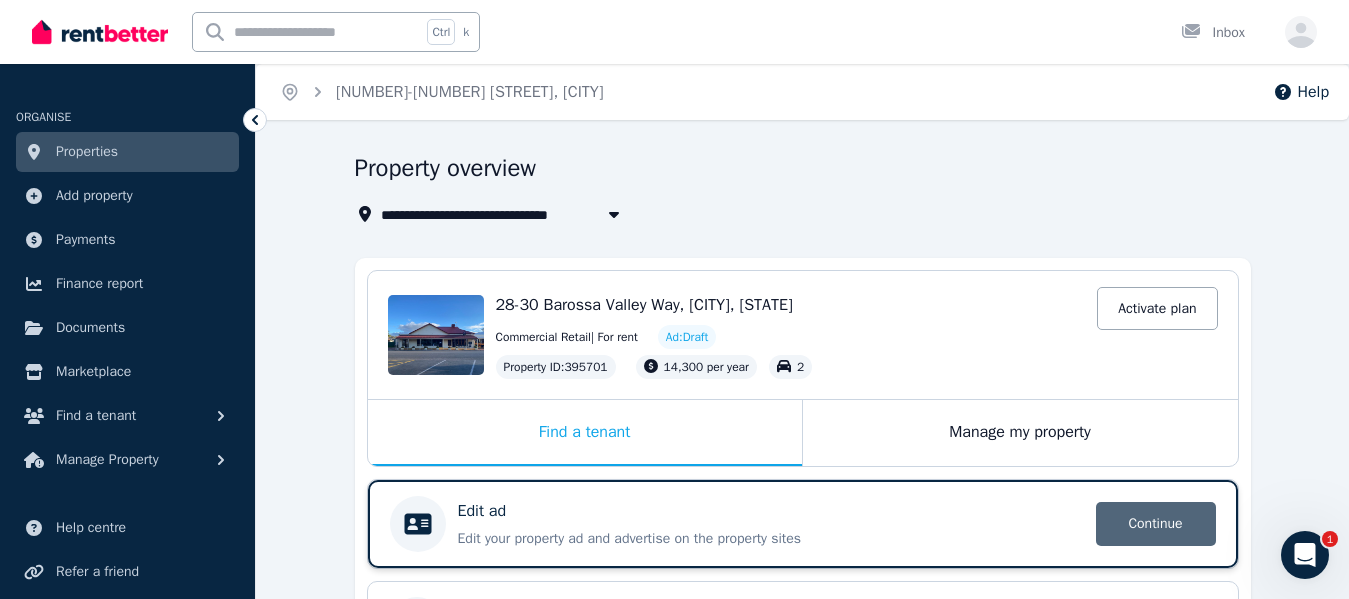select on "**********" 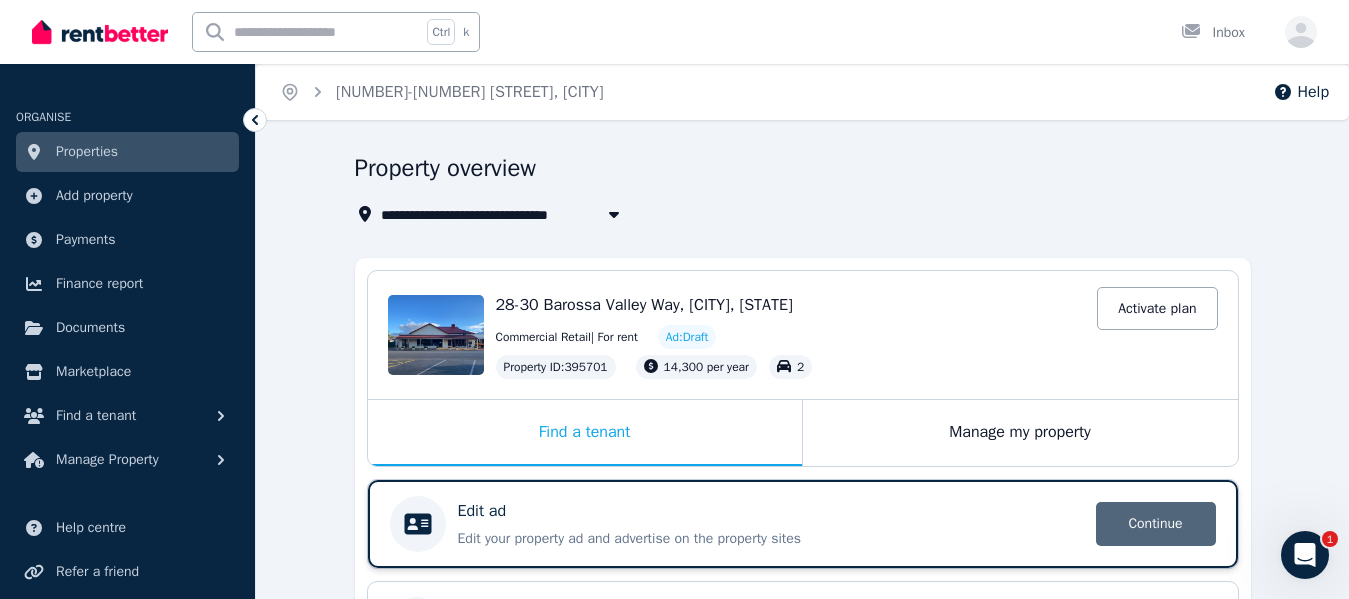 select on "**********" 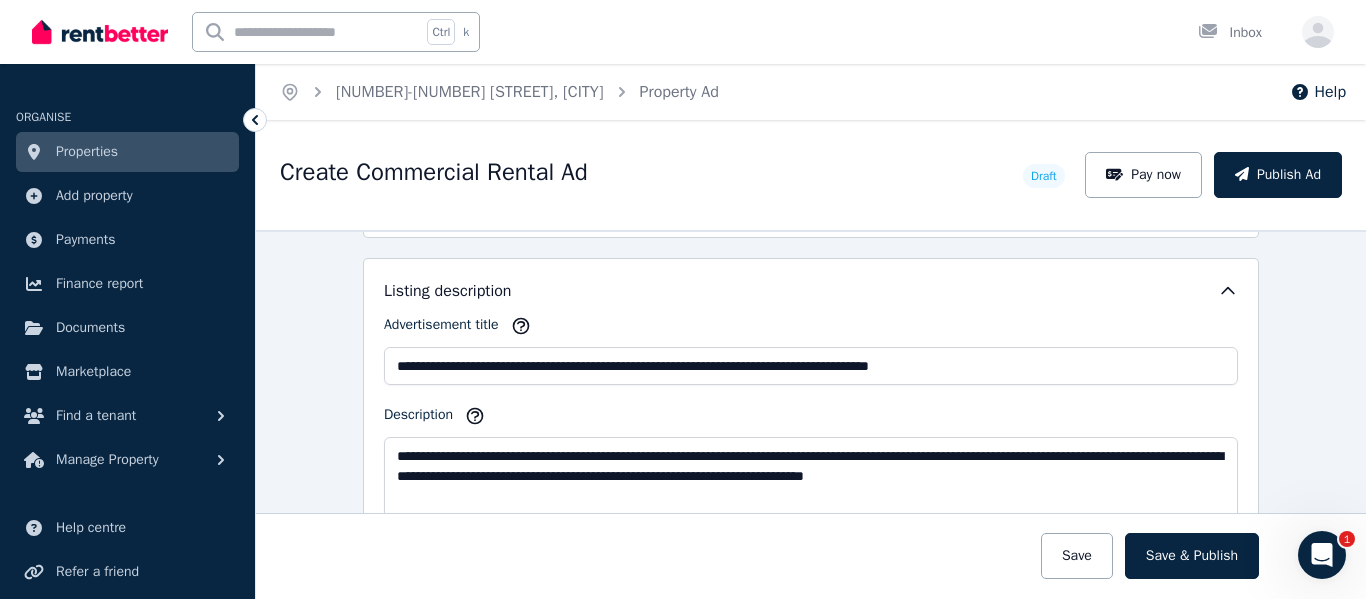 scroll, scrollTop: 1897, scrollLeft: 0, axis: vertical 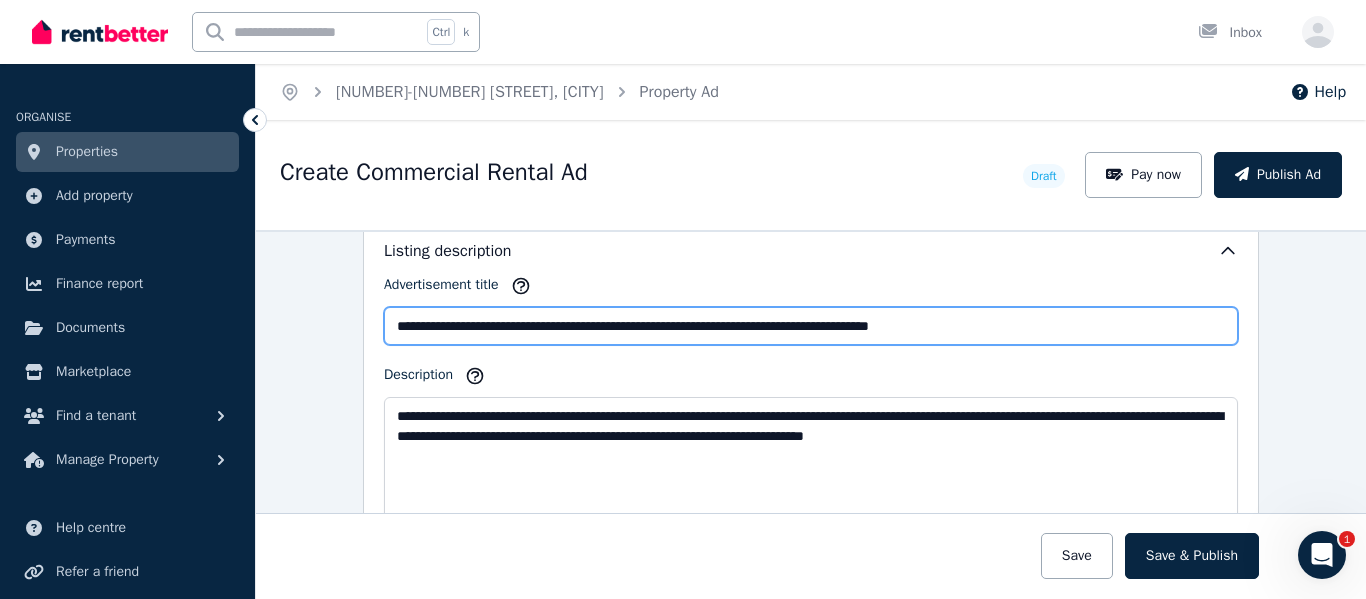 click on "**********" at bounding box center (811, 326) 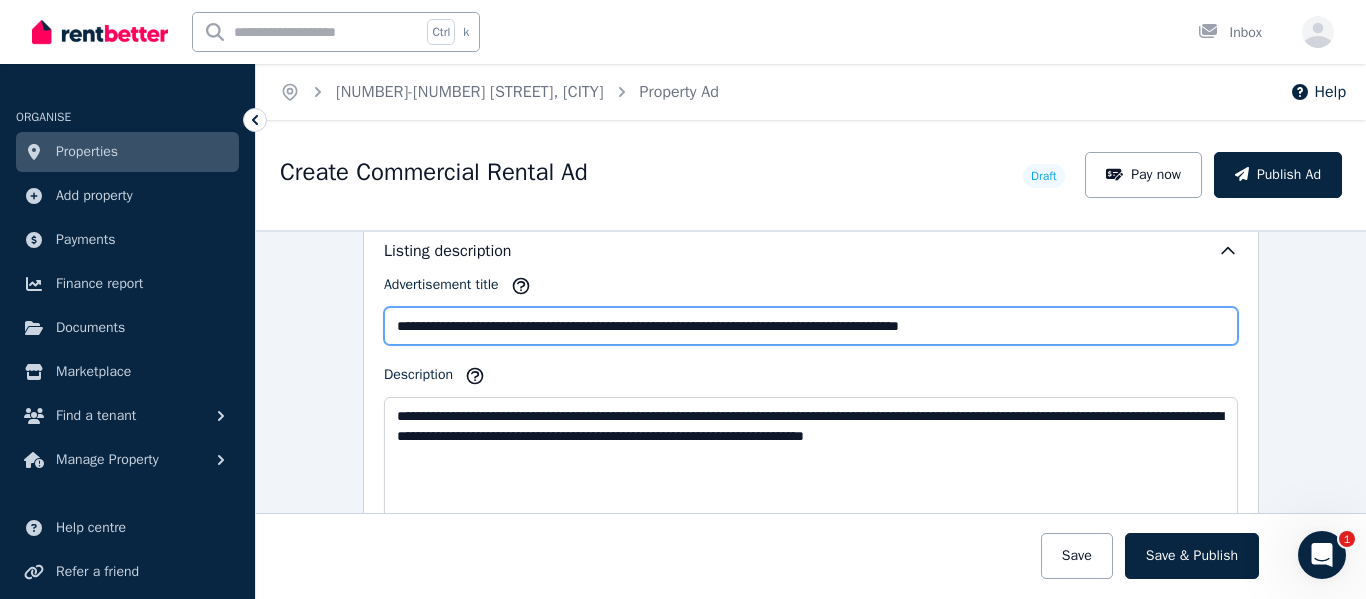 click on "**********" at bounding box center (811, 326) 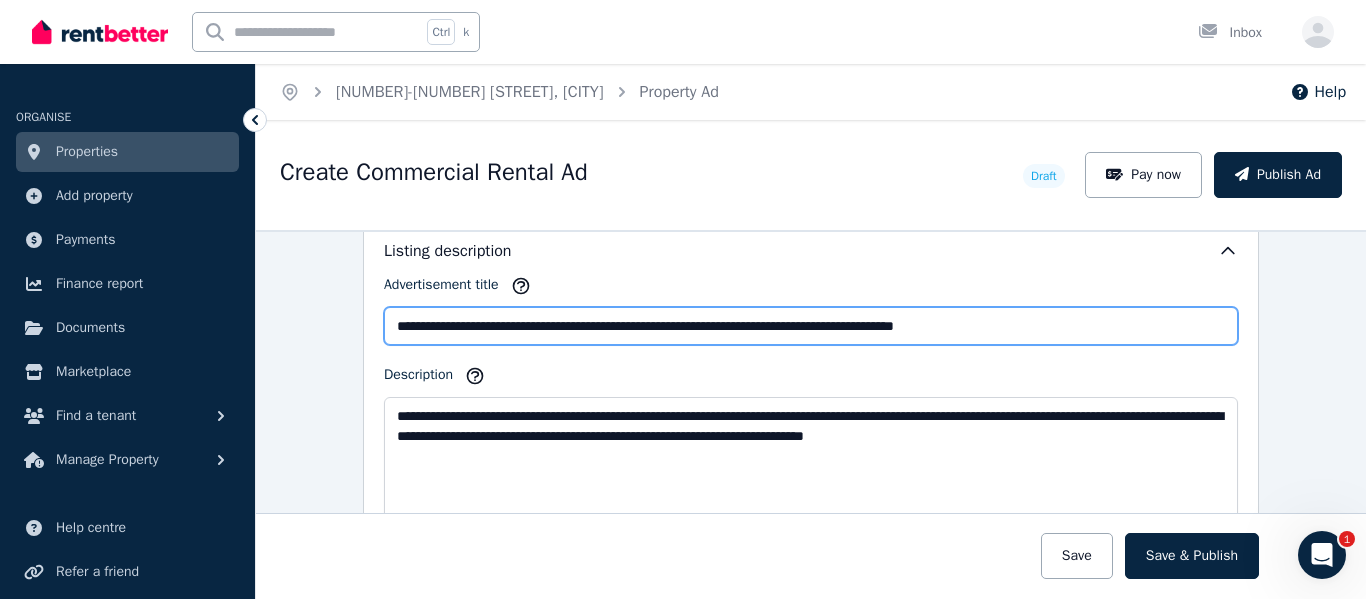 click on "**********" at bounding box center (811, 326) 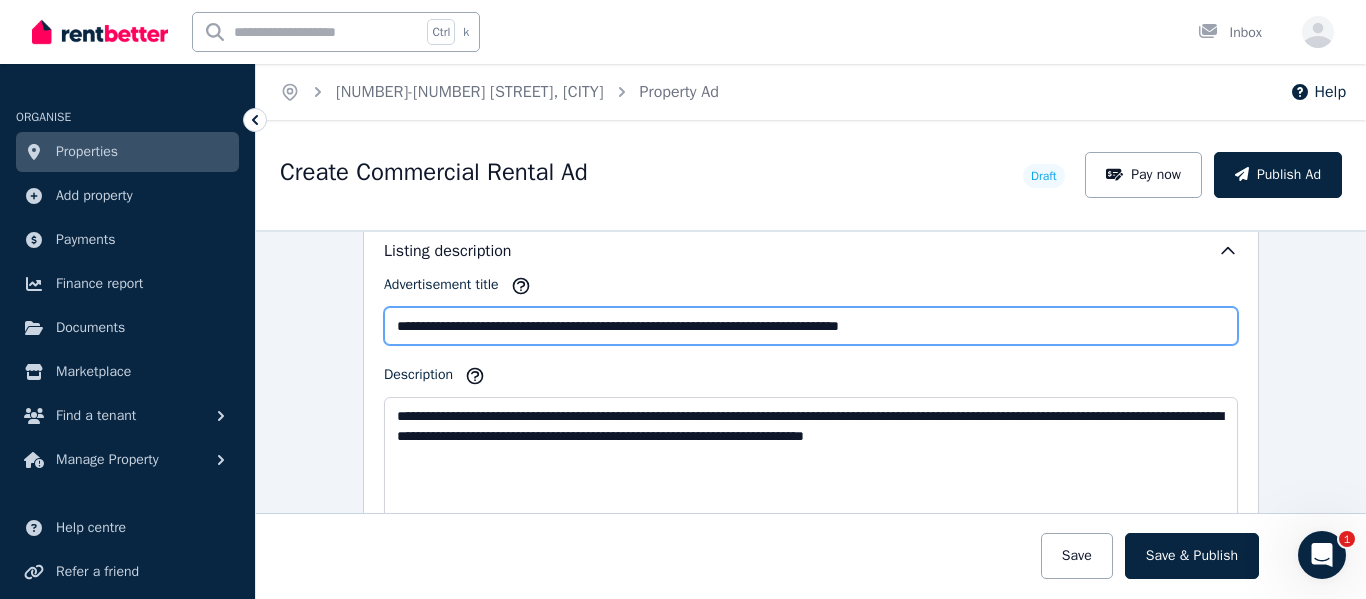 click on "**********" at bounding box center (811, 326) 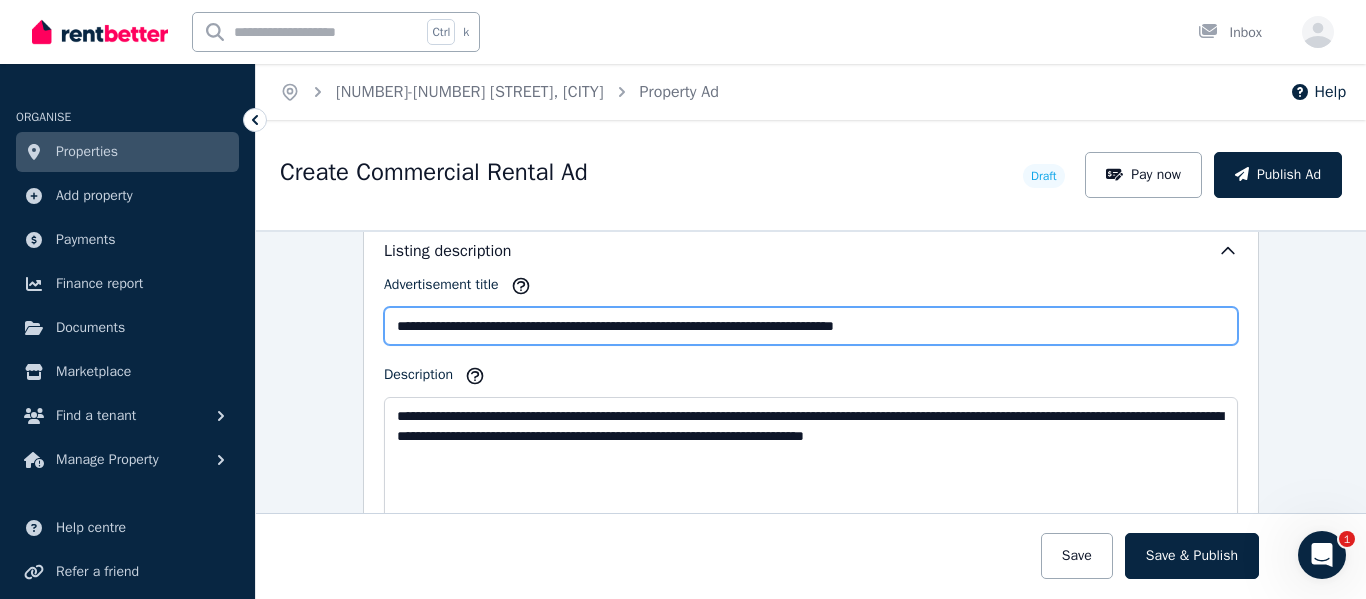 click on "**********" at bounding box center [811, 326] 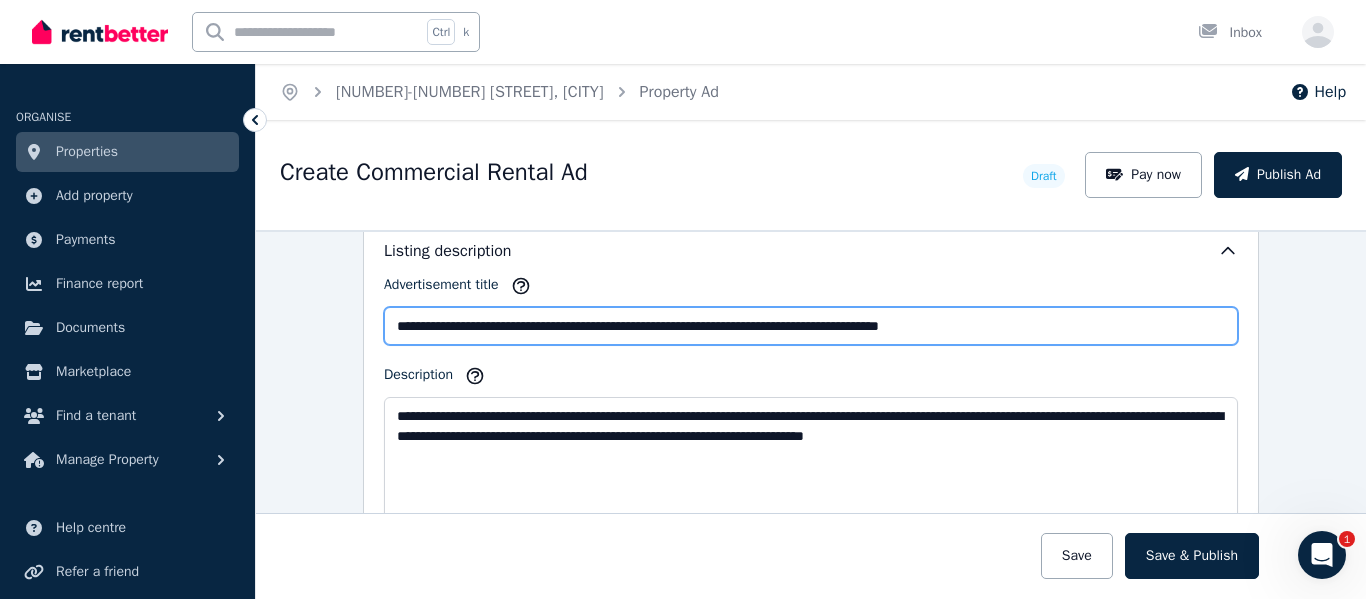 click on "**********" at bounding box center (811, 326) 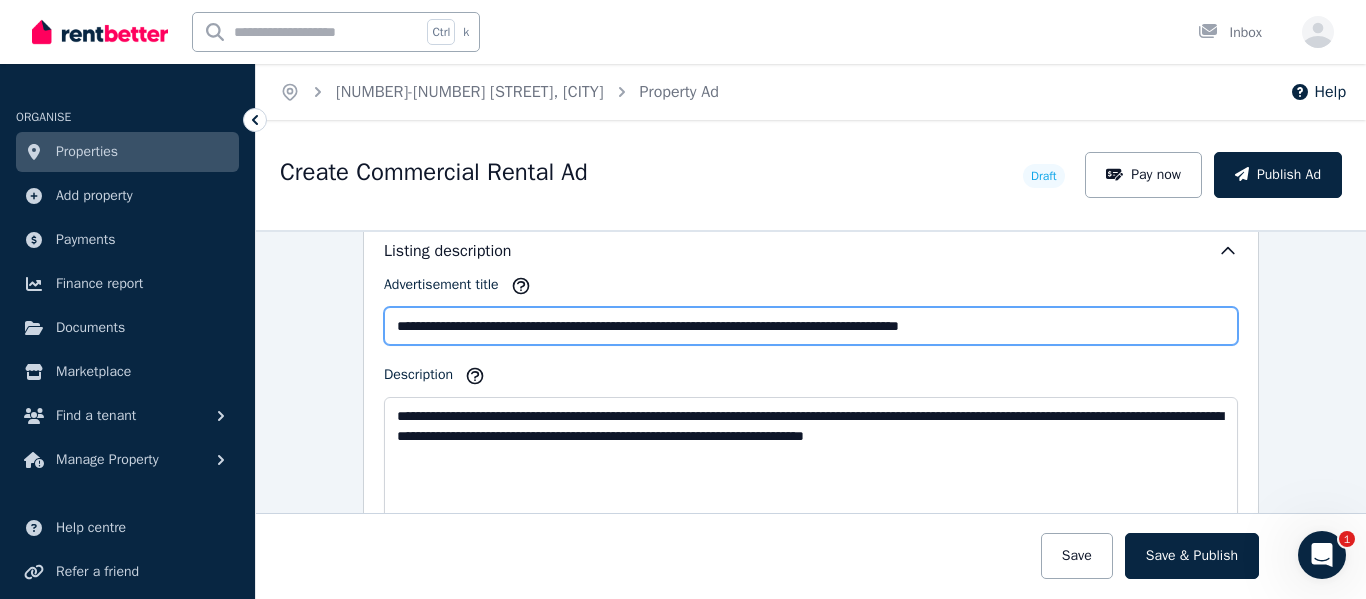 type on "**********" 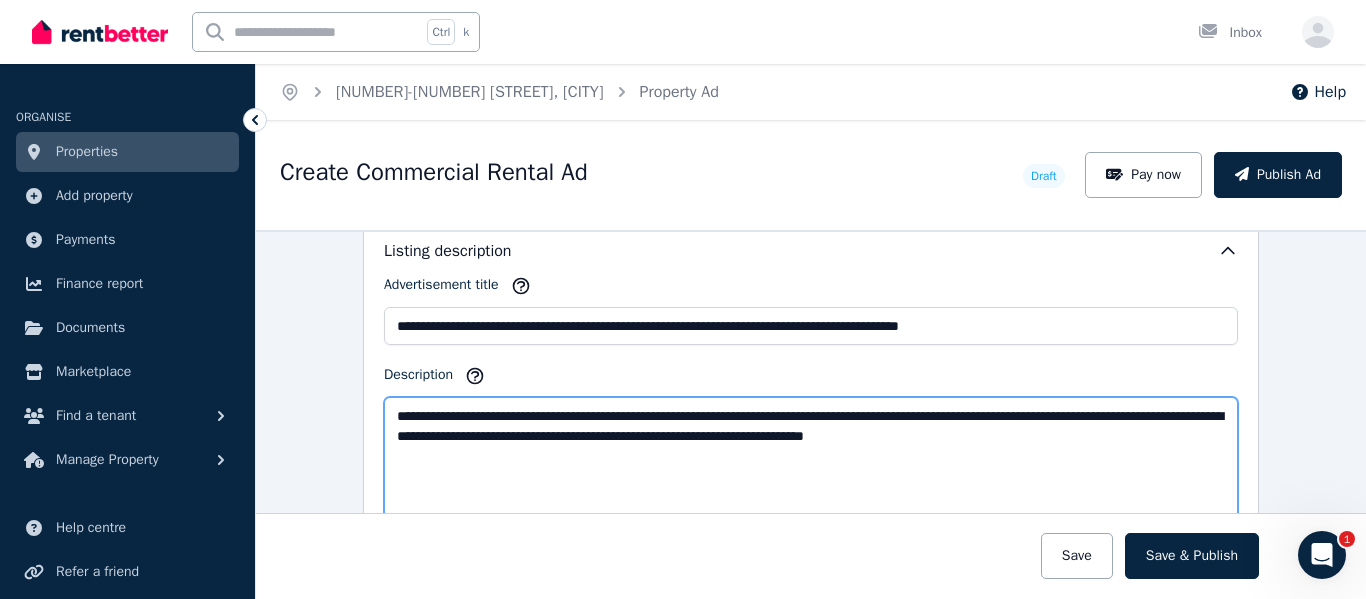 click on "**********" at bounding box center (811, 466) 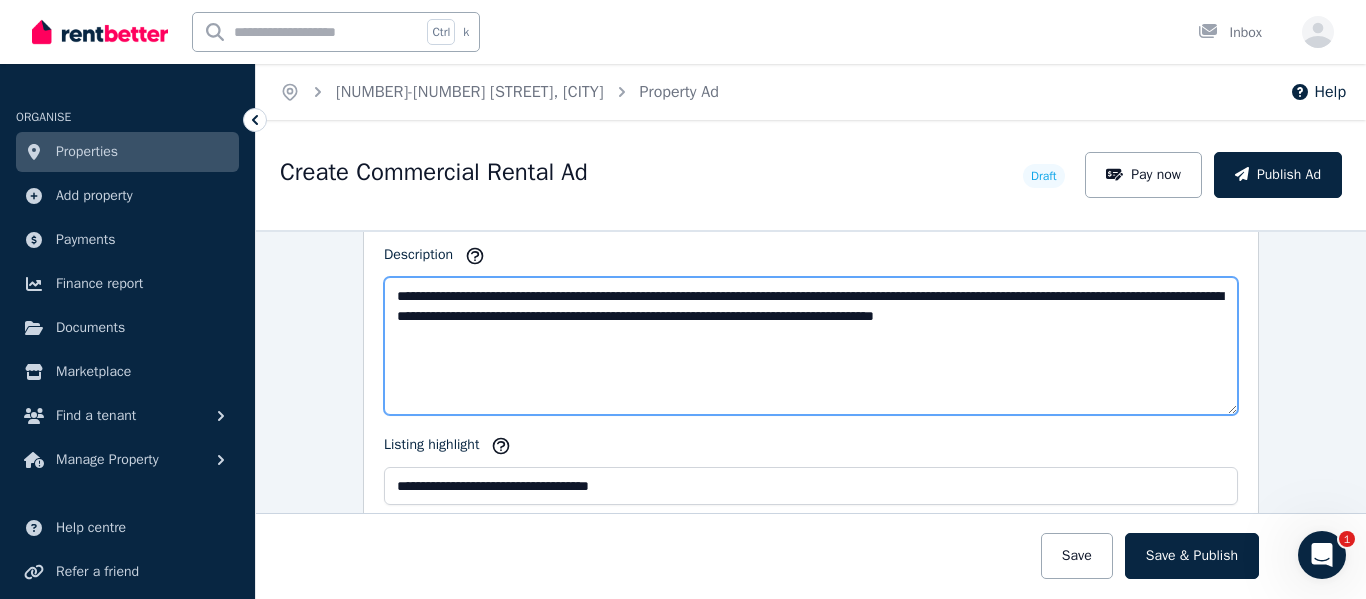 scroll, scrollTop: 2057, scrollLeft: 0, axis: vertical 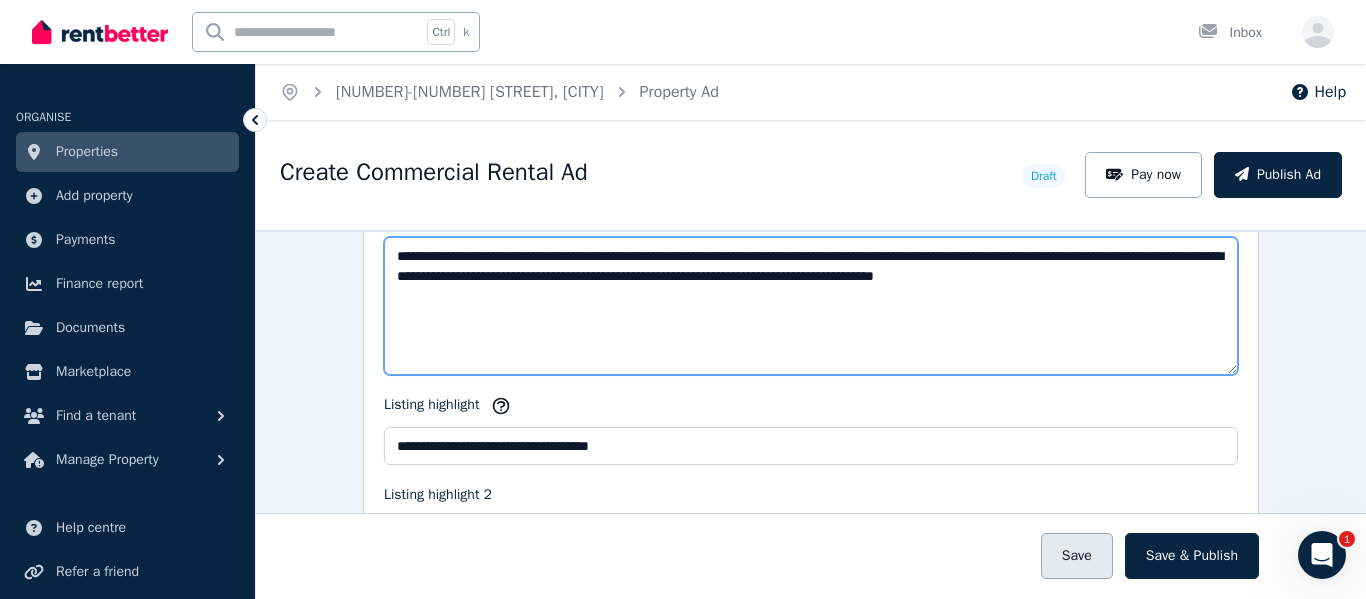 type on "**********" 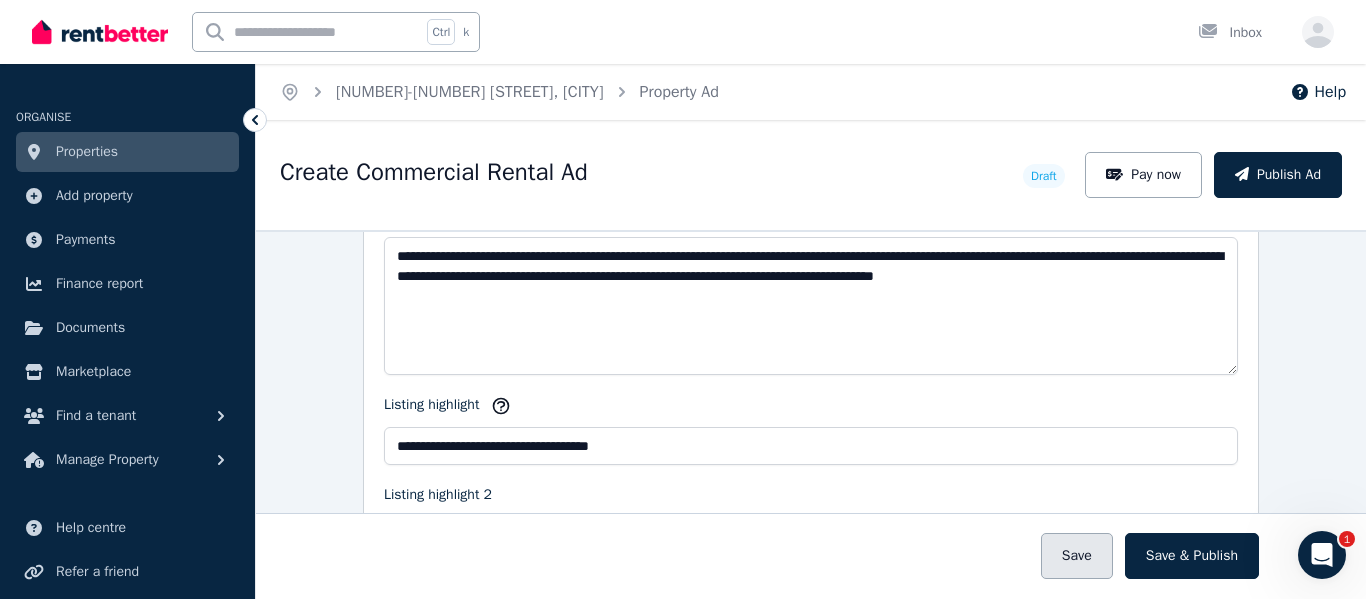 click on "Save" at bounding box center (1077, 556) 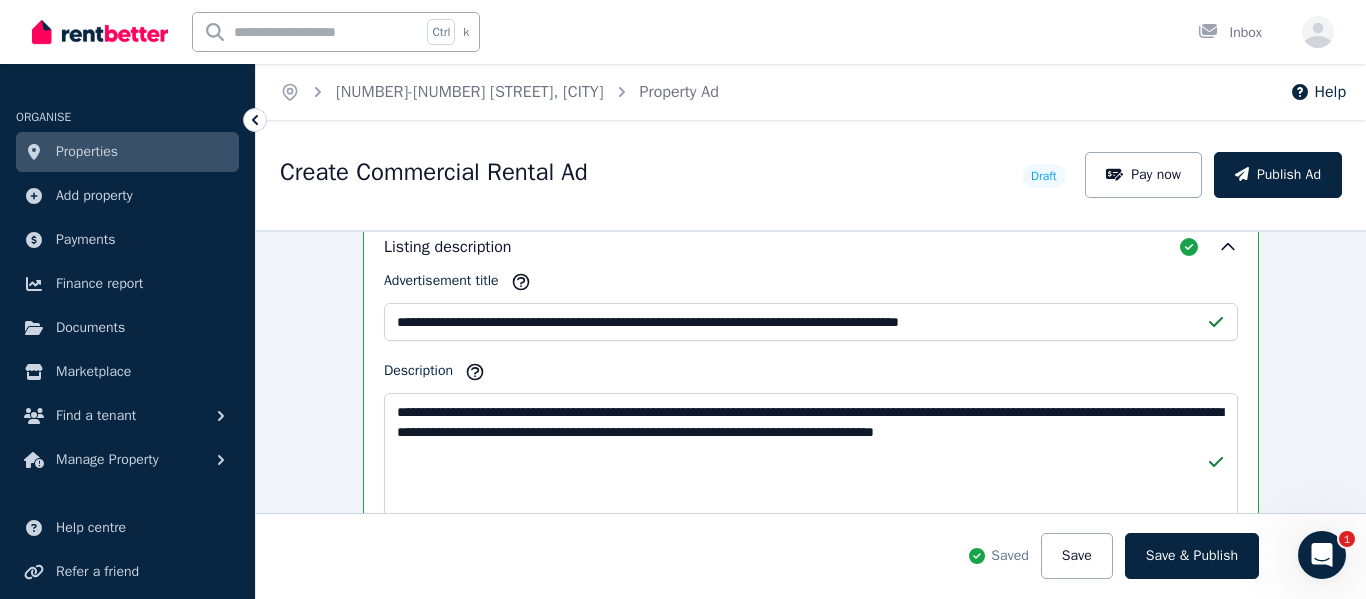 scroll, scrollTop: 2213, scrollLeft: 0, axis: vertical 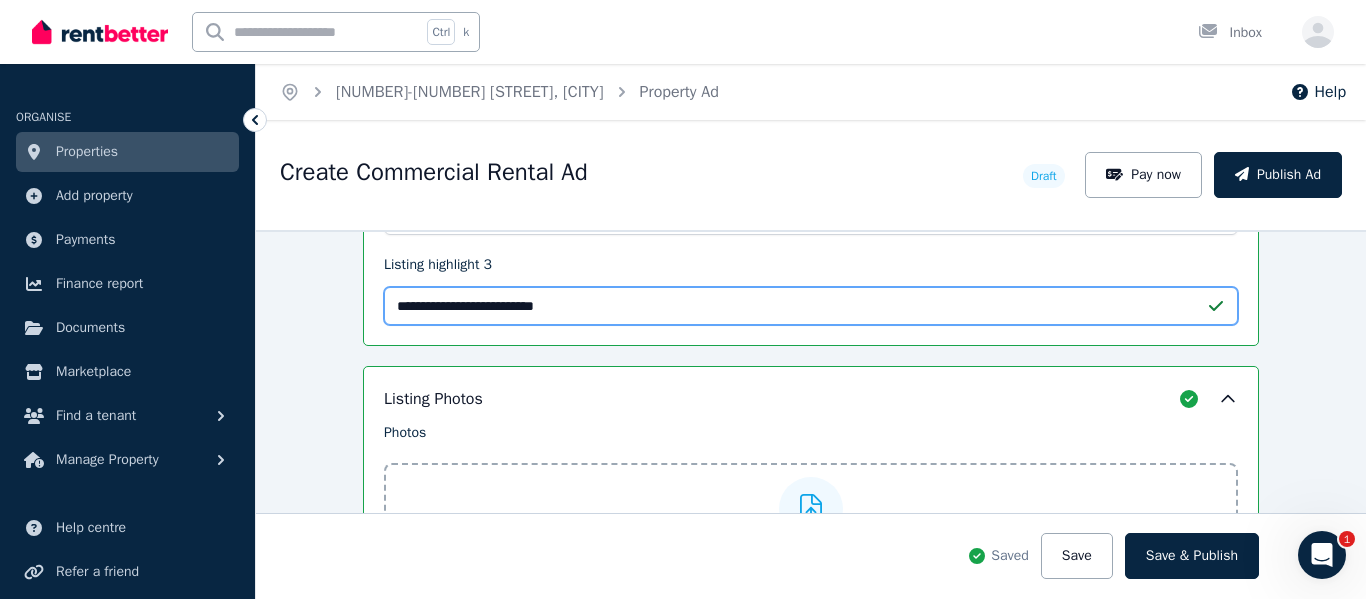click on "**********" at bounding box center [811, 306] 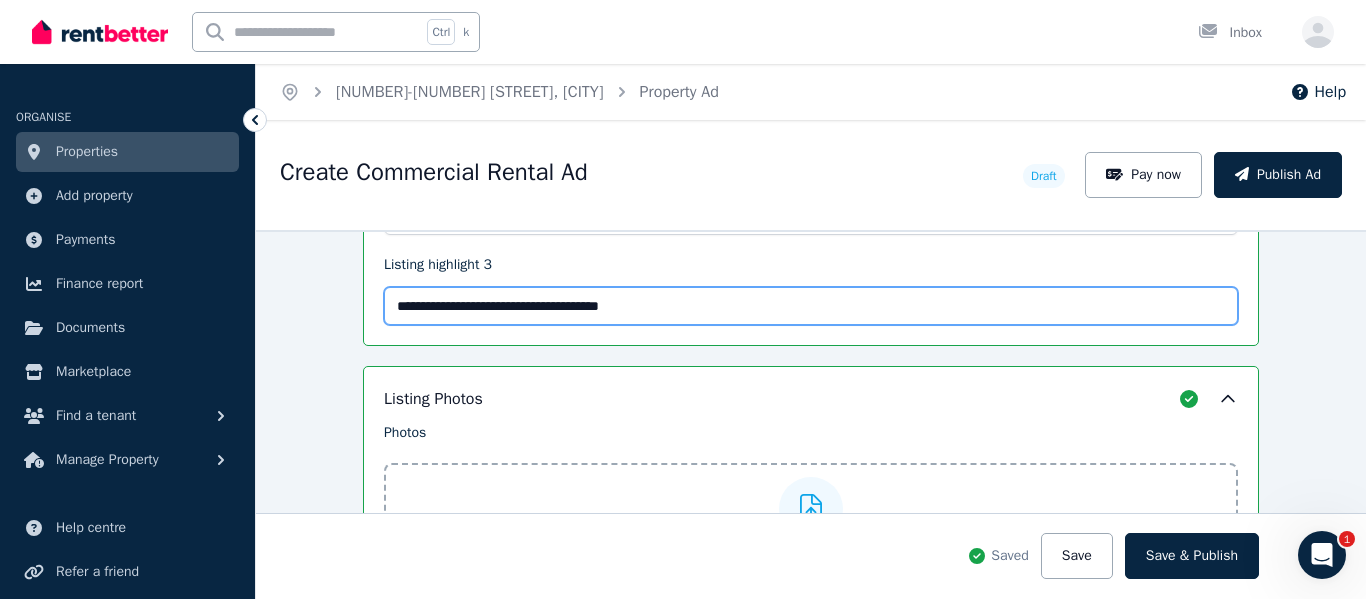 click on "**********" at bounding box center (811, 306) 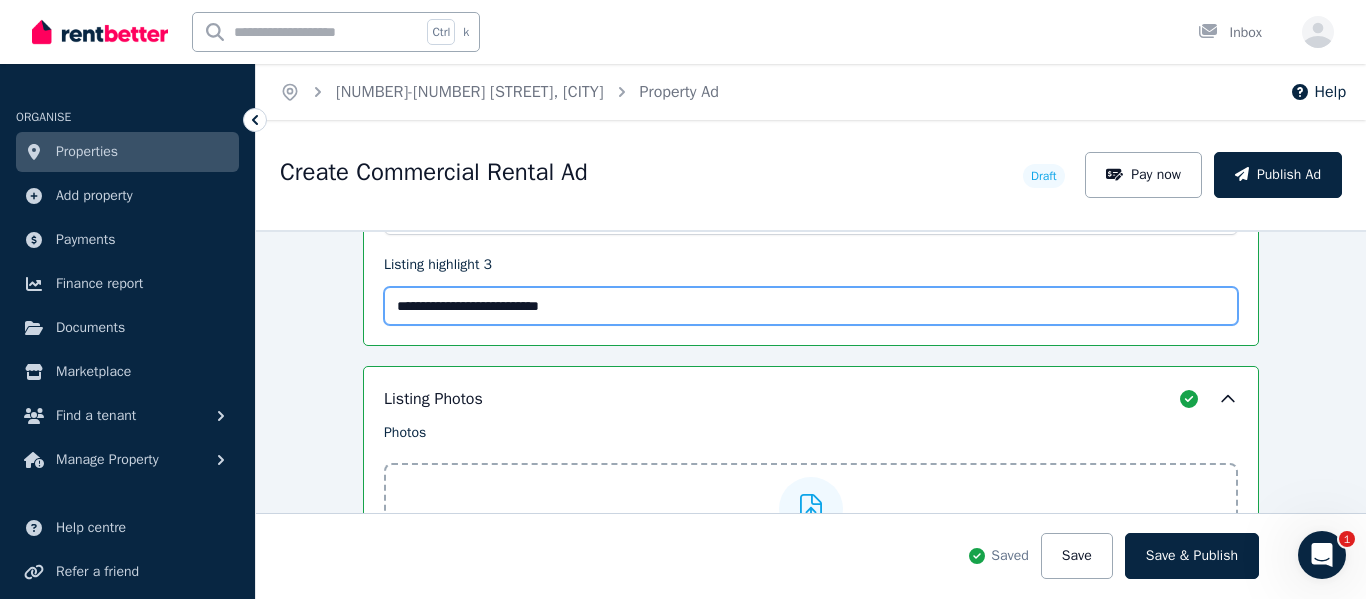 click on "**********" at bounding box center [811, 306] 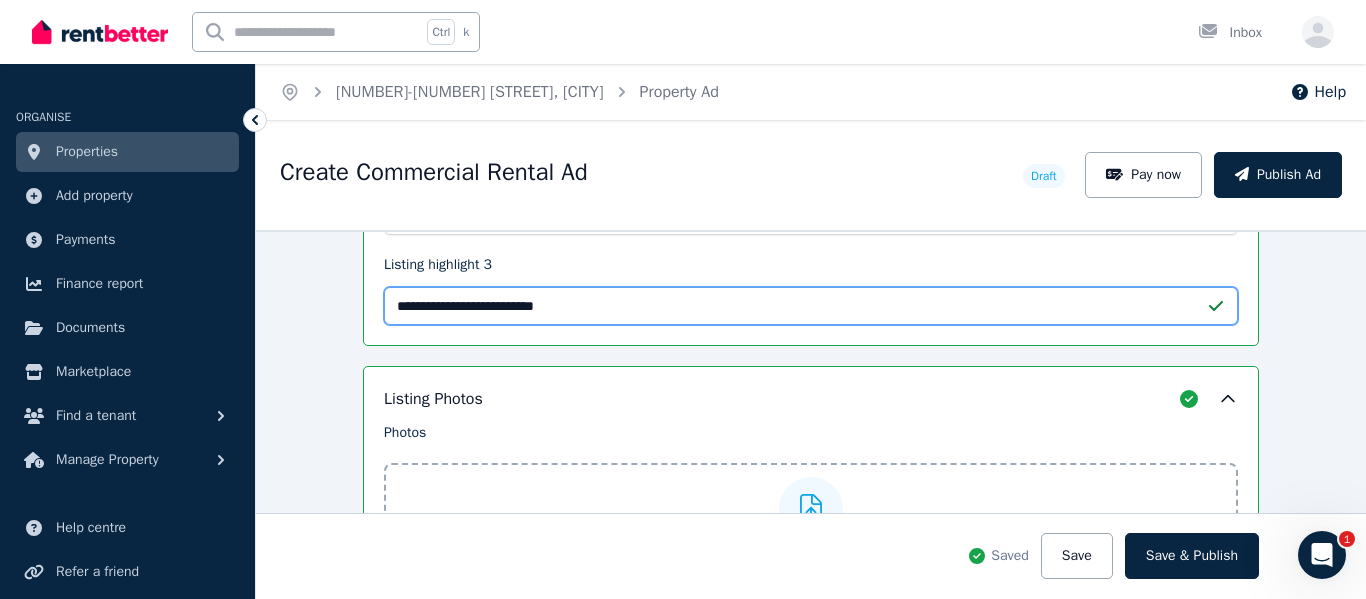click on "**********" at bounding box center [811, 306] 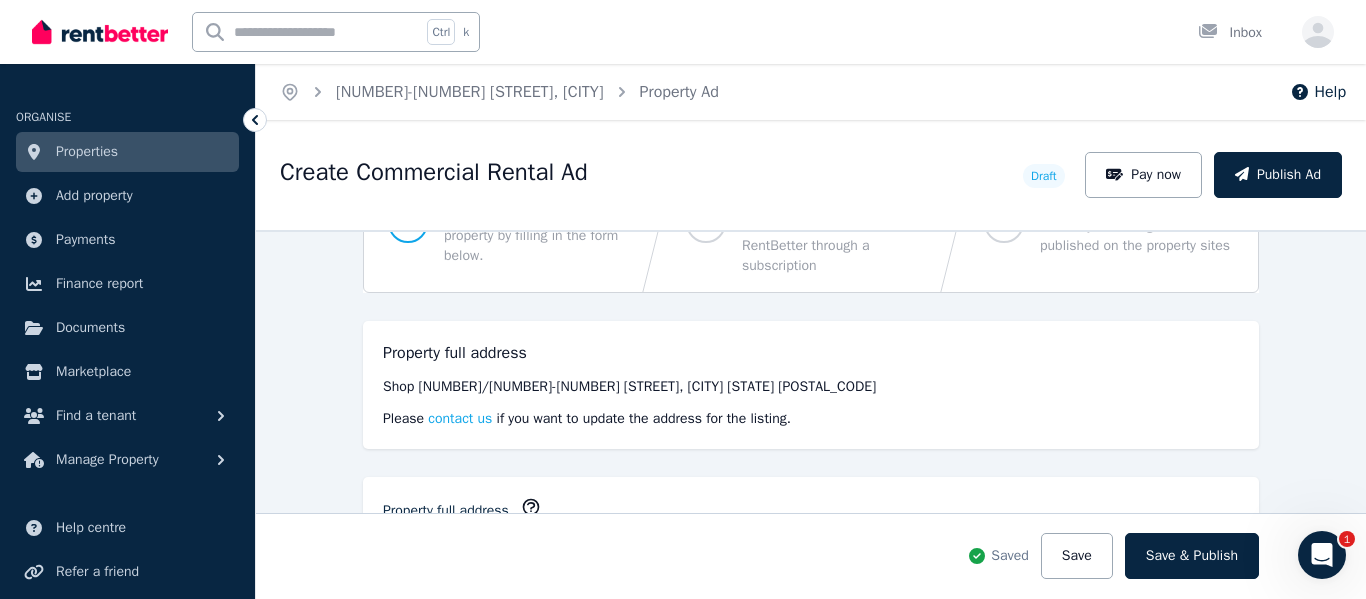 scroll, scrollTop: 120, scrollLeft: 0, axis: vertical 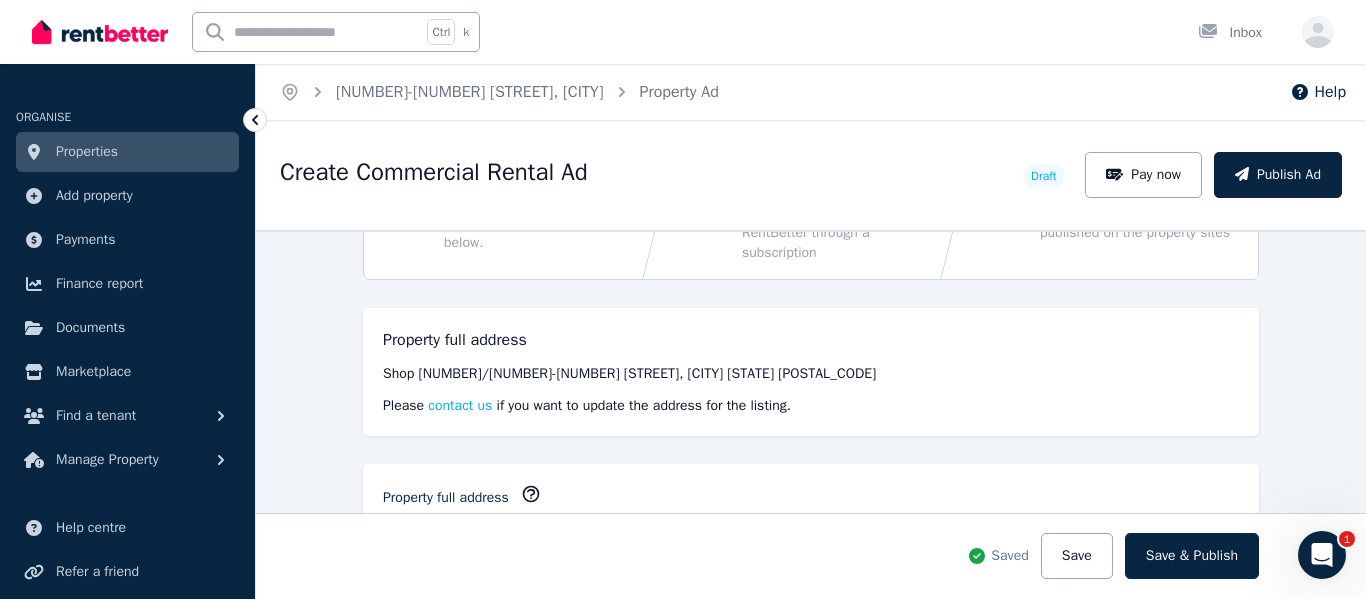 type on "**********" 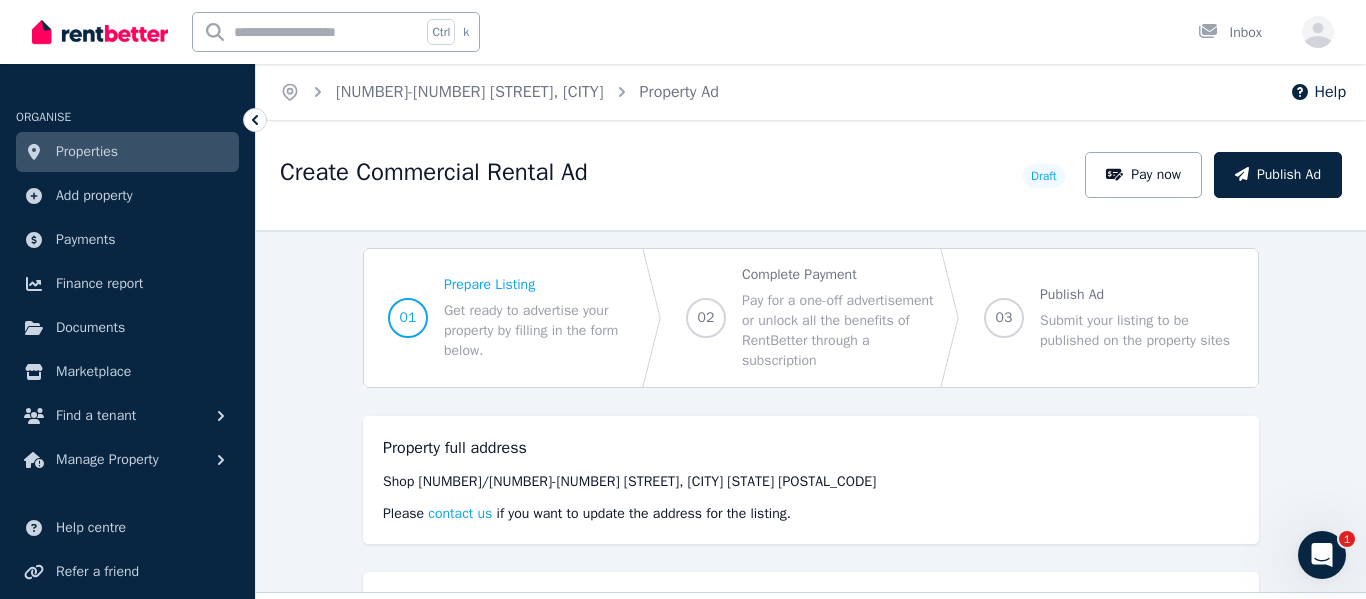 scroll, scrollTop: 0, scrollLeft: 0, axis: both 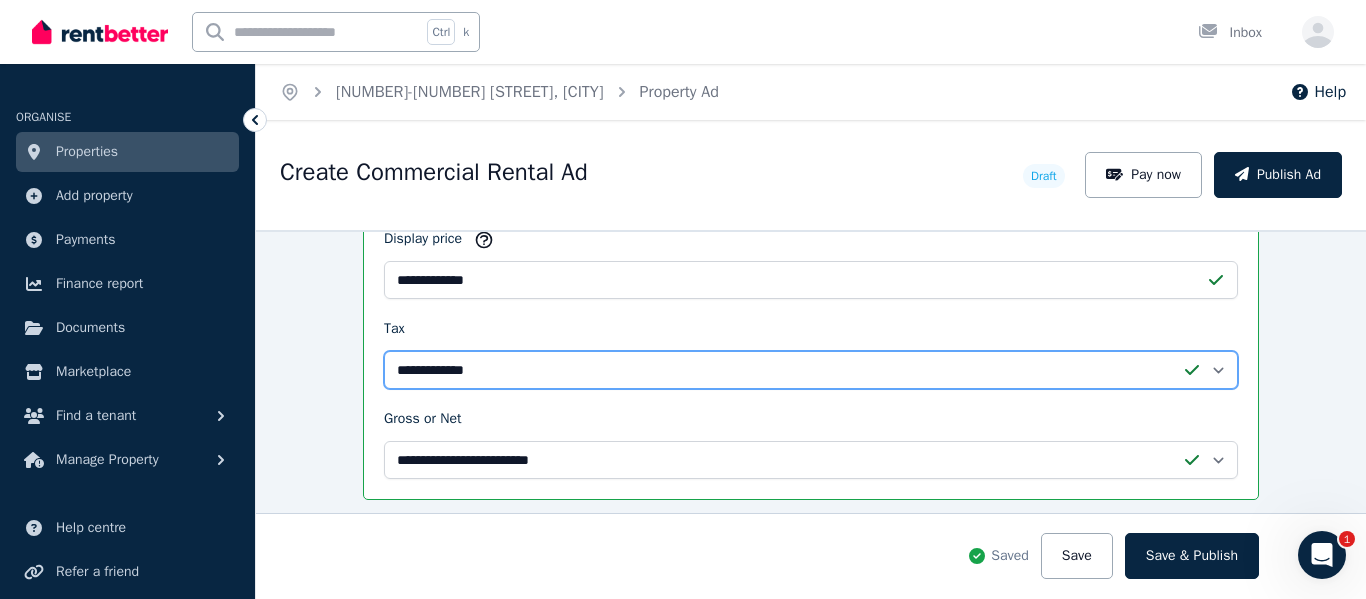 click on "**********" at bounding box center [811, 370] 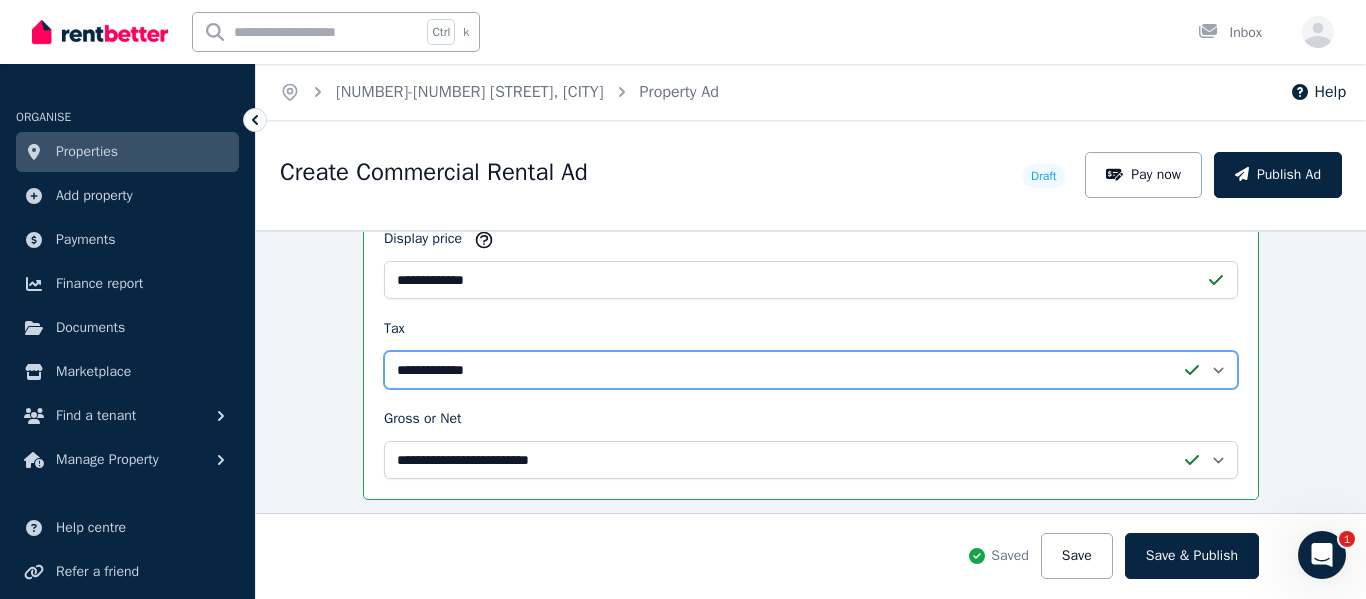 select on "*********" 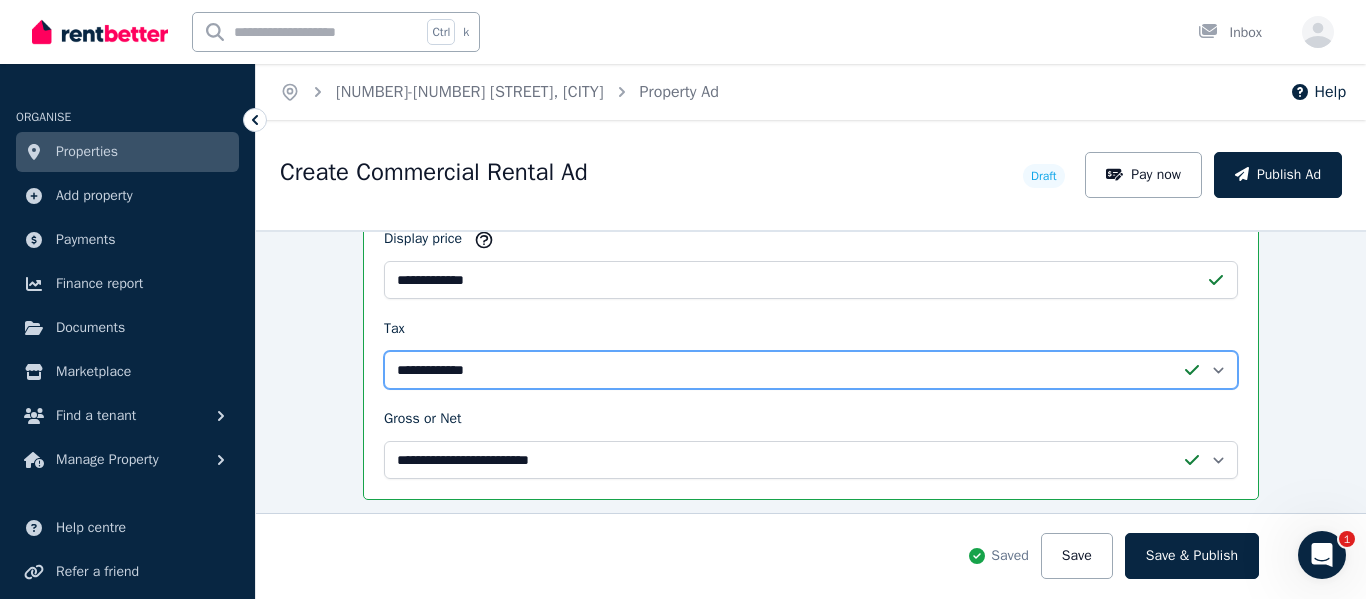 click on "**********" at bounding box center (811, 370) 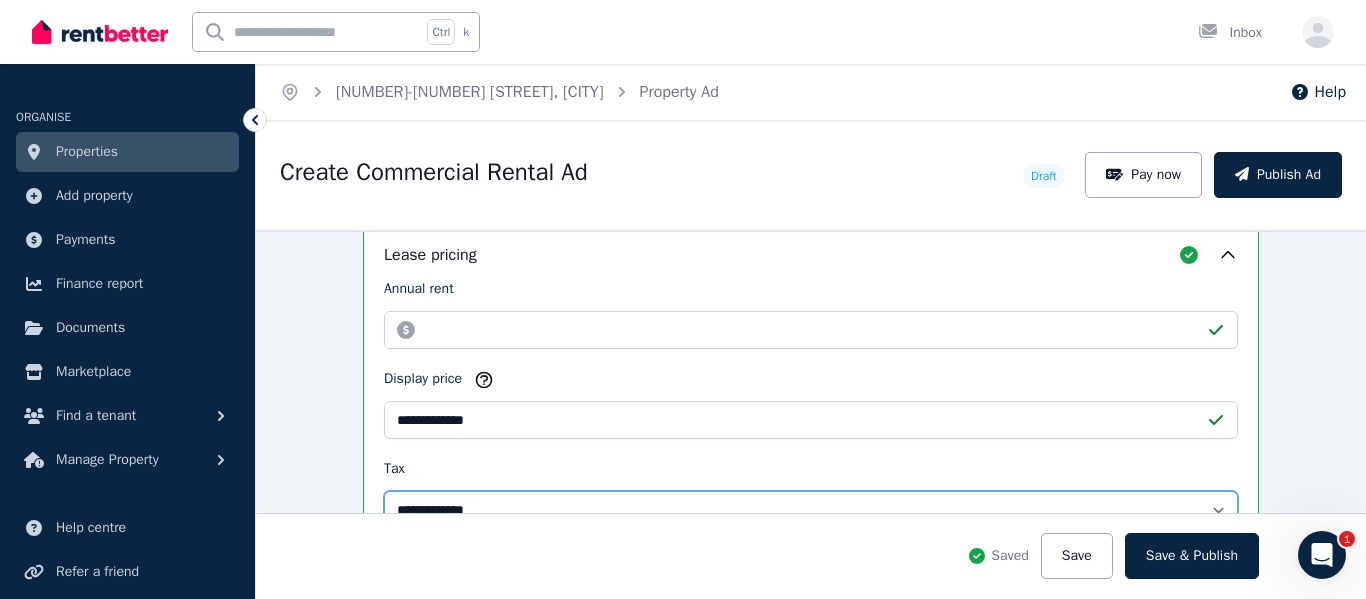 scroll, scrollTop: 814, scrollLeft: 0, axis: vertical 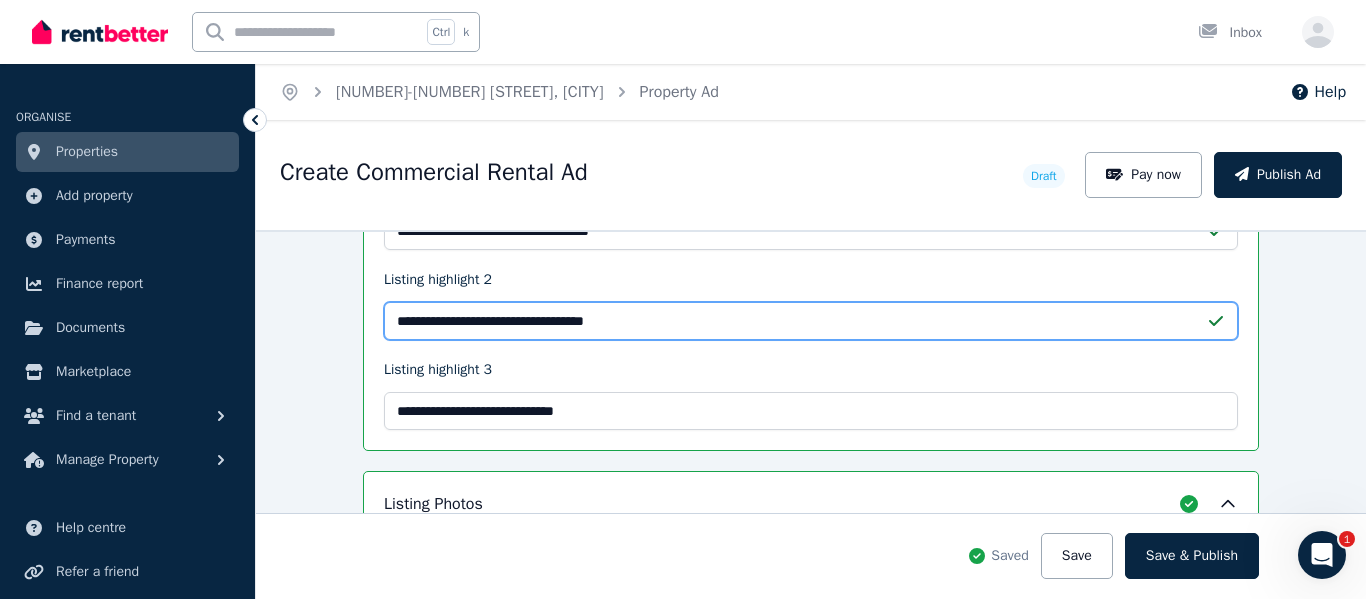 click on "**********" at bounding box center [811, 321] 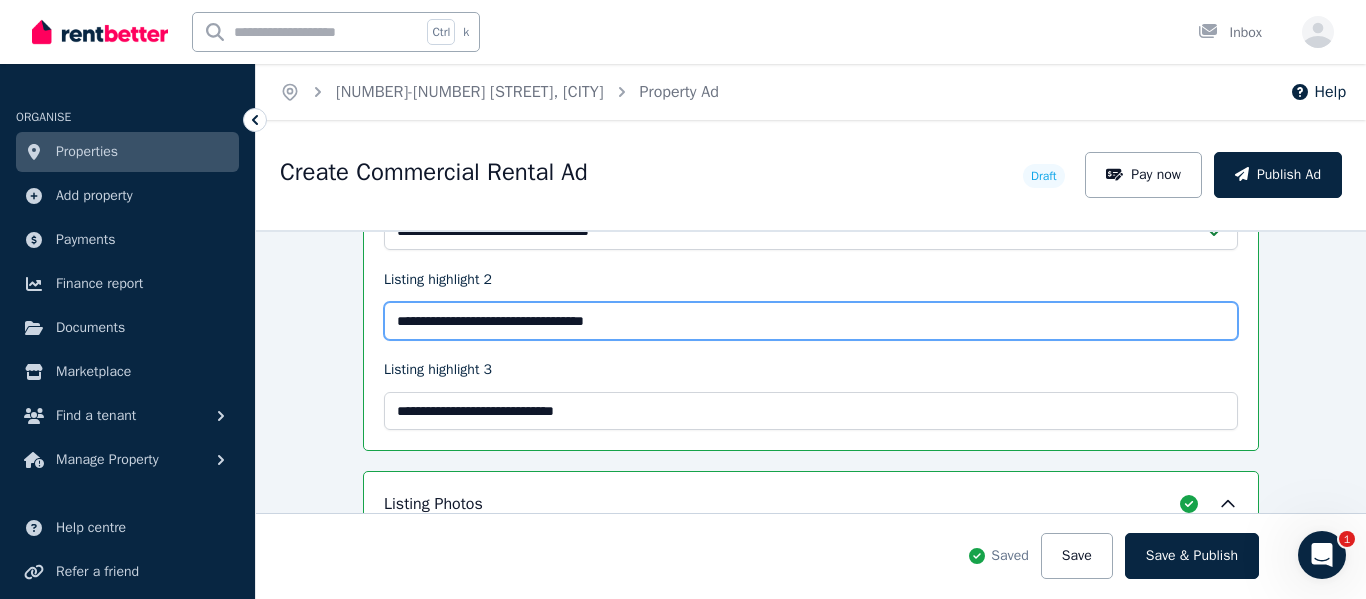 click on "**********" at bounding box center (811, 321) 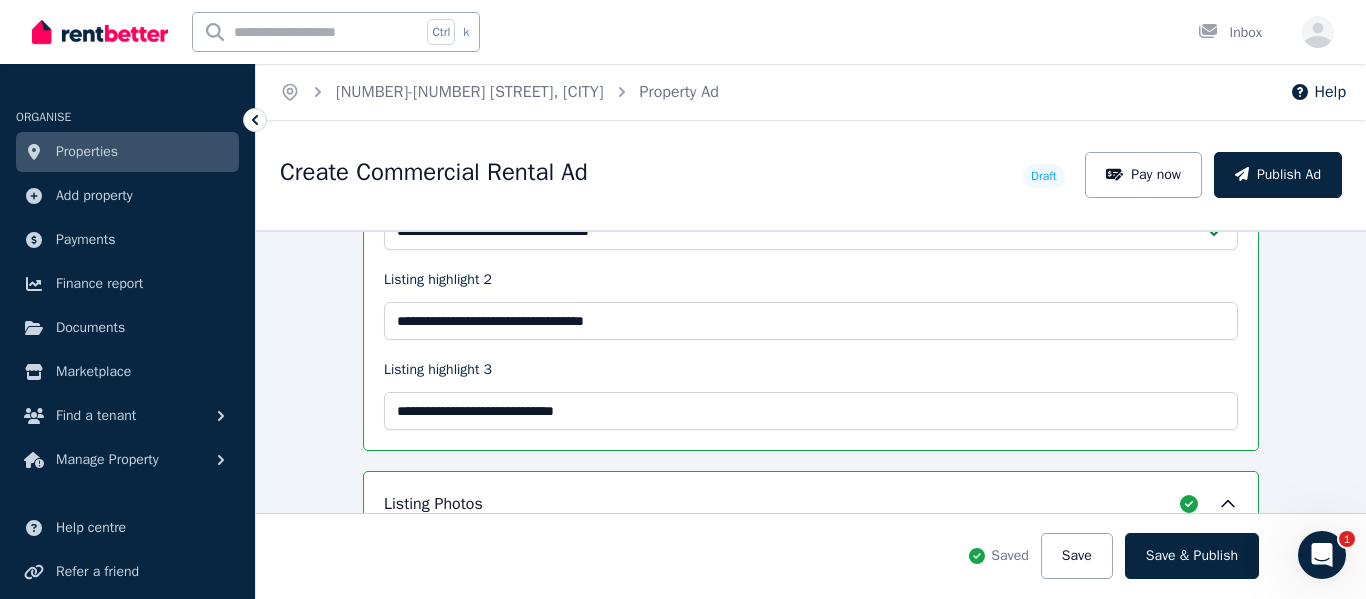 click on "Listing highlight 3" at bounding box center (811, 374) 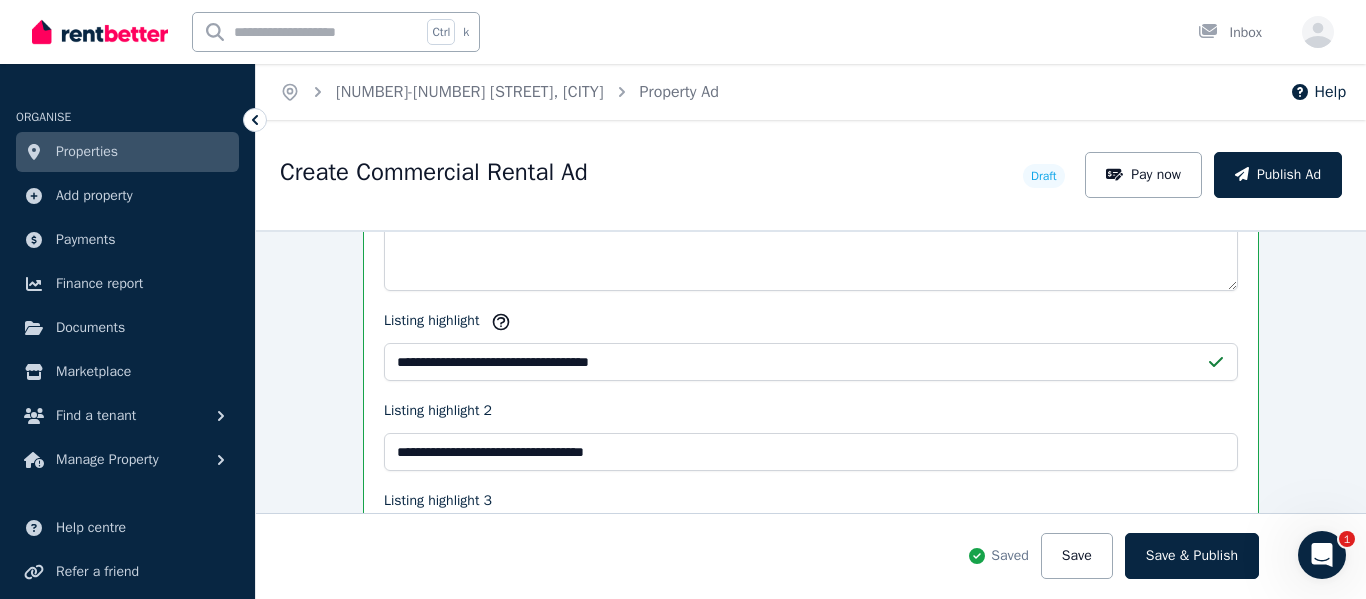 scroll, scrollTop: 2257, scrollLeft: 0, axis: vertical 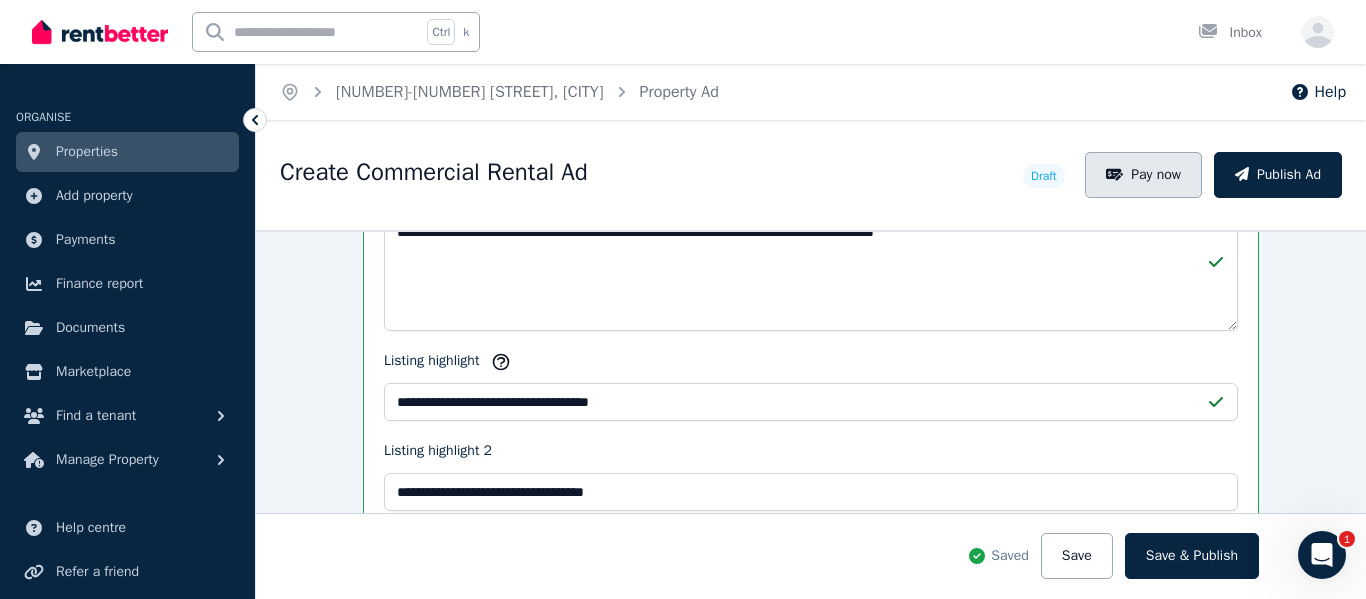click on "Pay now" at bounding box center (1143, 175) 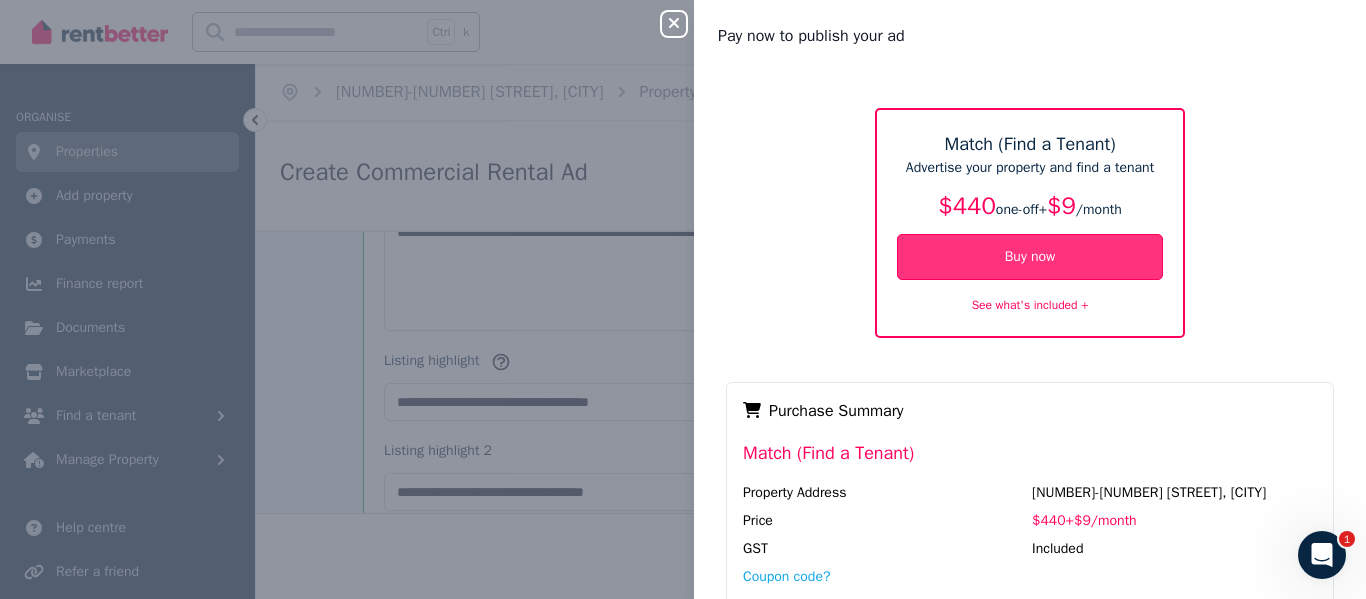 click on "Buy now" at bounding box center [1030, 257] 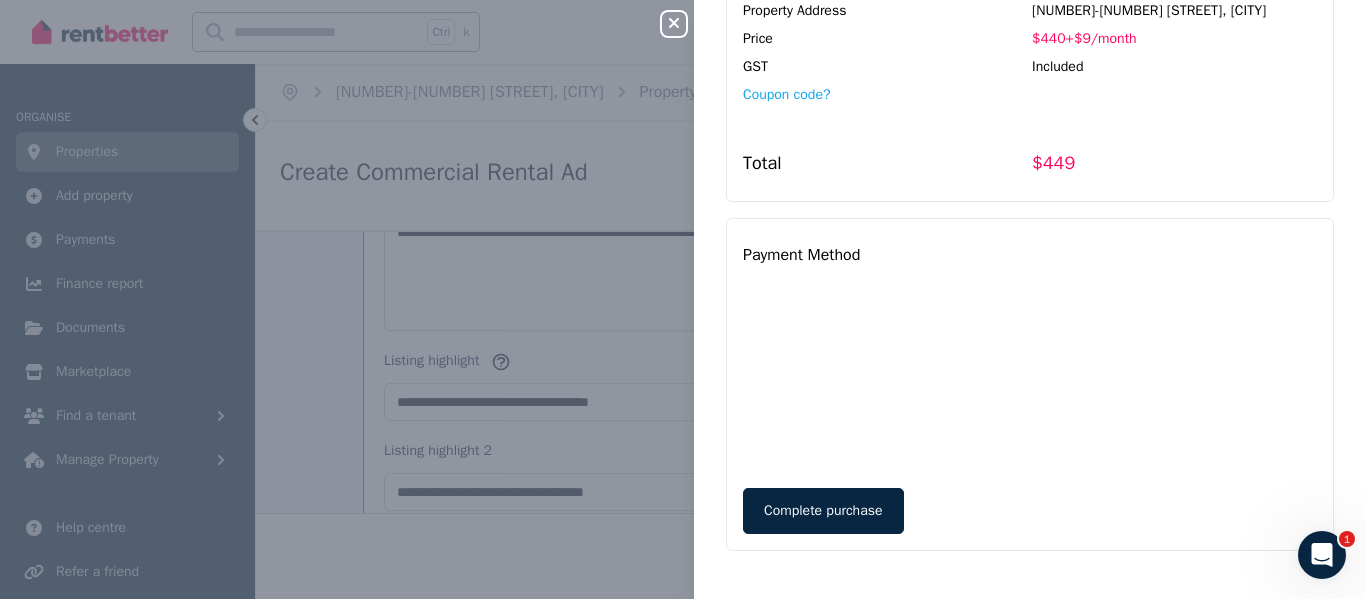 scroll, scrollTop: 502, scrollLeft: 0, axis: vertical 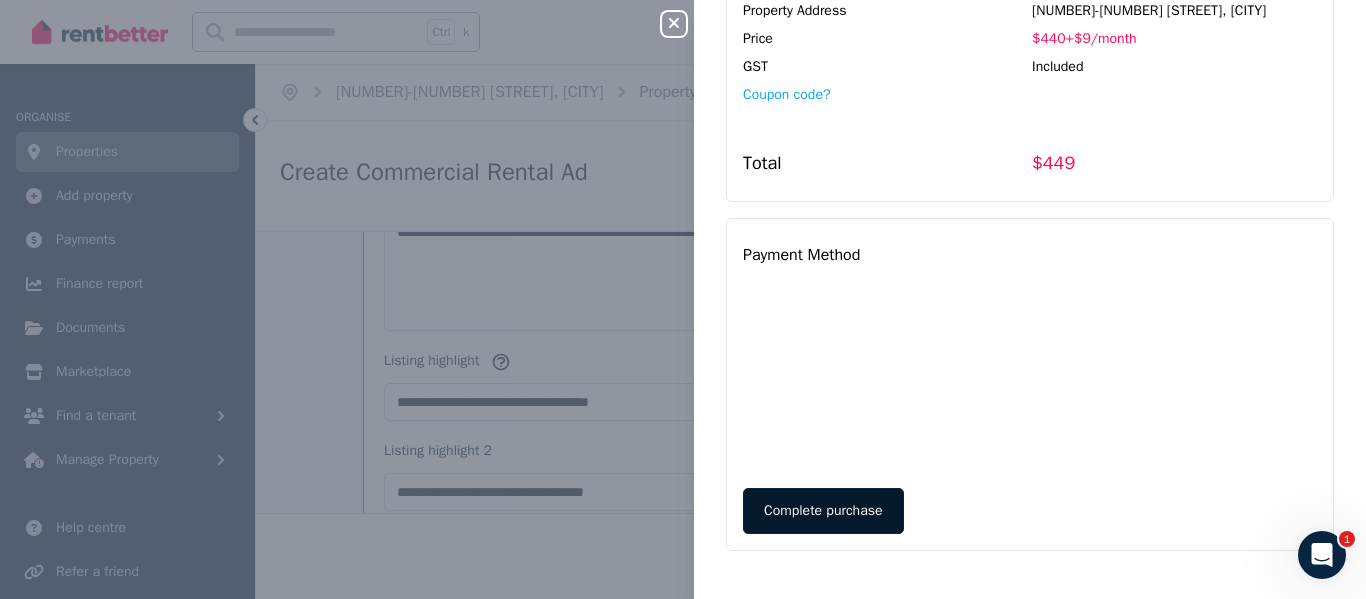 click on "Complete purchase" at bounding box center (823, 511) 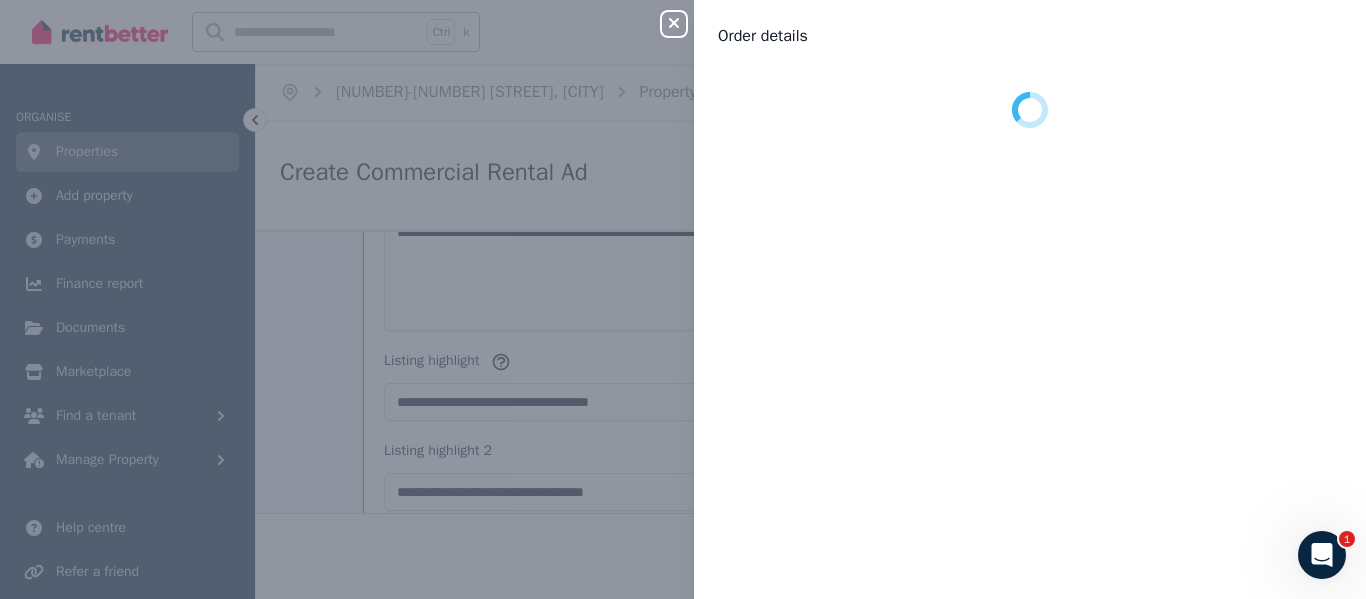 scroll, scrollTop: 0, scrollLeft: 0, axis: both 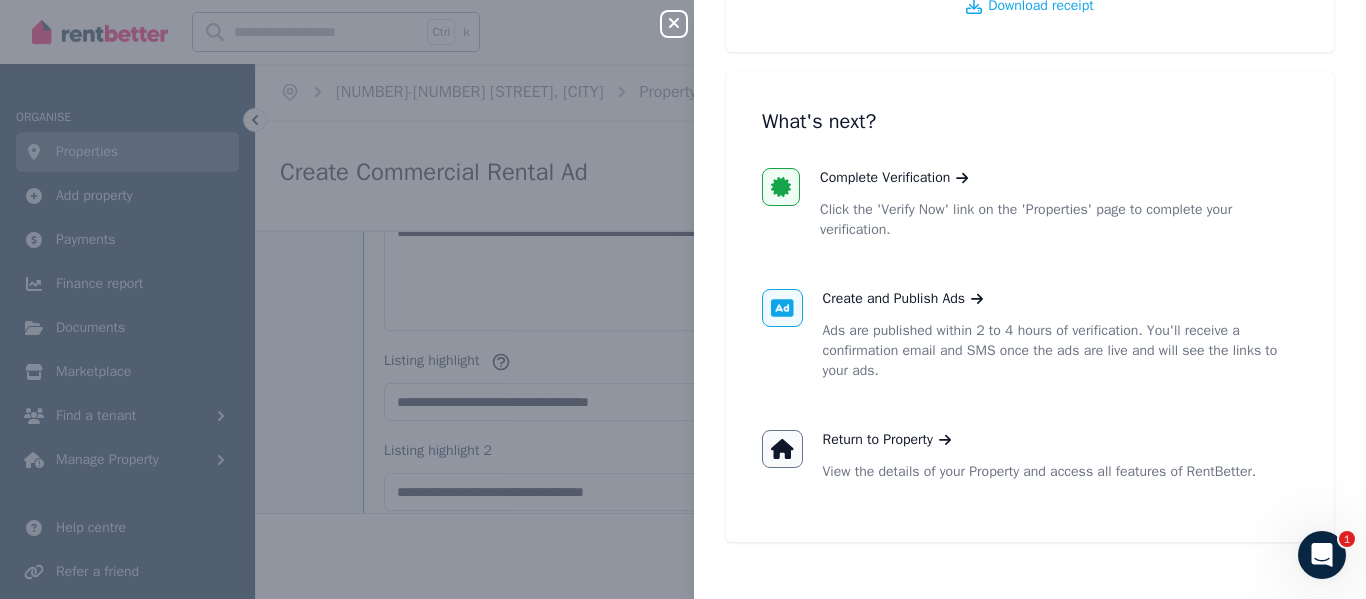 click 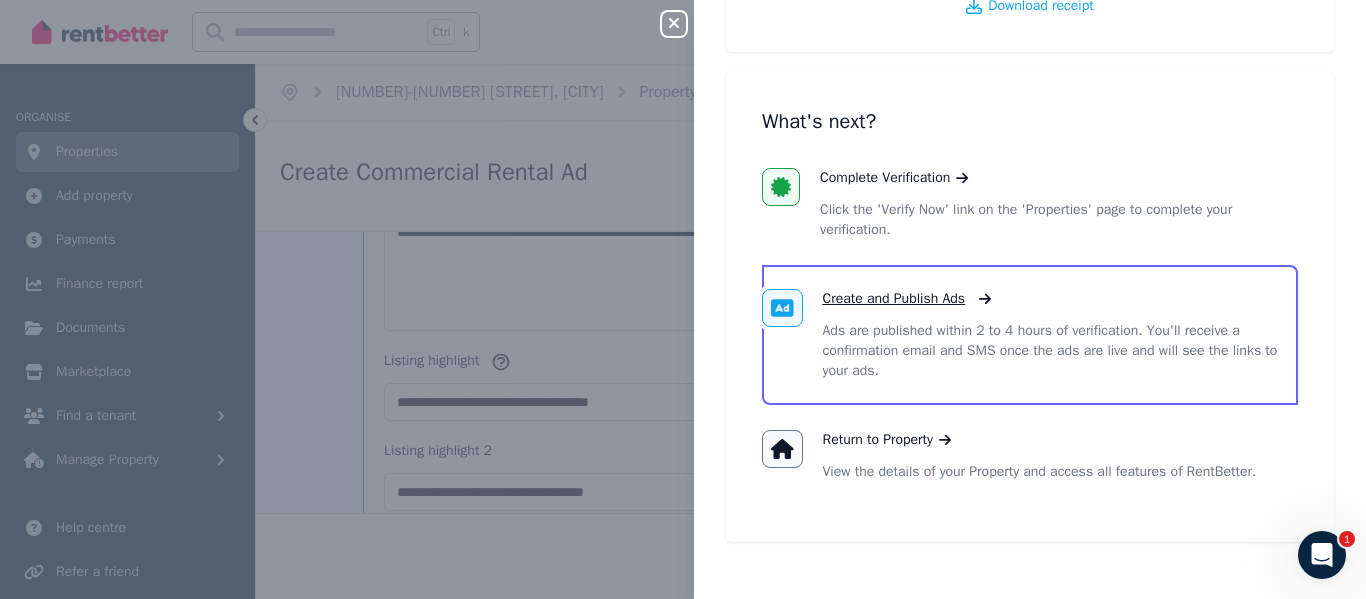 click on "Create and Publish Ads" at bounding box center [894, 299] 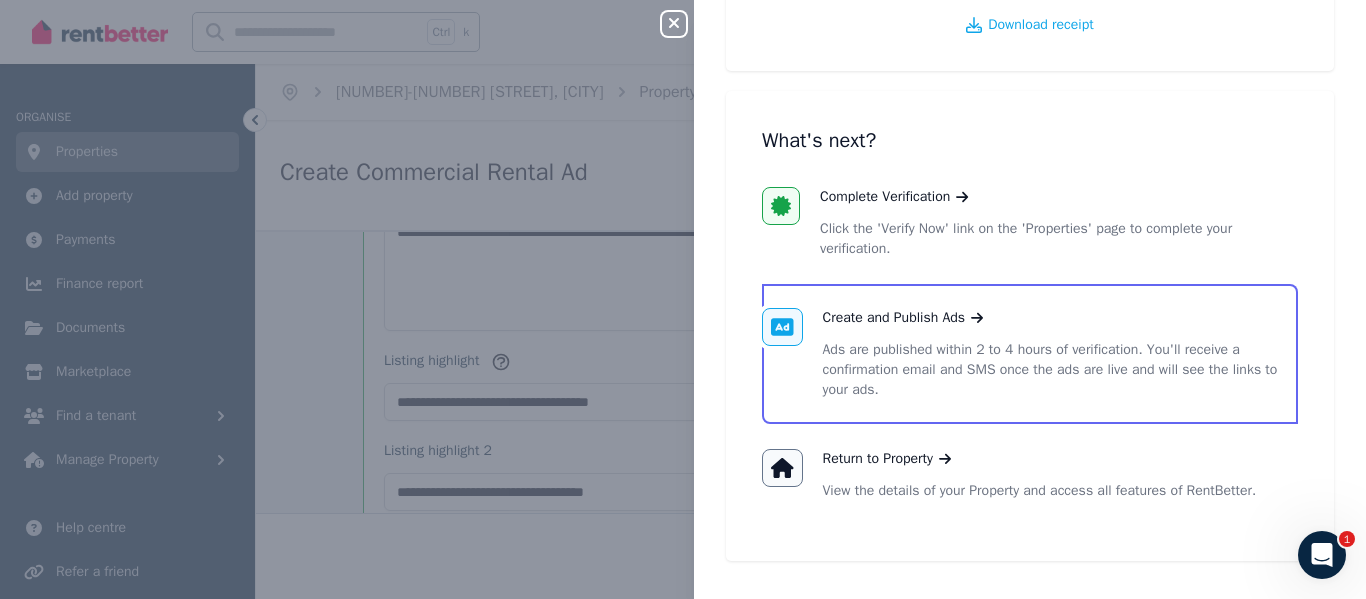 scroll, scrollTop: 367, scrollLeft: 0, axis: vertical 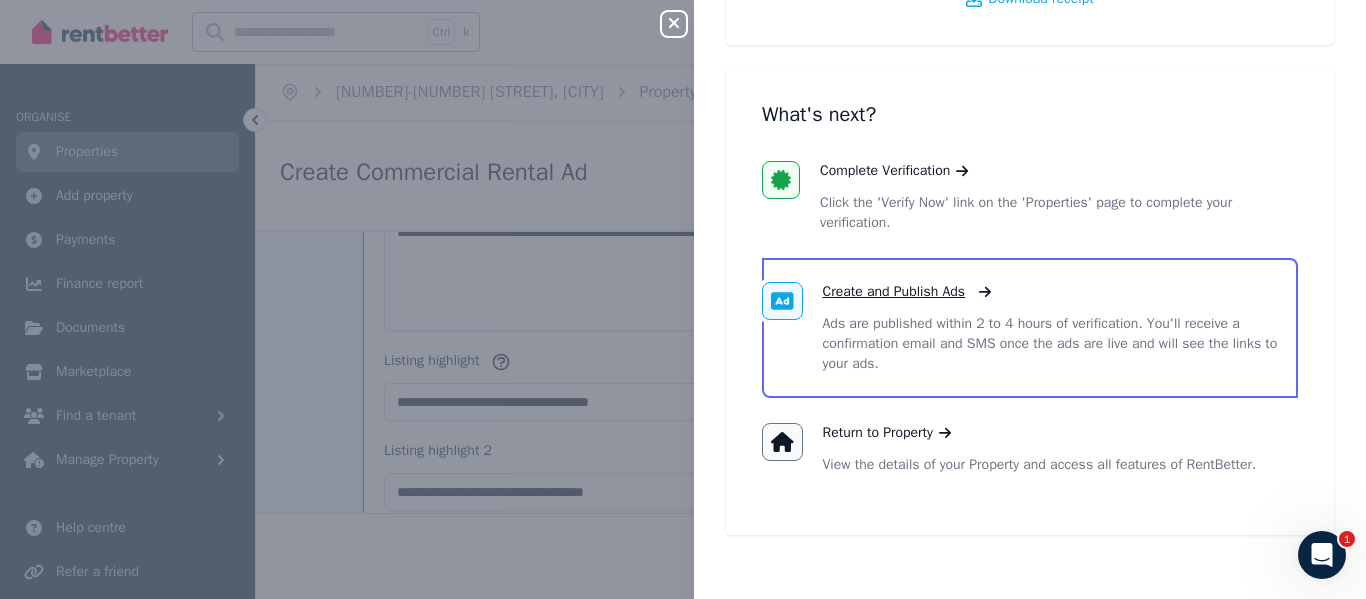 click on "Create and Publish Ads" at bounding box center [894, 292] 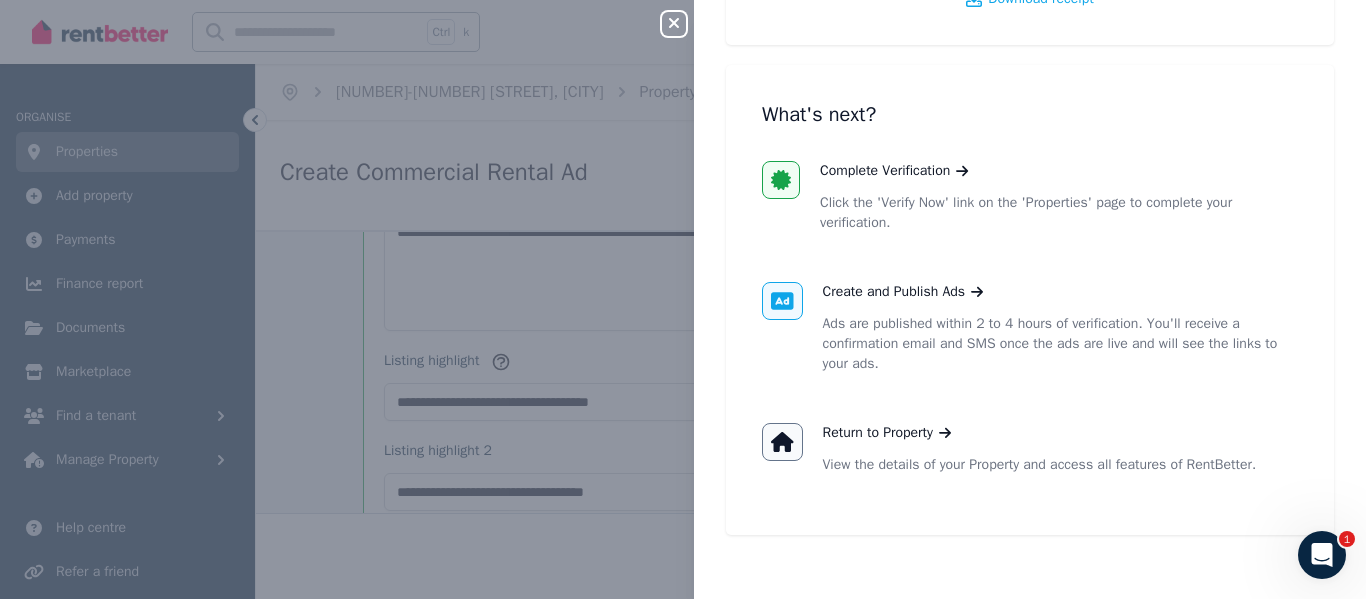 click 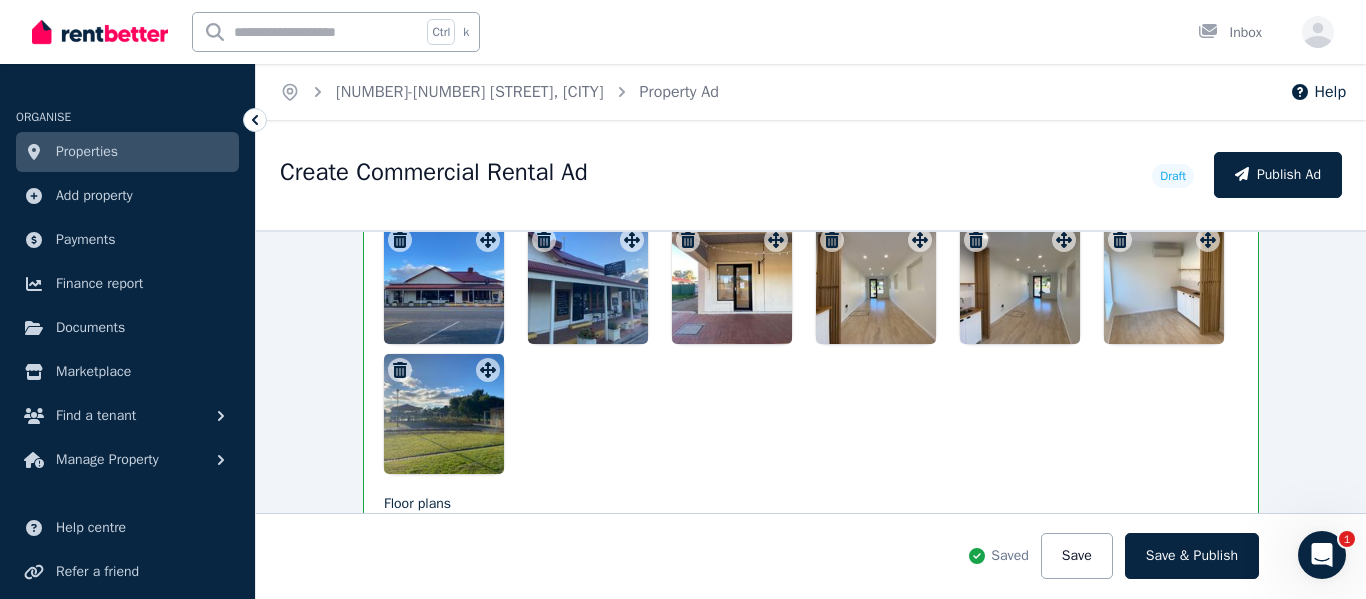 scroll, scrollTop: 2881, scrollLeft: 0, axis: vertical 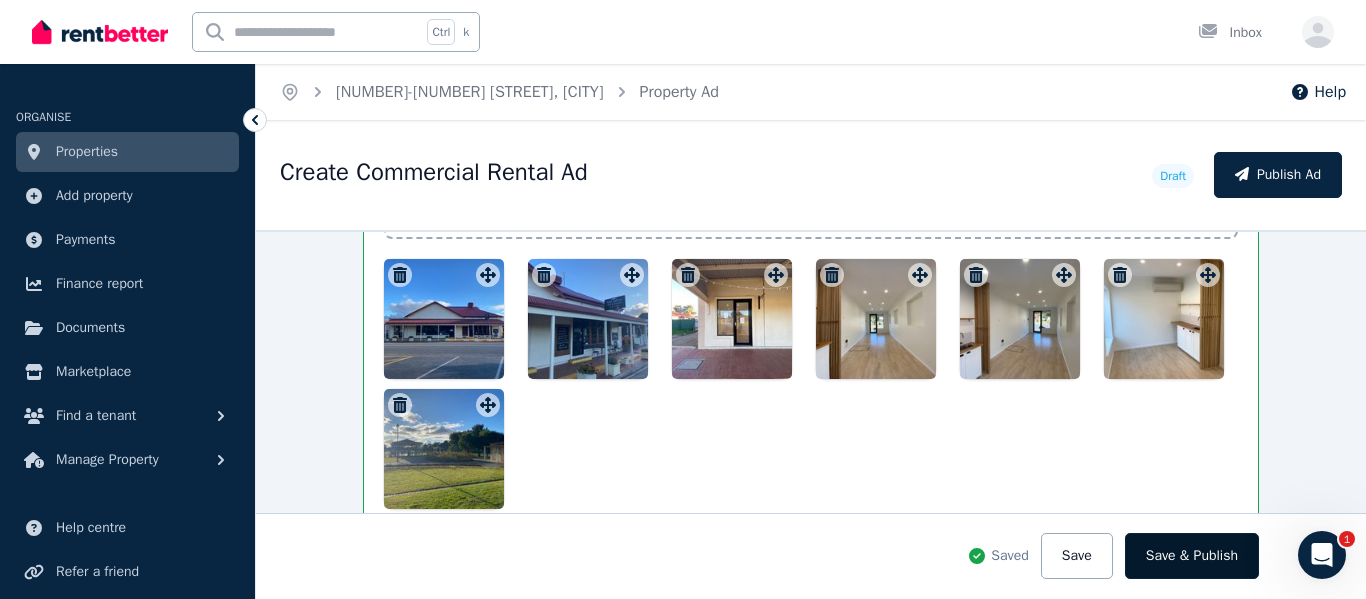 click on "Save & Publish" at bounding box center (1192, 556) 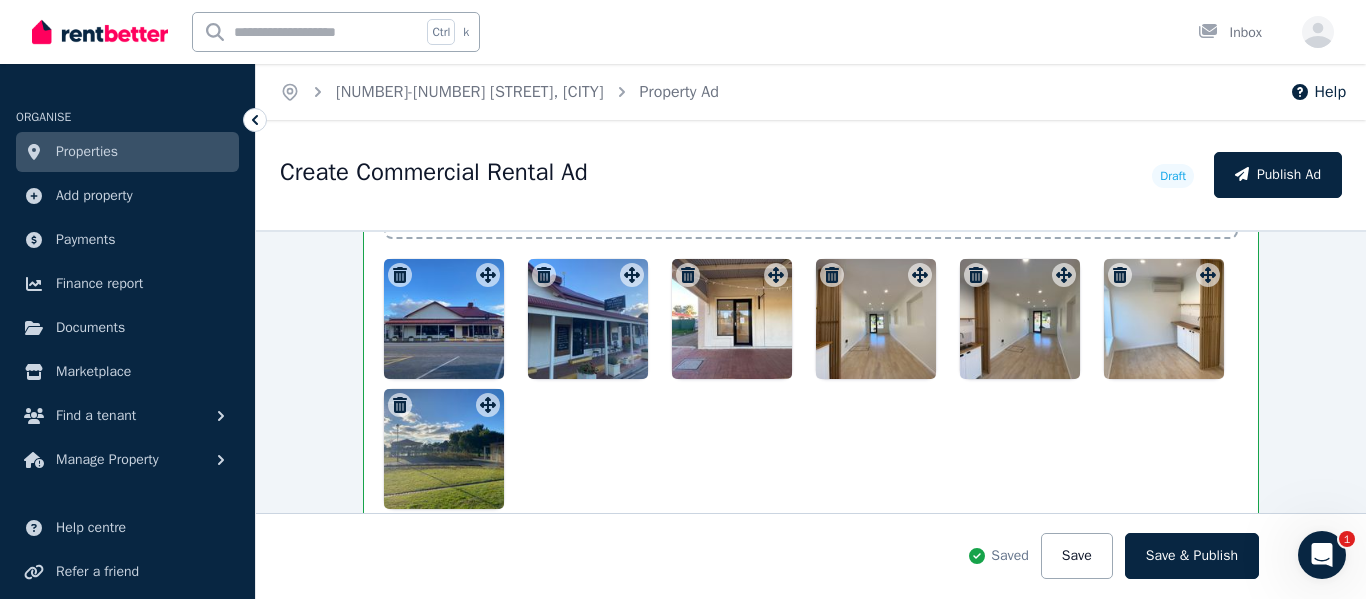 scroll, scrollTop: 9, scrollLeft: 0, axis: vertical 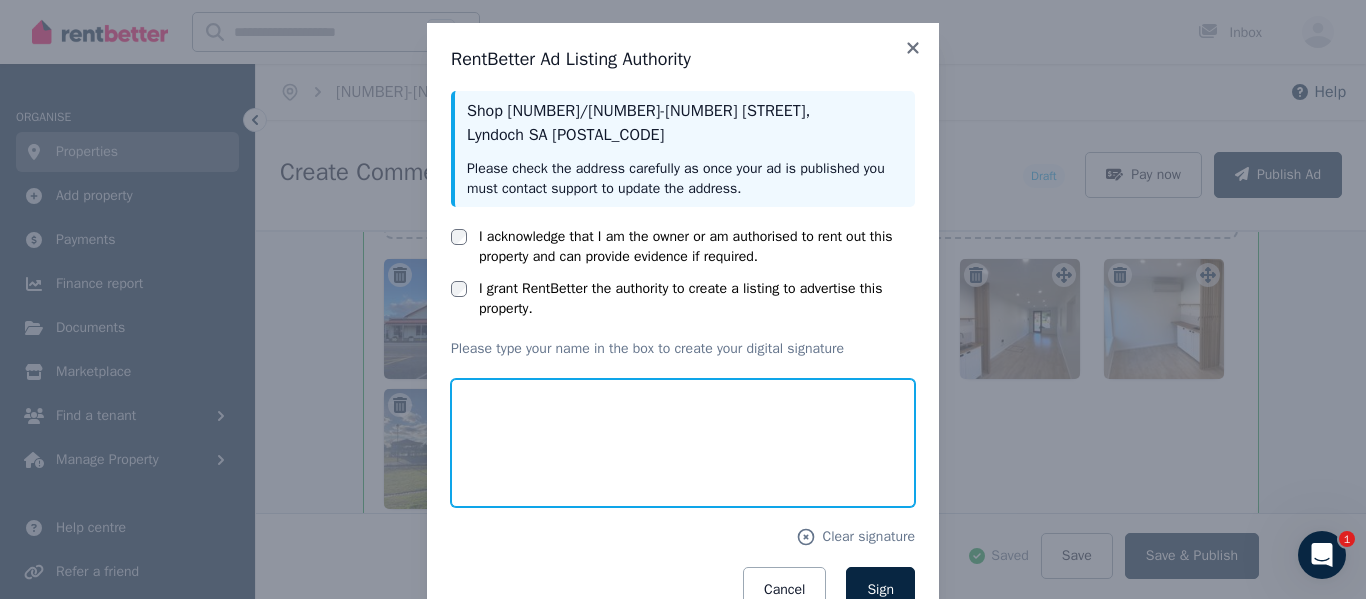 click at bounding box center (683, 443) 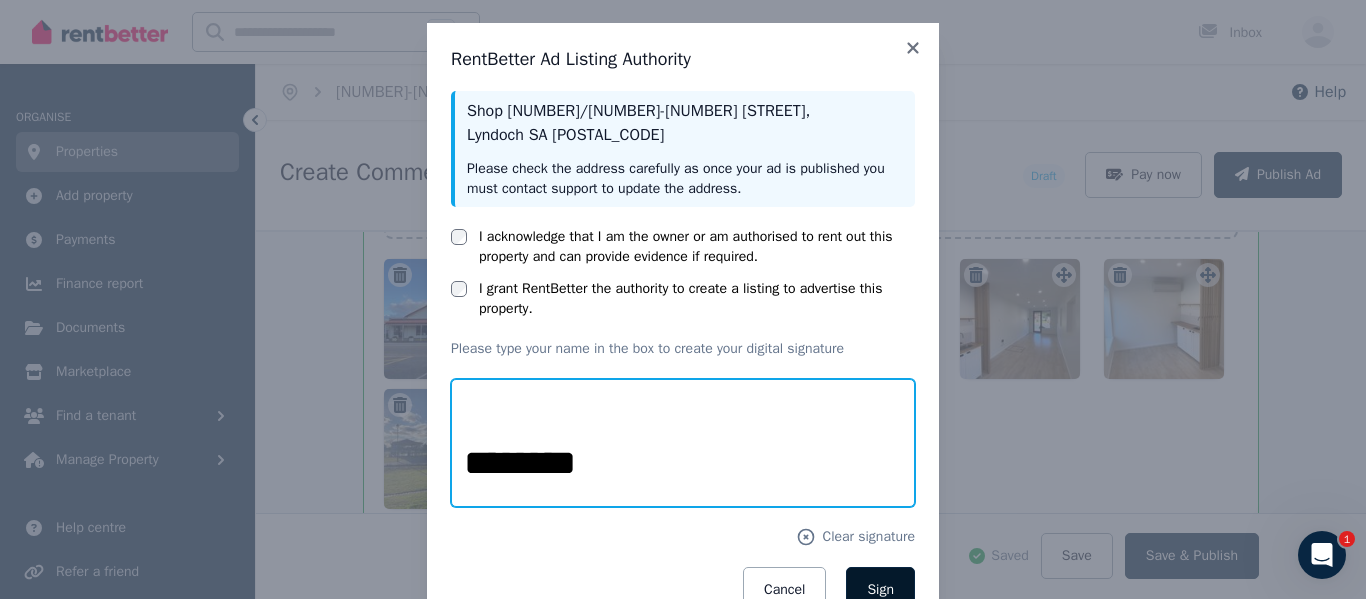 type on "********" 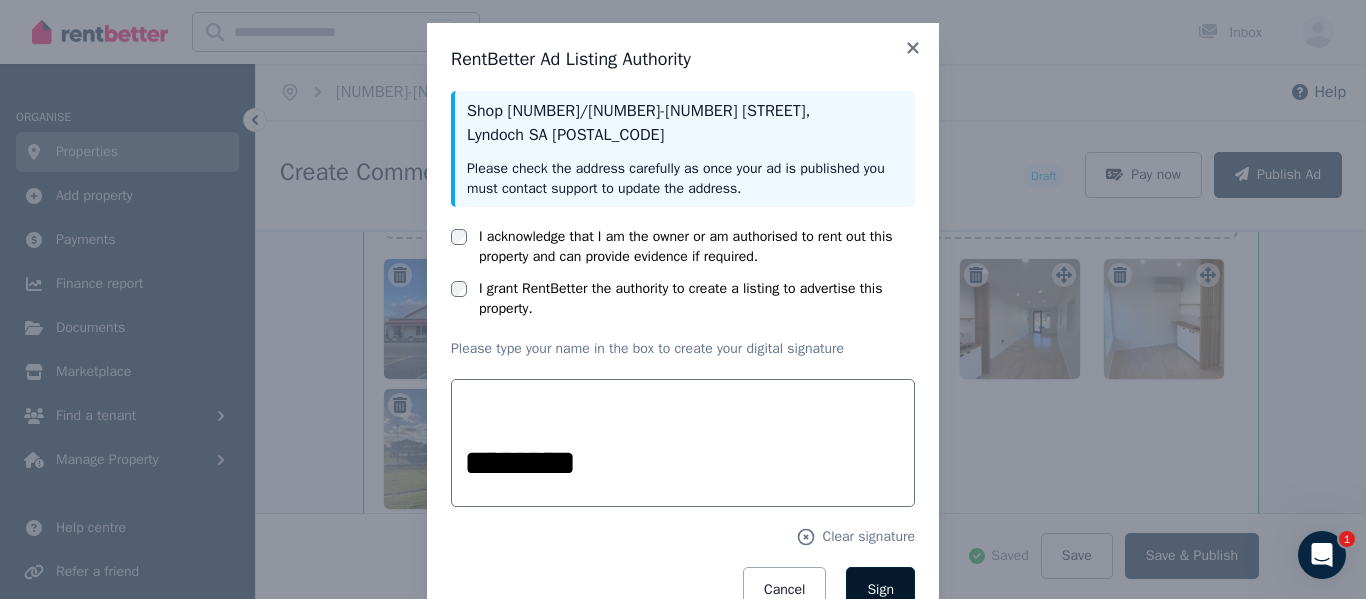 click on "Sign" at bounding box center (880, 590) 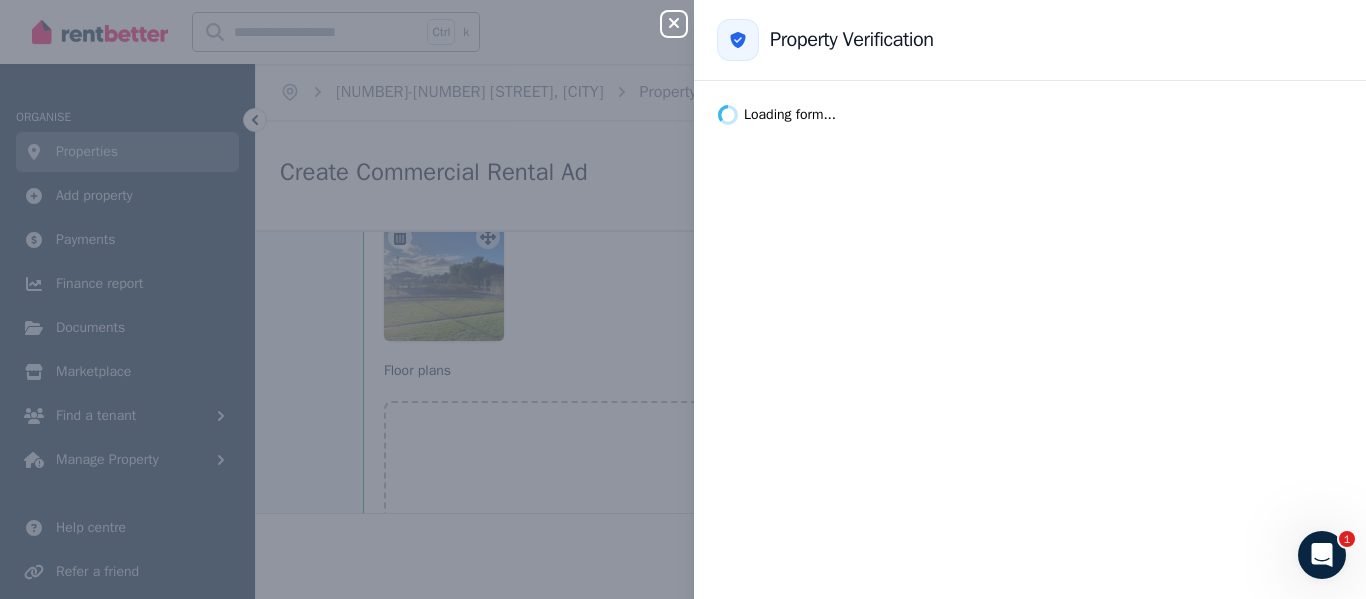 scroll, scrollTop: 2713, scrollLeft: 0, axis: vertical 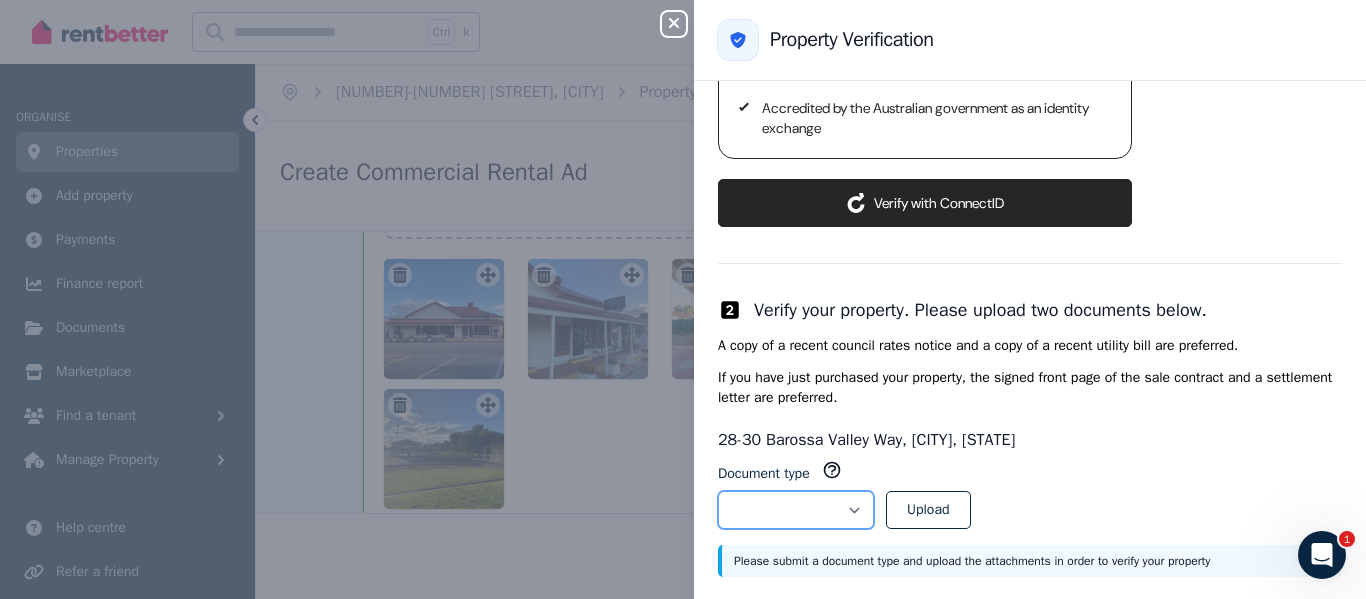 click on "**********" at bounding box center (796, 510) 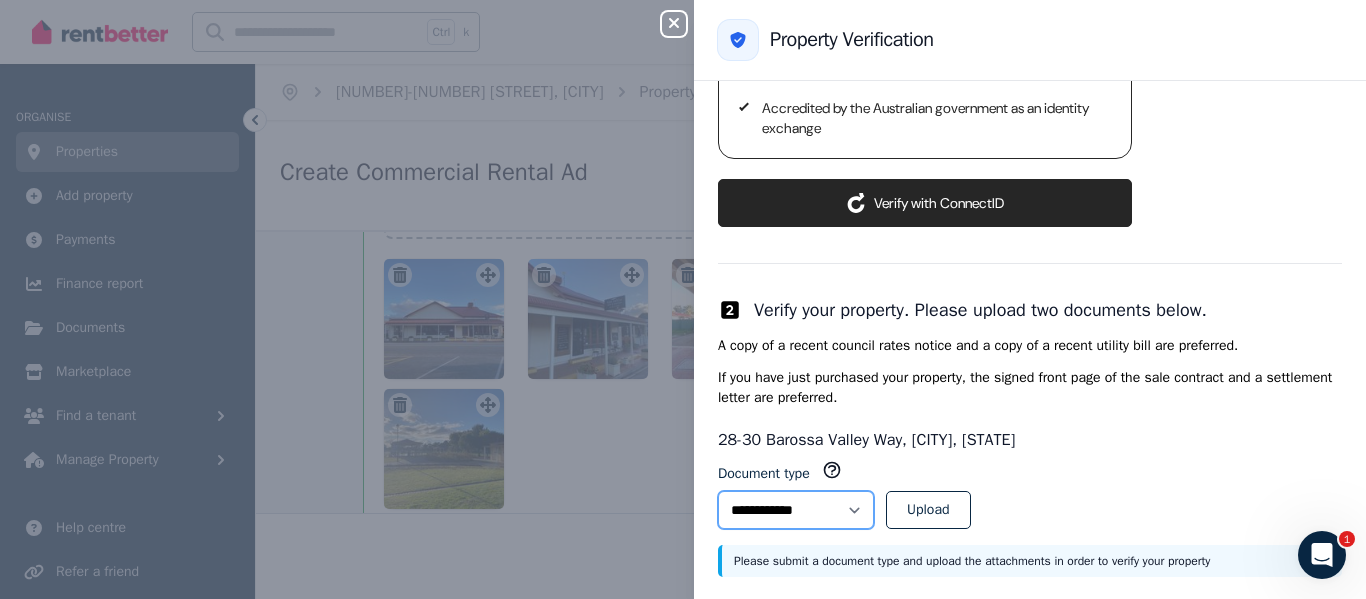 click on "**********" at bounding box center (796, 510) 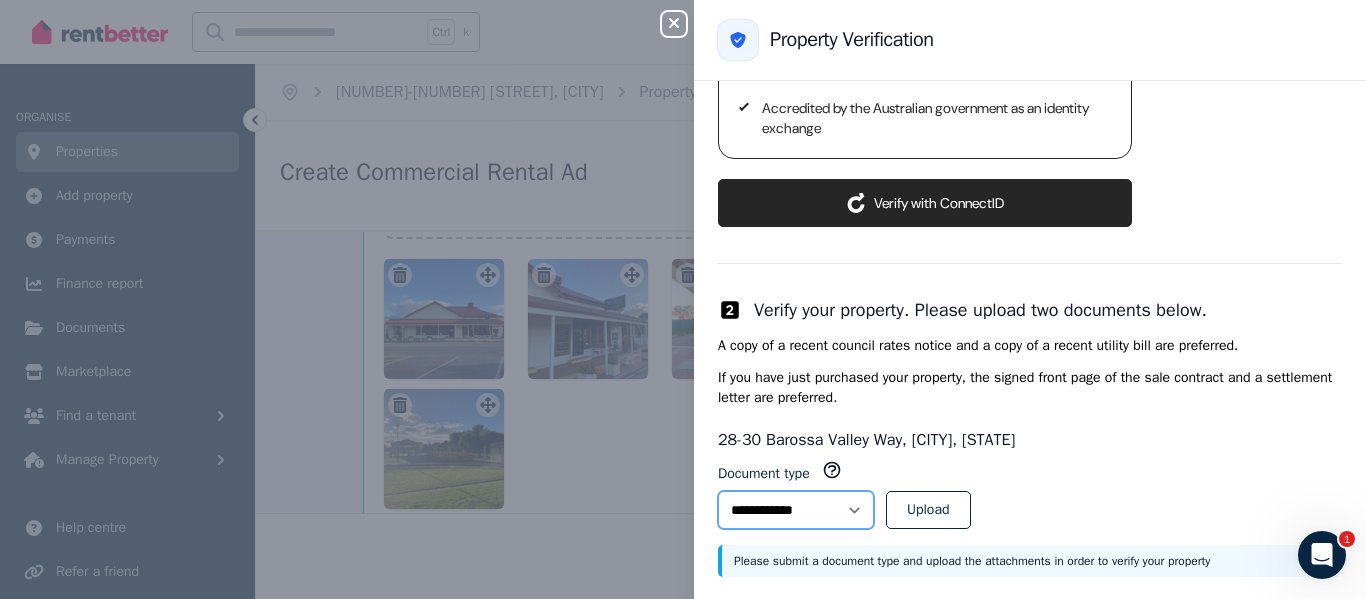 scroll, scrollTop: 254, scrollLeft: 0, axis: vertical 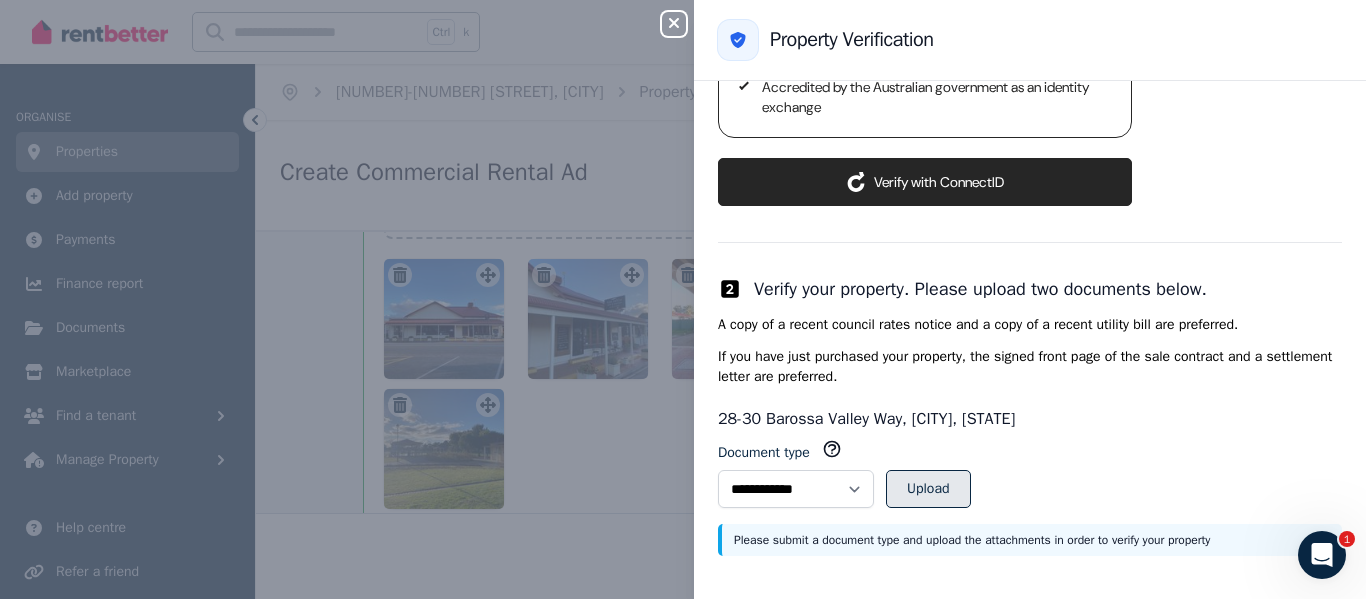 click on "Upload" at bounding box center [928, 489] 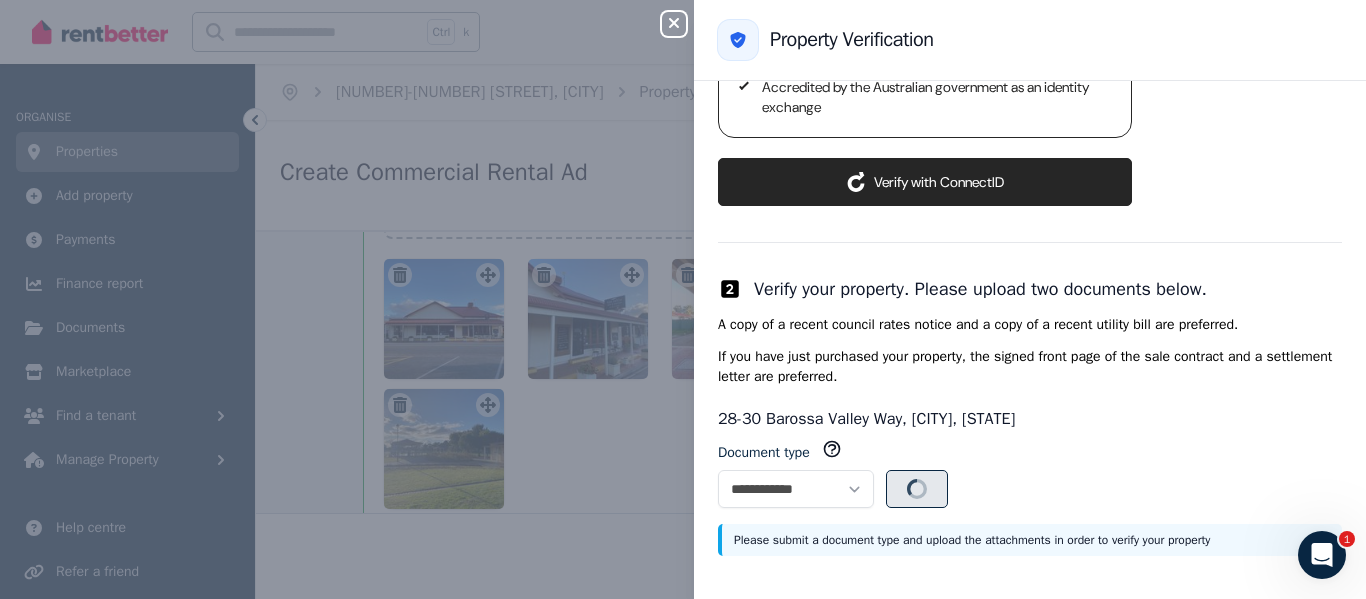 scroll, scrollTop: 0, scrollLeft: 0, axis: both 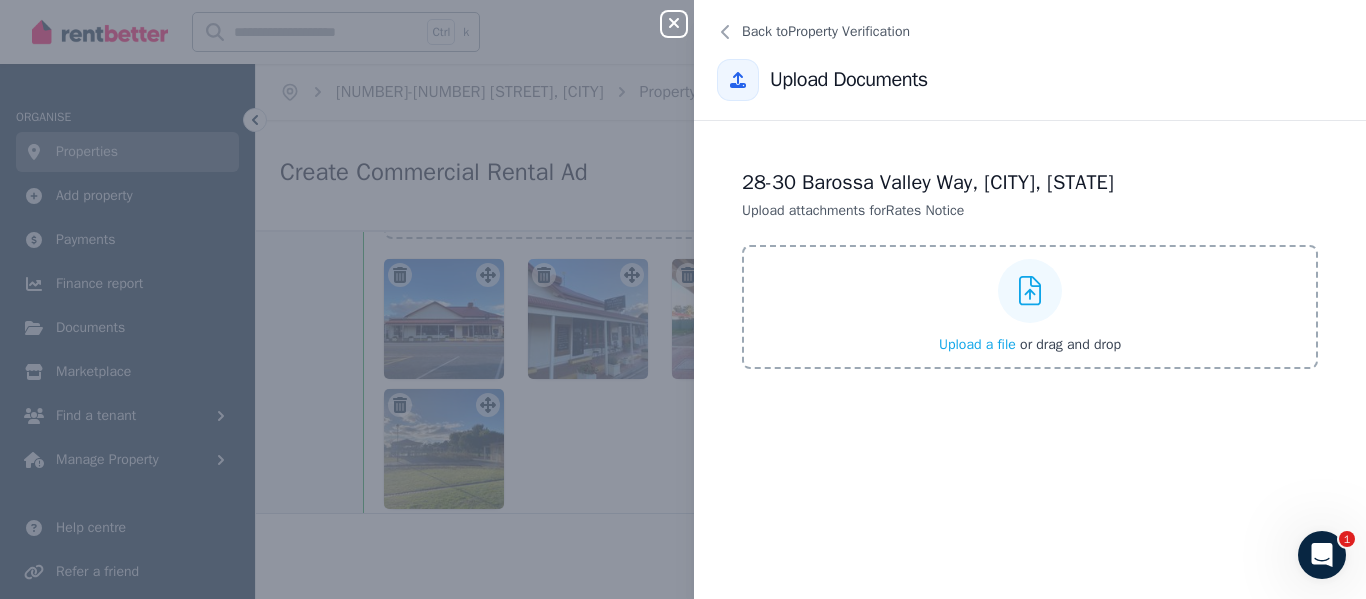 click 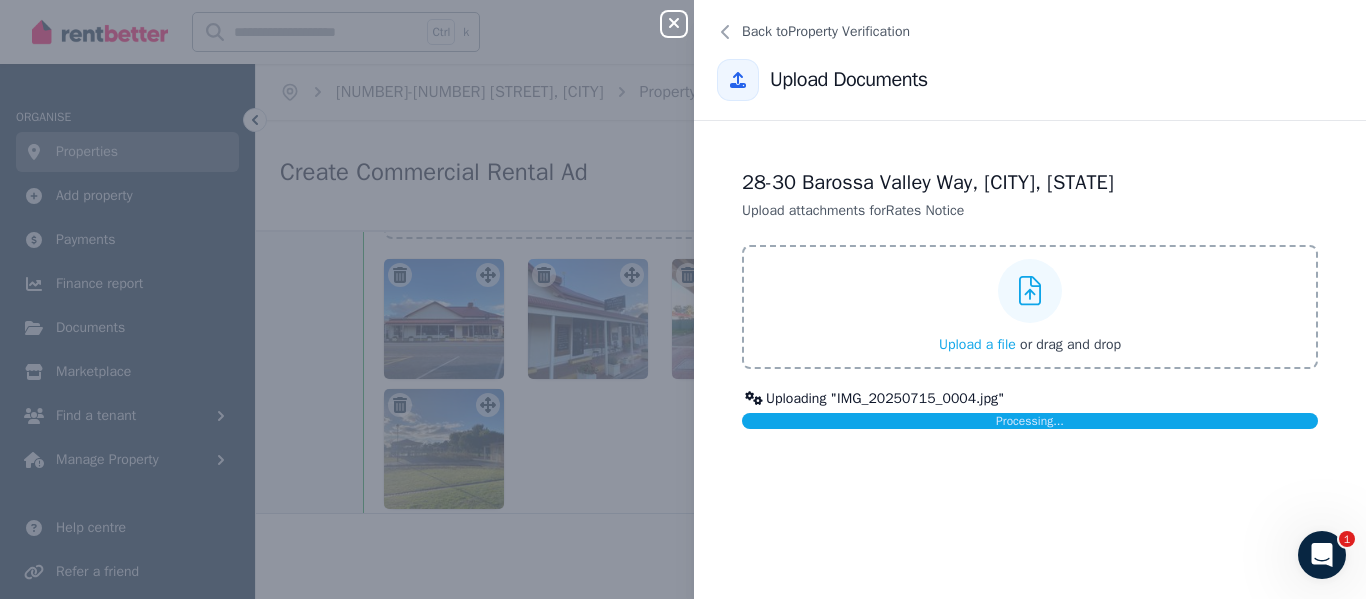 click 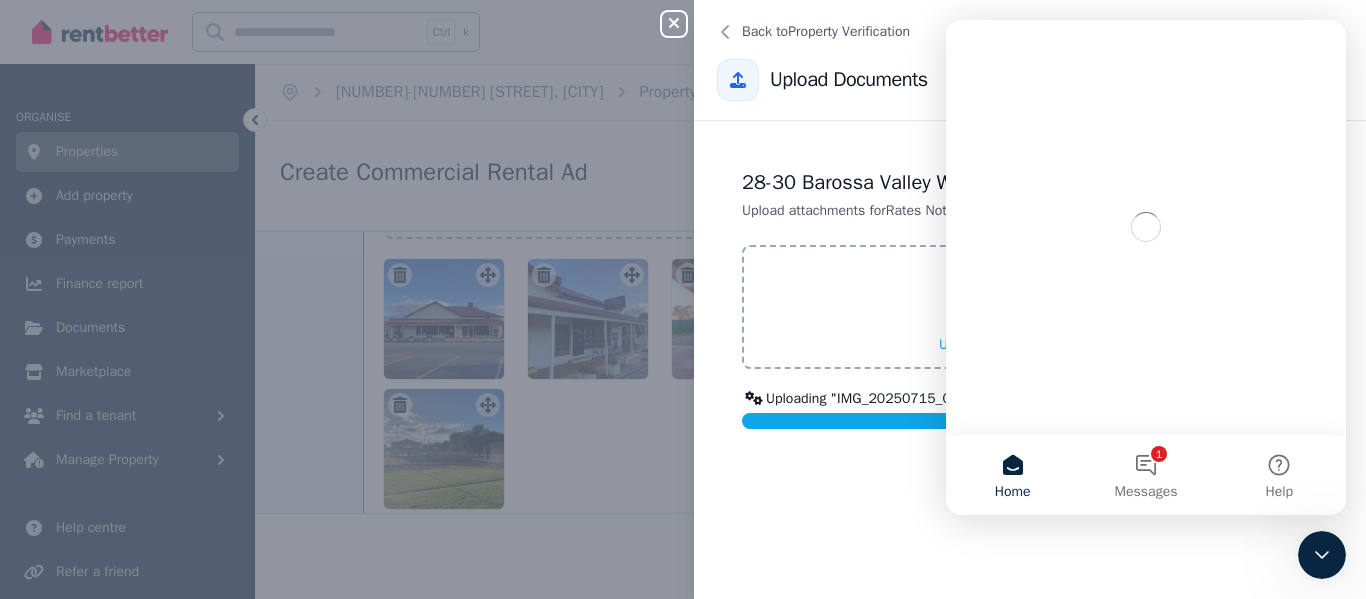 scroll, scrollTop: 0, scrollLeft: 0, axis: both 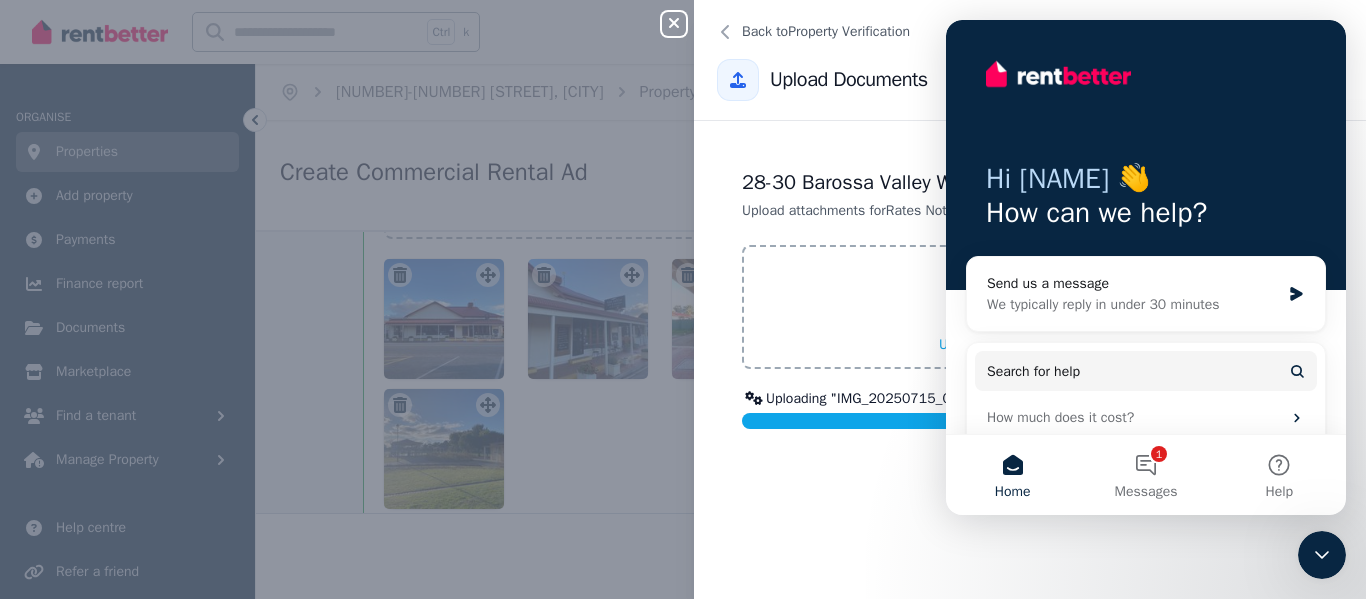 click on "28-30 Barossa Valley Way, [CITY], [STATE] Upload attachments for  Rates Notice Upload a file   or drag and drop Uploading   " IMG_20250715_0004.jpg " Processing..." at bounding box center (1030, 360) 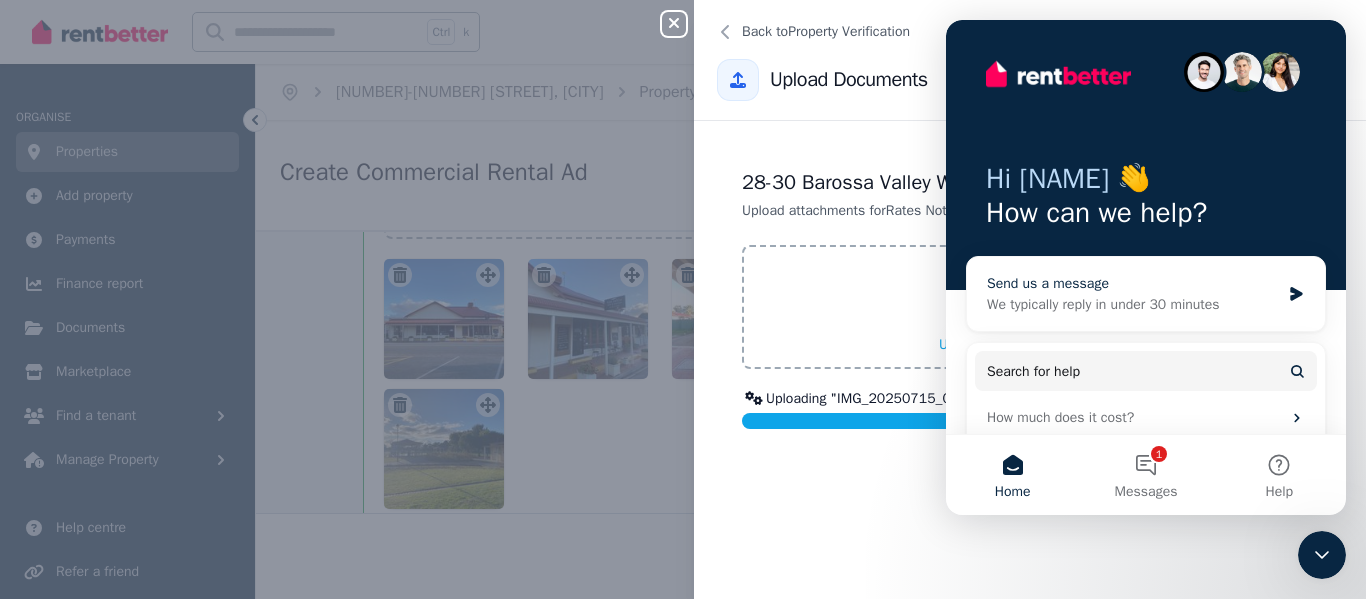 click 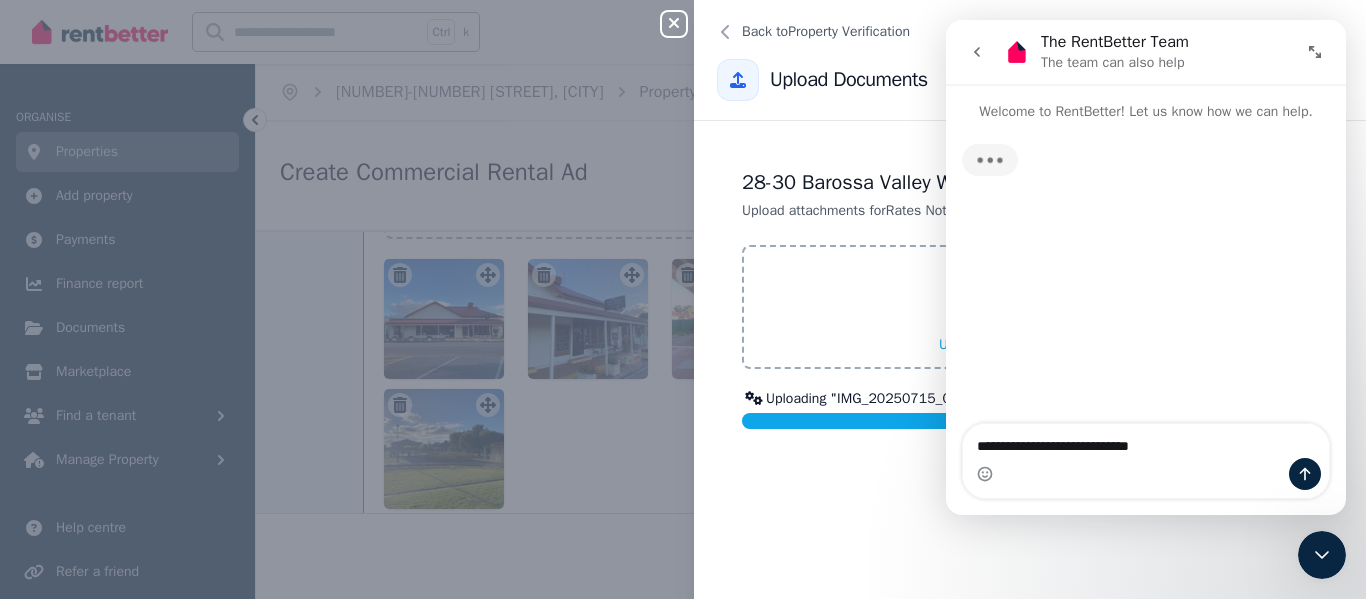 type on "**********" 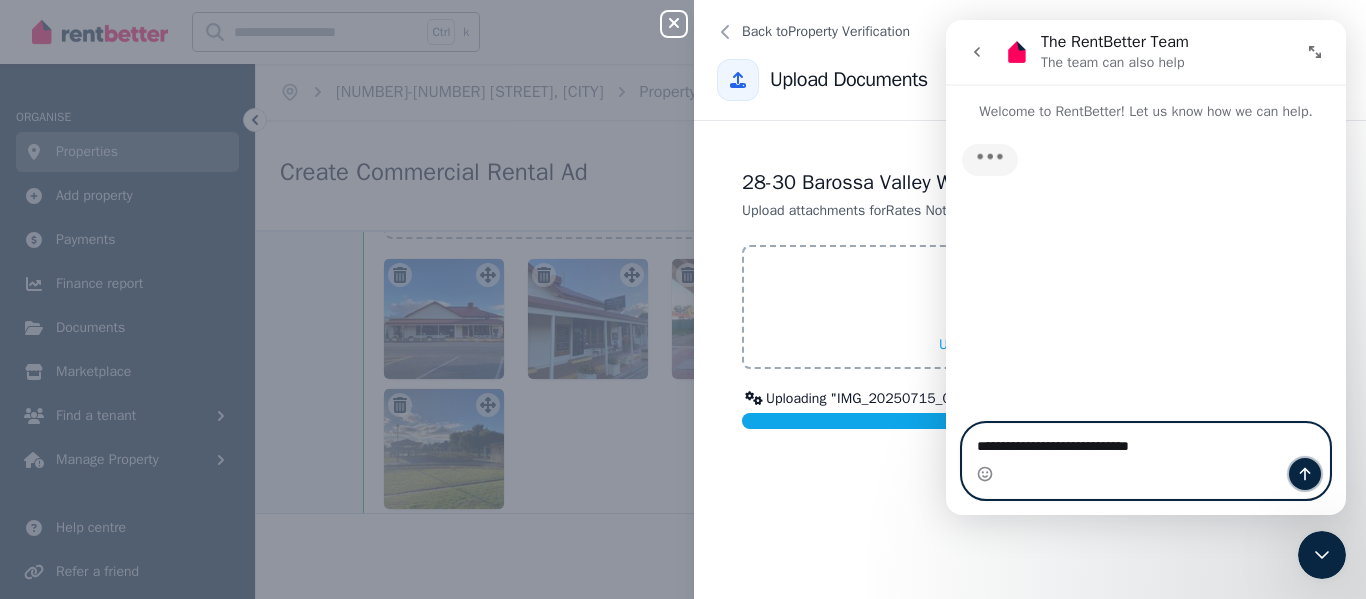 click 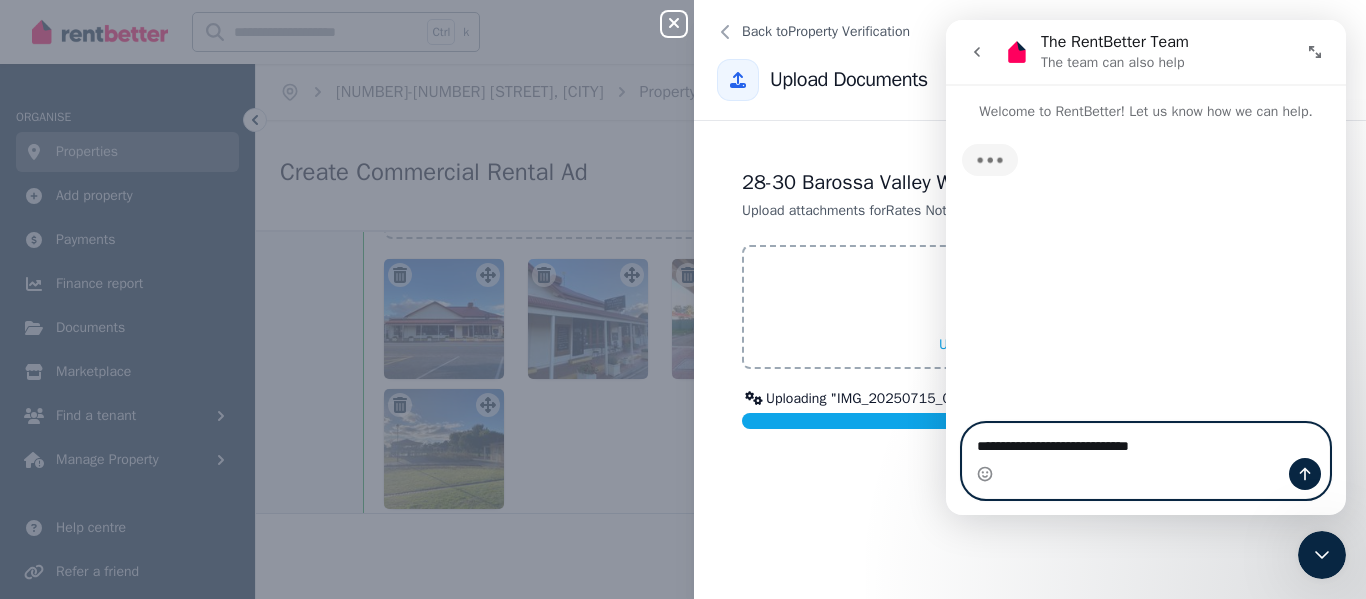 type 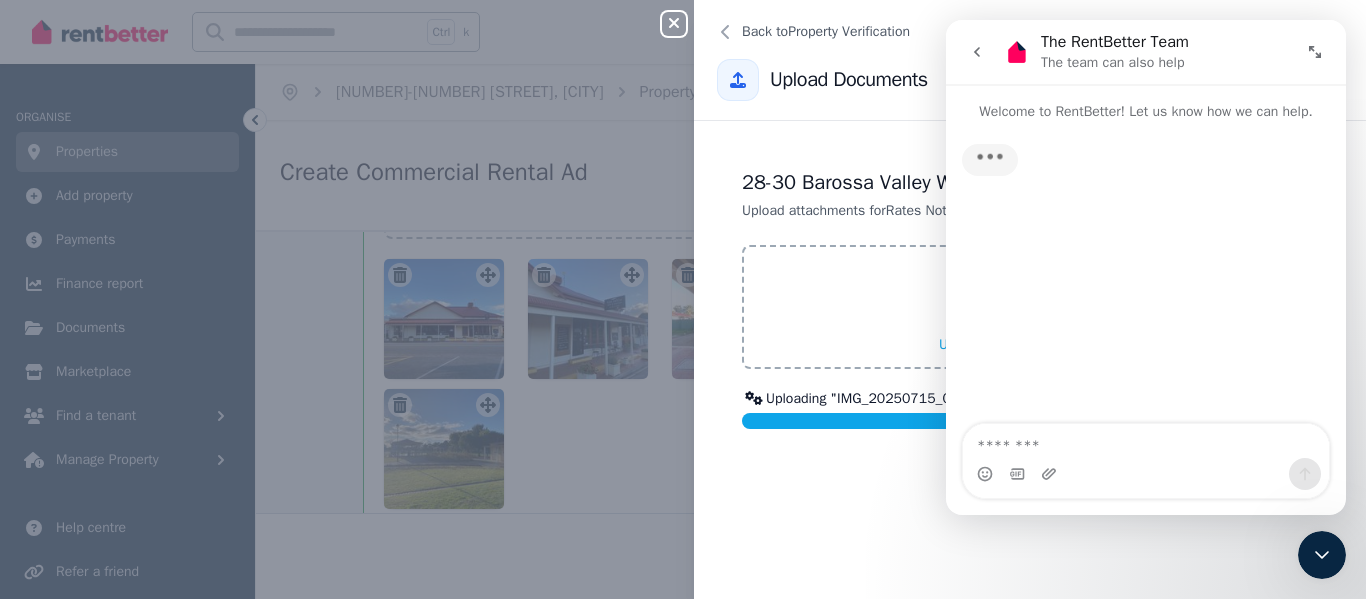 click on "Upload a file   or drag and drop" at bounding box center [1030, 307] 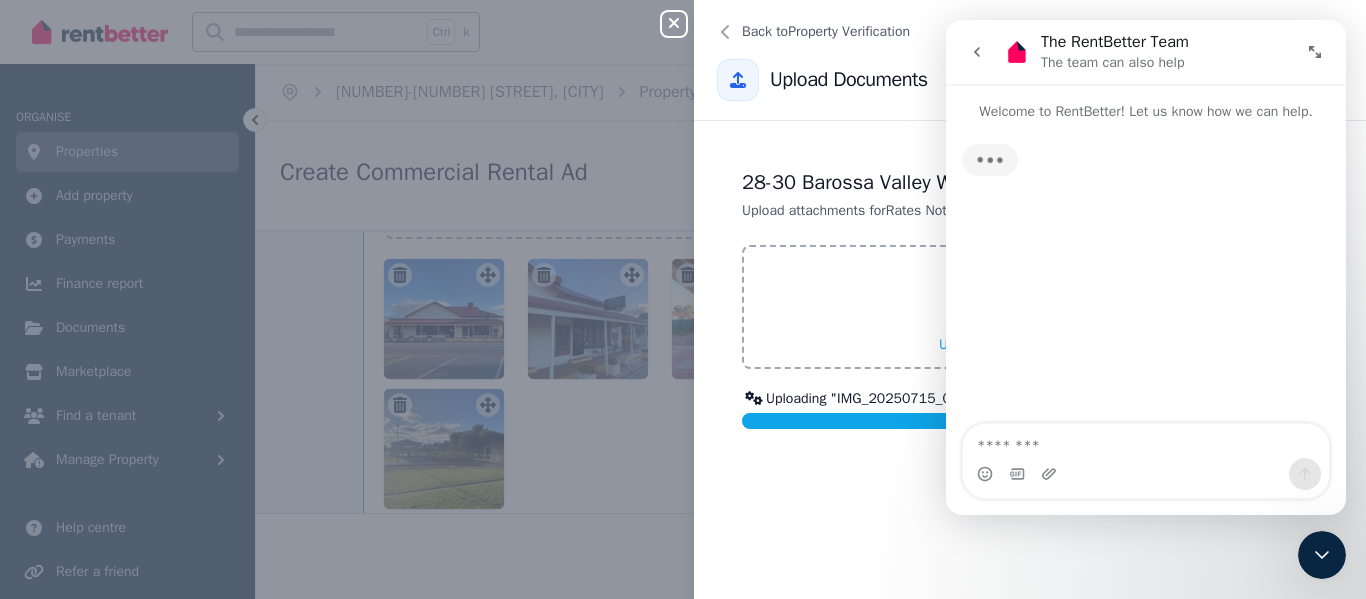 click on "Upload a file   or drag and drop" at bounding box center (0, 0) 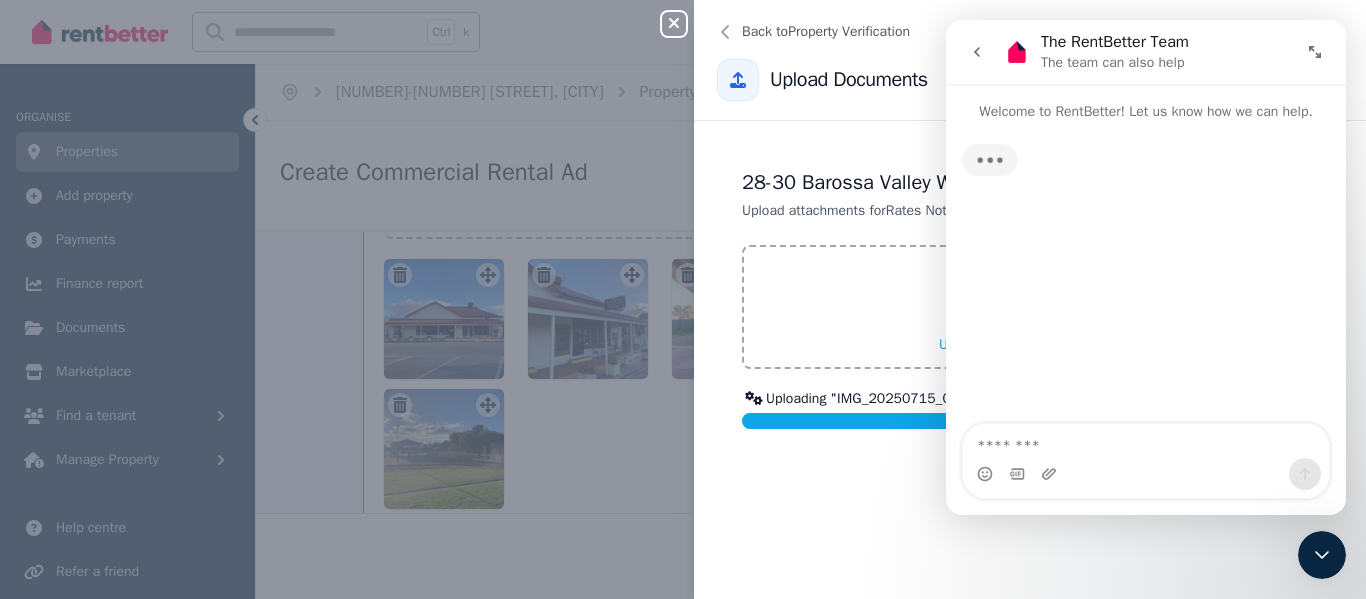 click 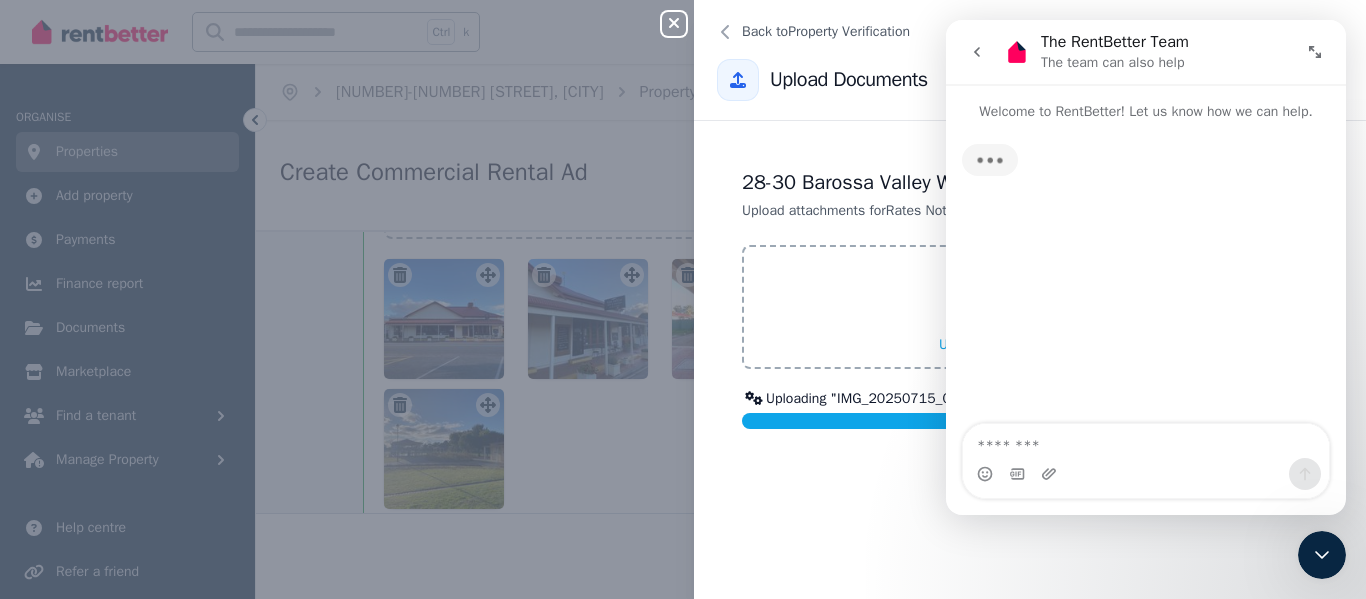 click 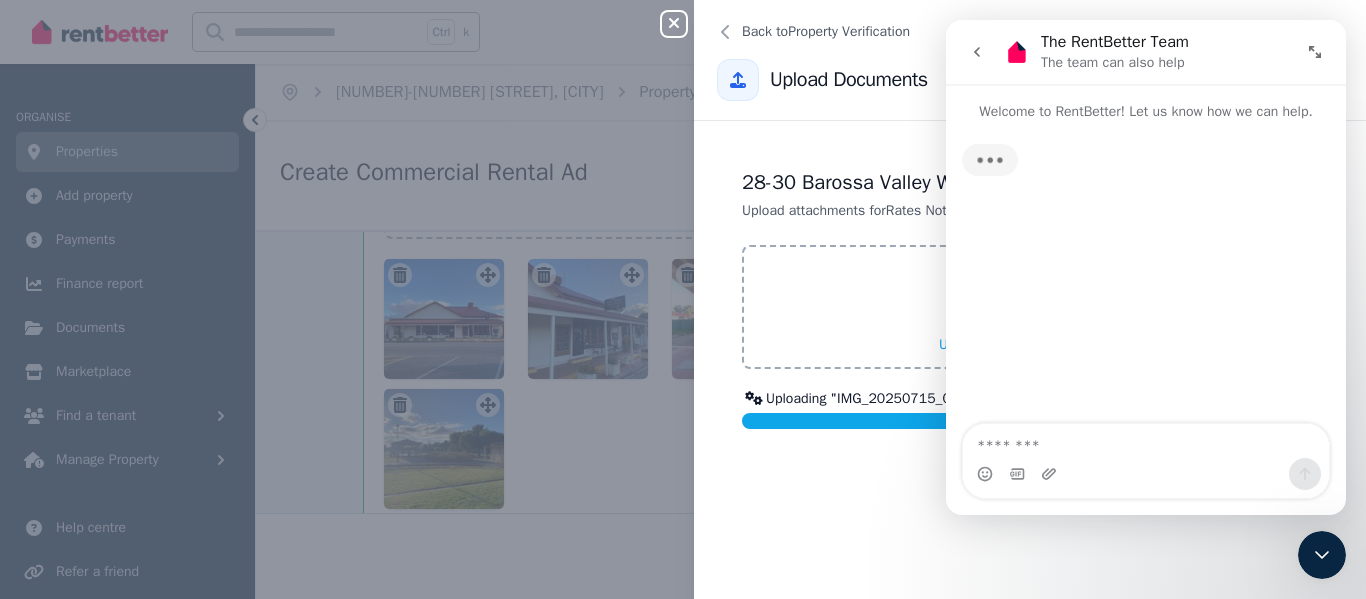click 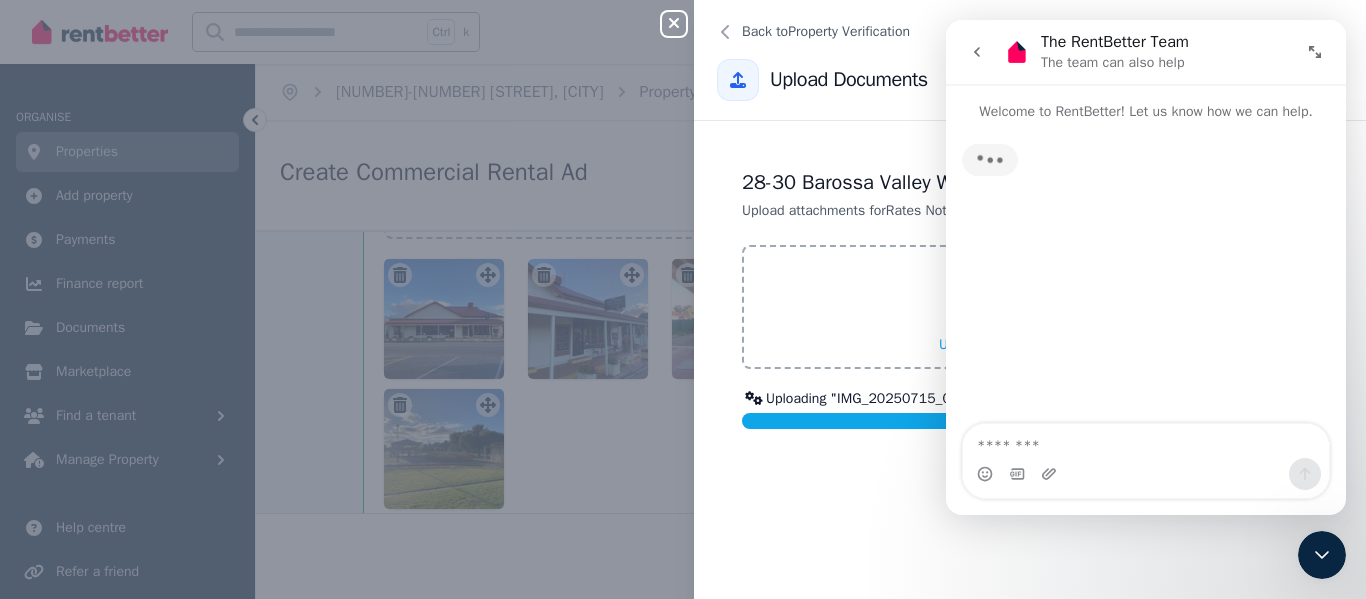 click on "28-30 Barossa Valley Way, [CITY], [STATE] Upload attachments for  Rates Notice Upload a file   or drag and drop Uploading   " IMG_20250715_0004.jpg " Processing..." at bounding box center (1030, 360) 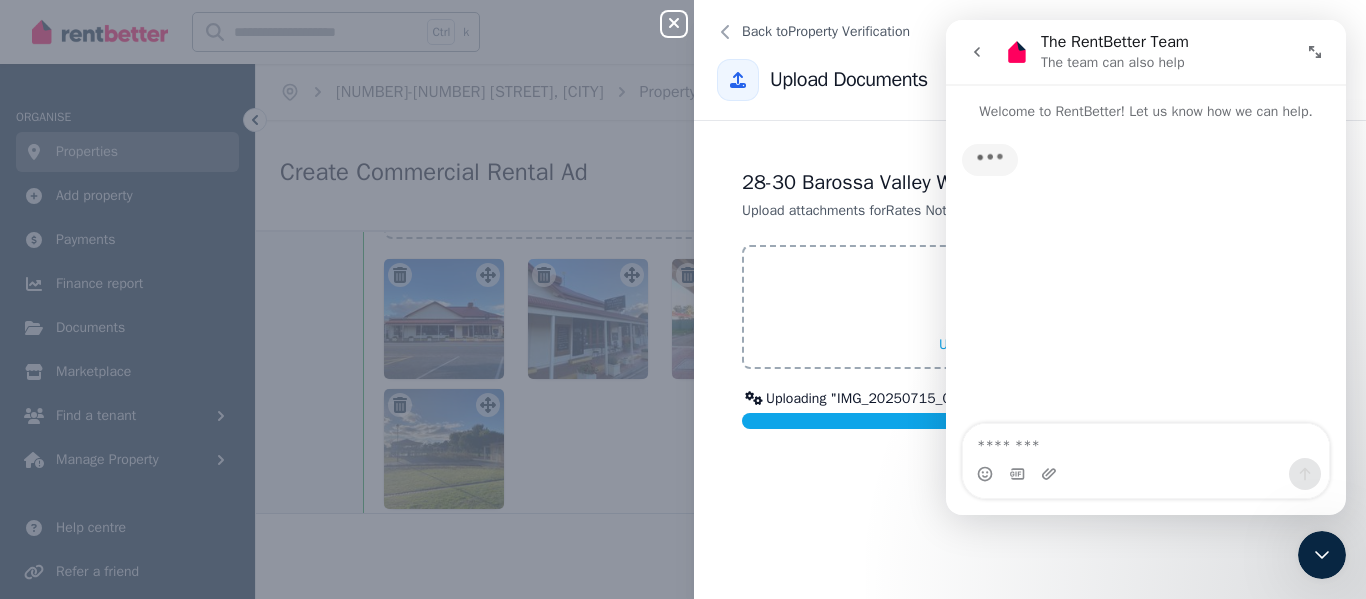 click on "Processing..." at bounding box center (1030, 421) 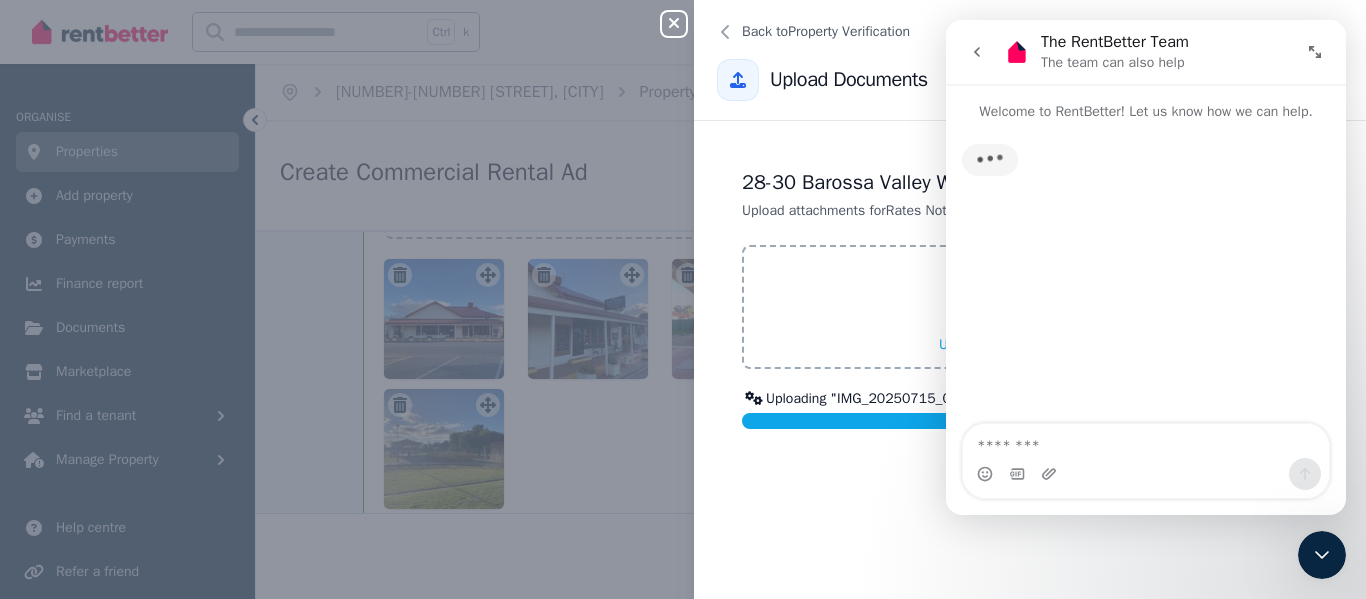 click on "Upload a file   or drag and drop" at bounding box center (1030, 307) 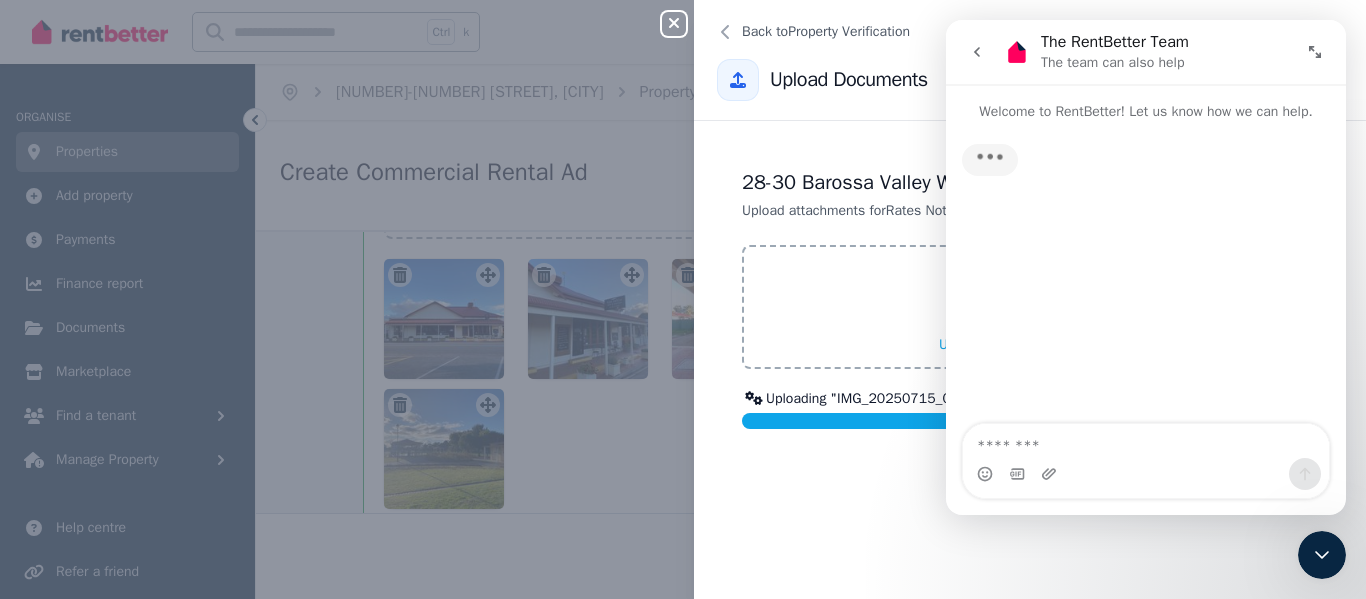 click on "Upload a file   or drag and drop" at bounding box center (0, 0) 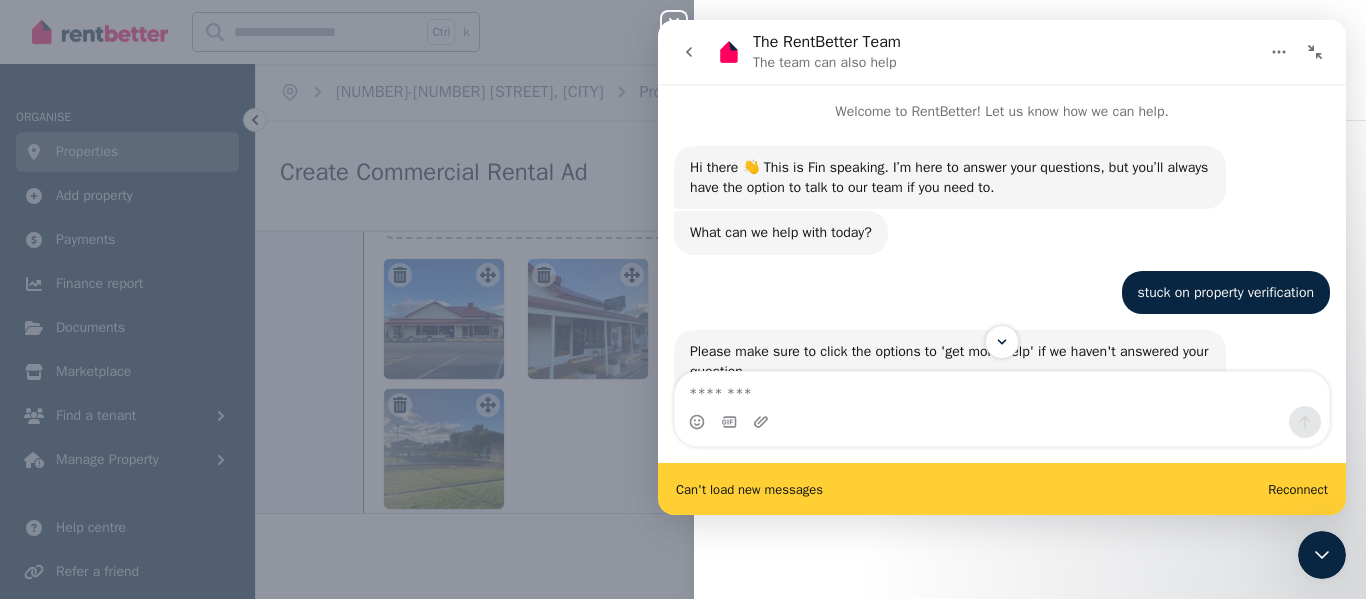 scroll, scrollTop: 3, scrollLeft: 0, axis: vertical 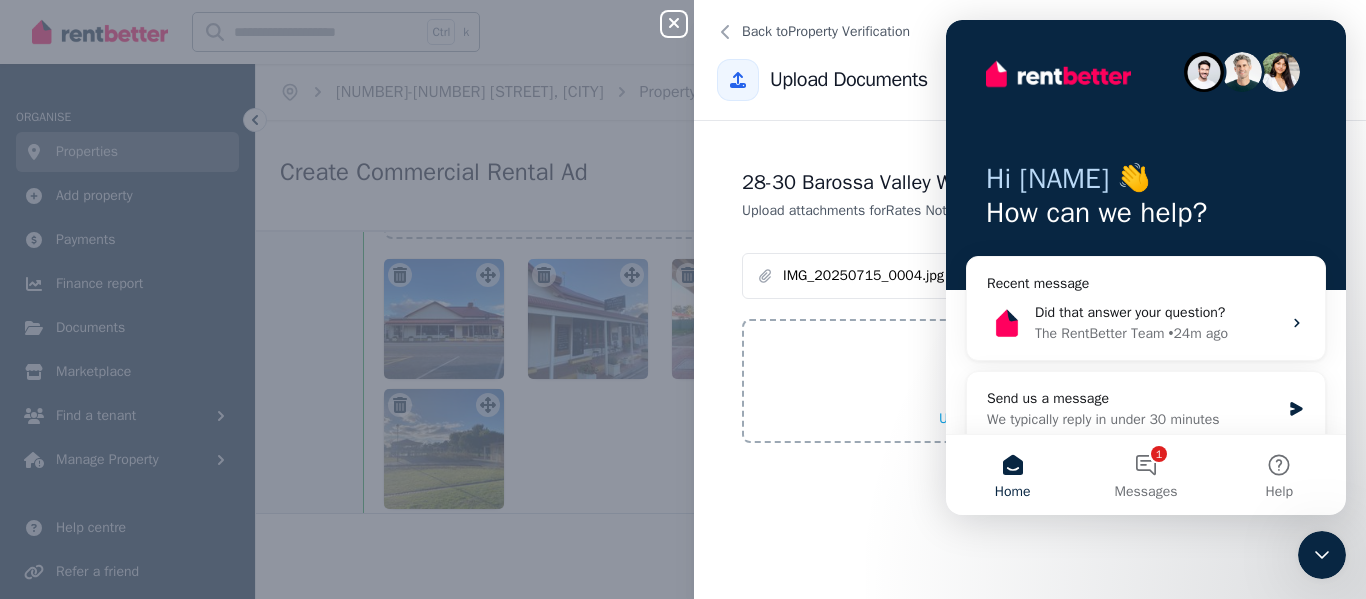 click on "Upload a file   or drag and drop" at bounding box center (1030, 381) 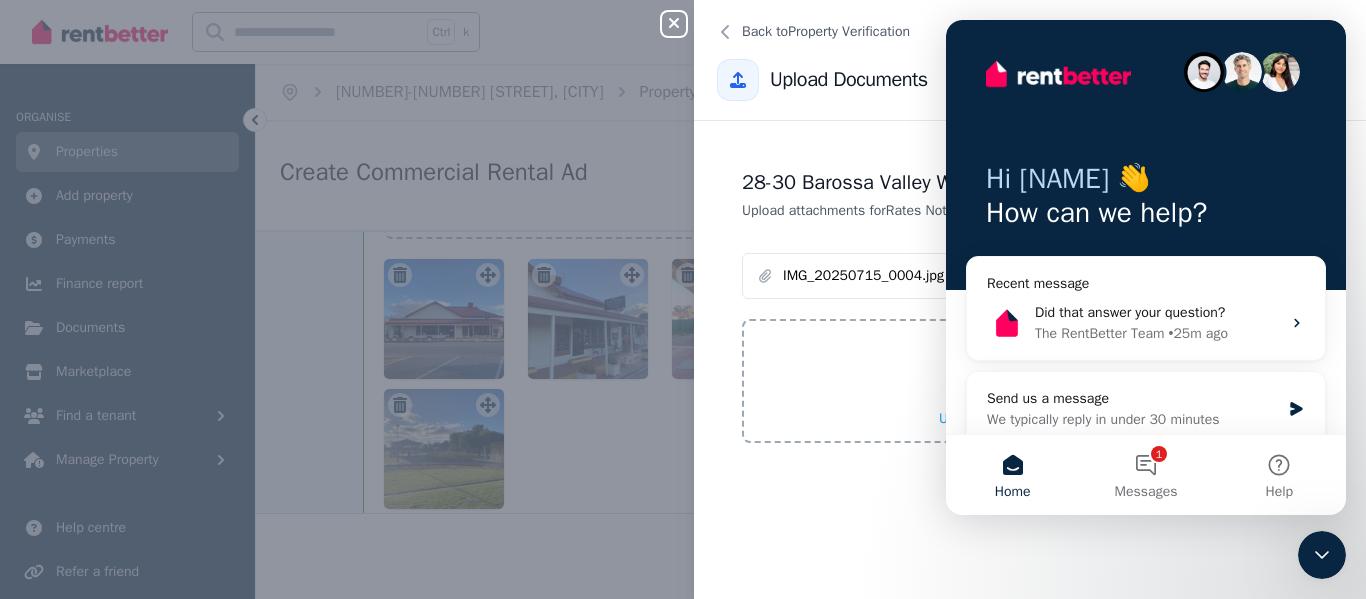 drag, startPoint x: 1011, startPoint y: 41, endPoint x: 584, endPoint y: 3, distance: 428.68753 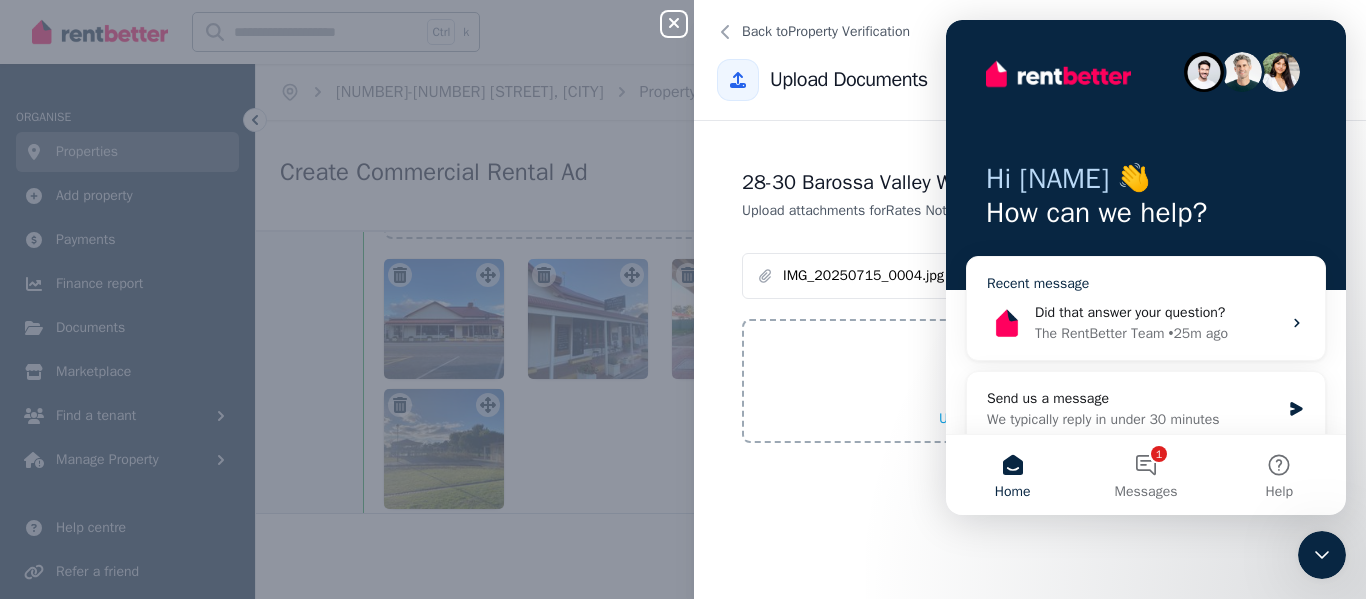click 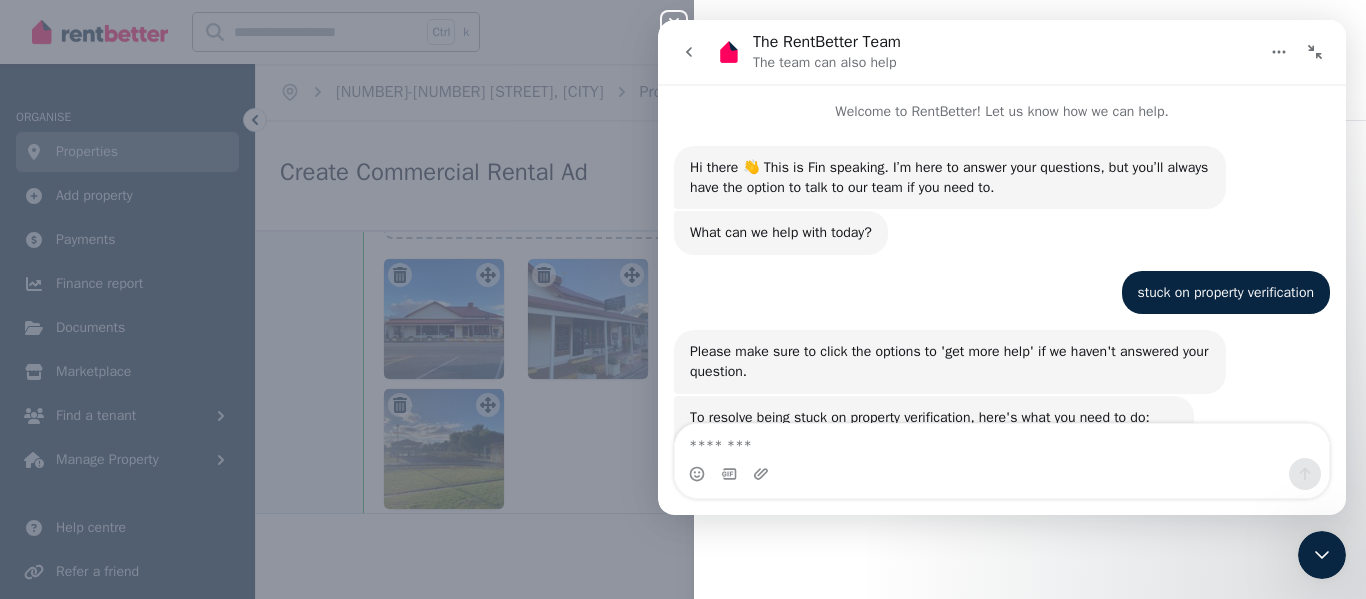 drag, startPoint x: 730, startPoint y: 543, endPoint x: 82, endPoint y: 490, distance: 650.1638 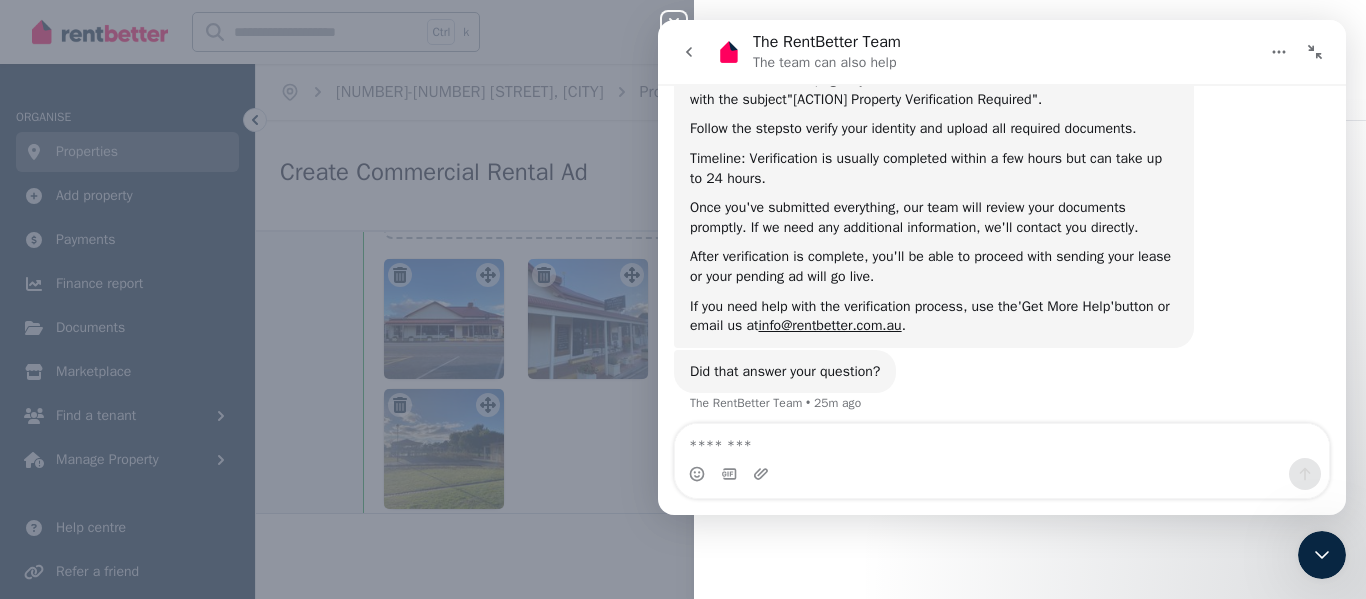 scroll, scrollTop: 378, scrollLeft: 0, axis: vertical 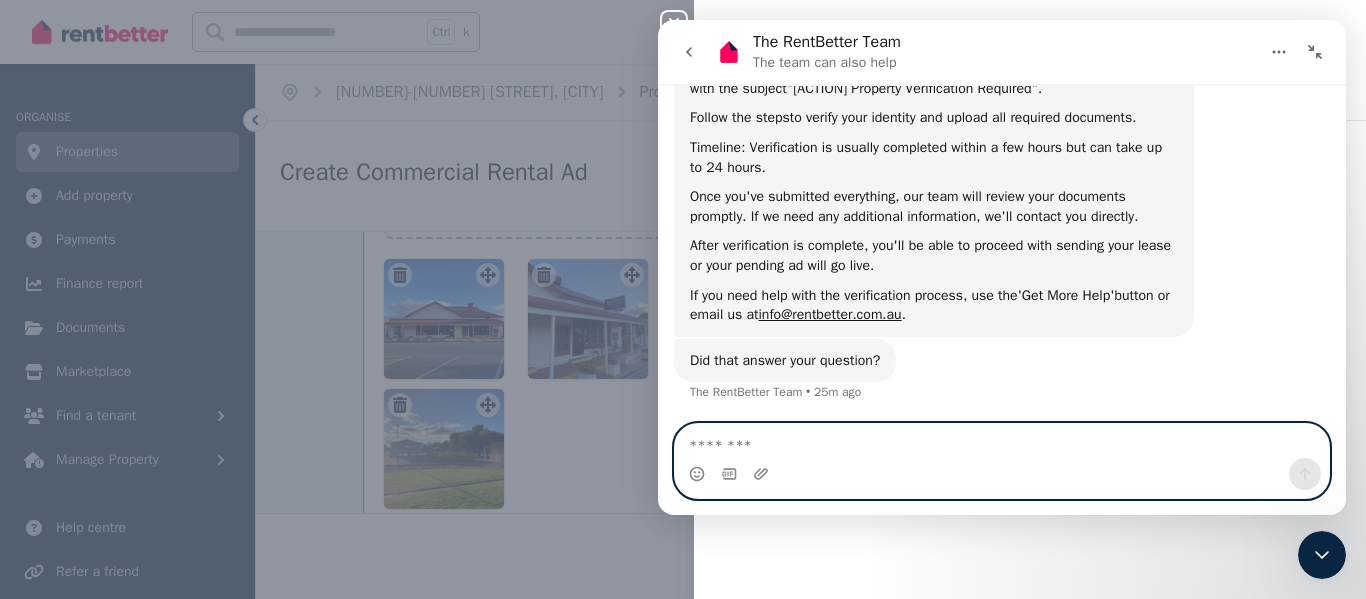 click at bounding box center [1002, 441] 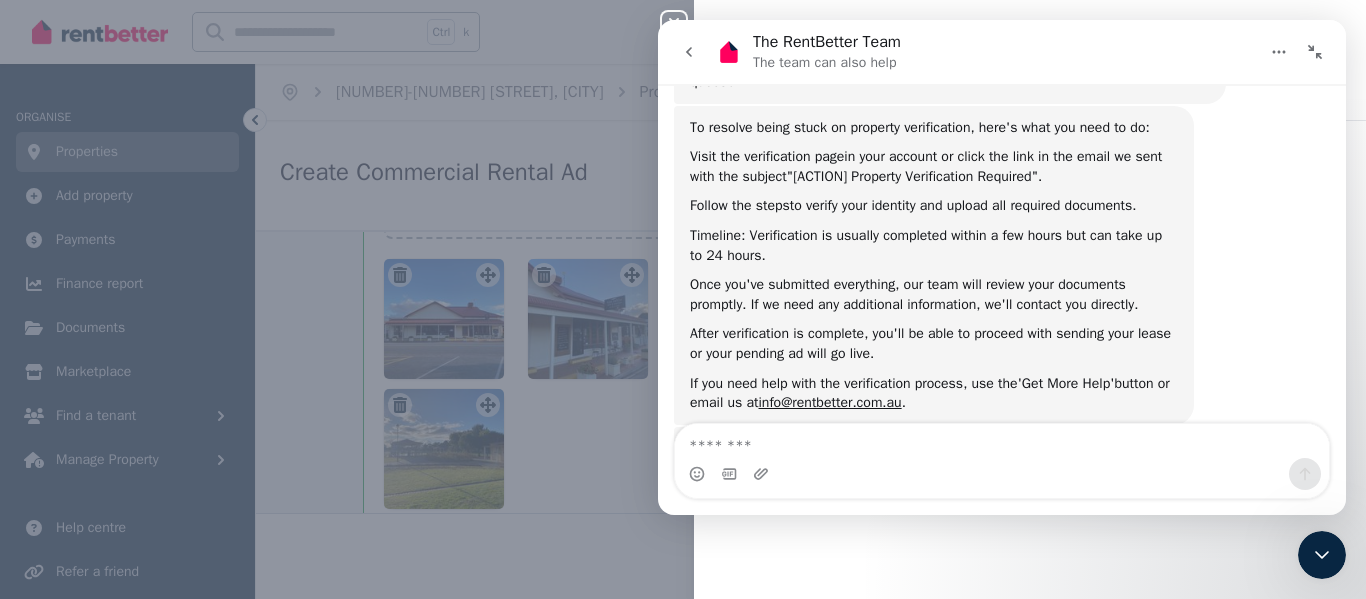 scroll, scrollTop: 280, scrollLeft: 0, axis: vertical 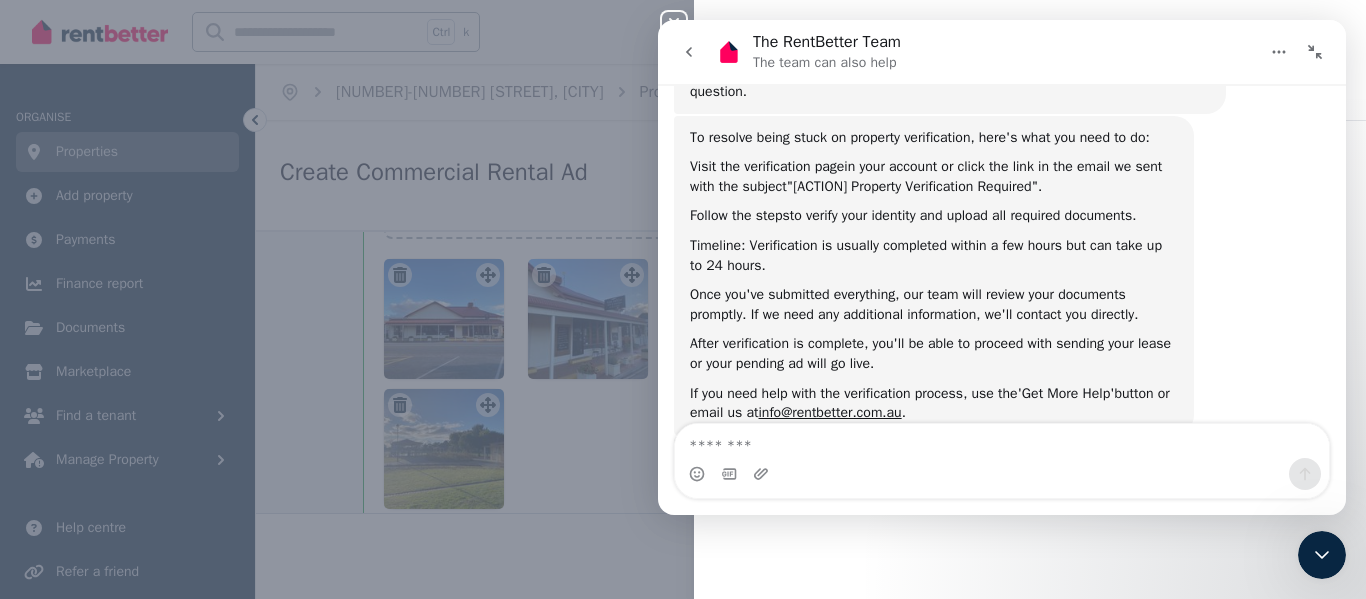 click 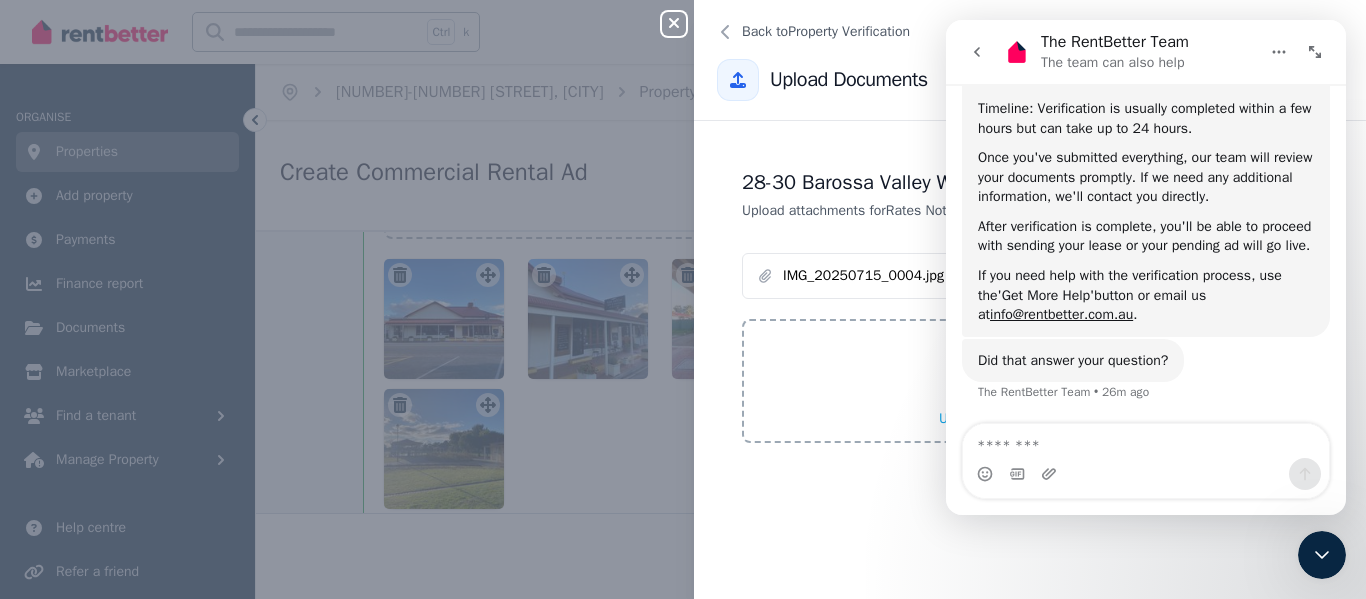 scroll, scrollTop: 555, scrollLeft: 0, axis: vertical 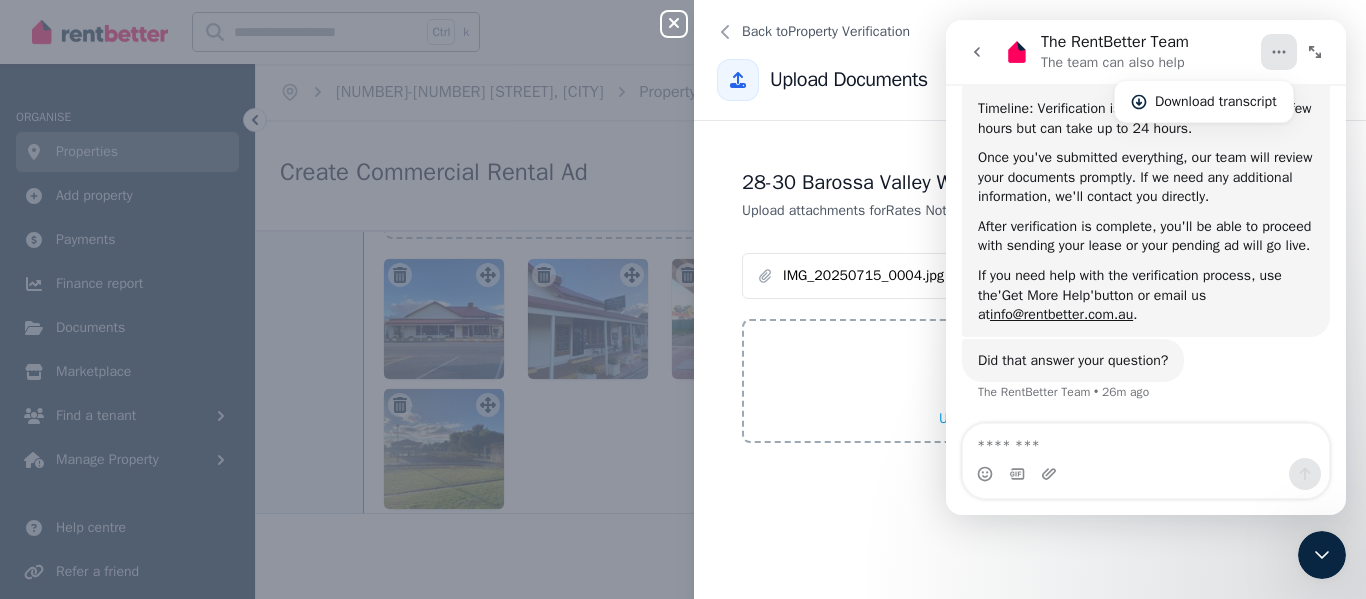 click on "Did that answer your question? The RentBetter Team    •   26m ago" at bounding box center (1146, 383) 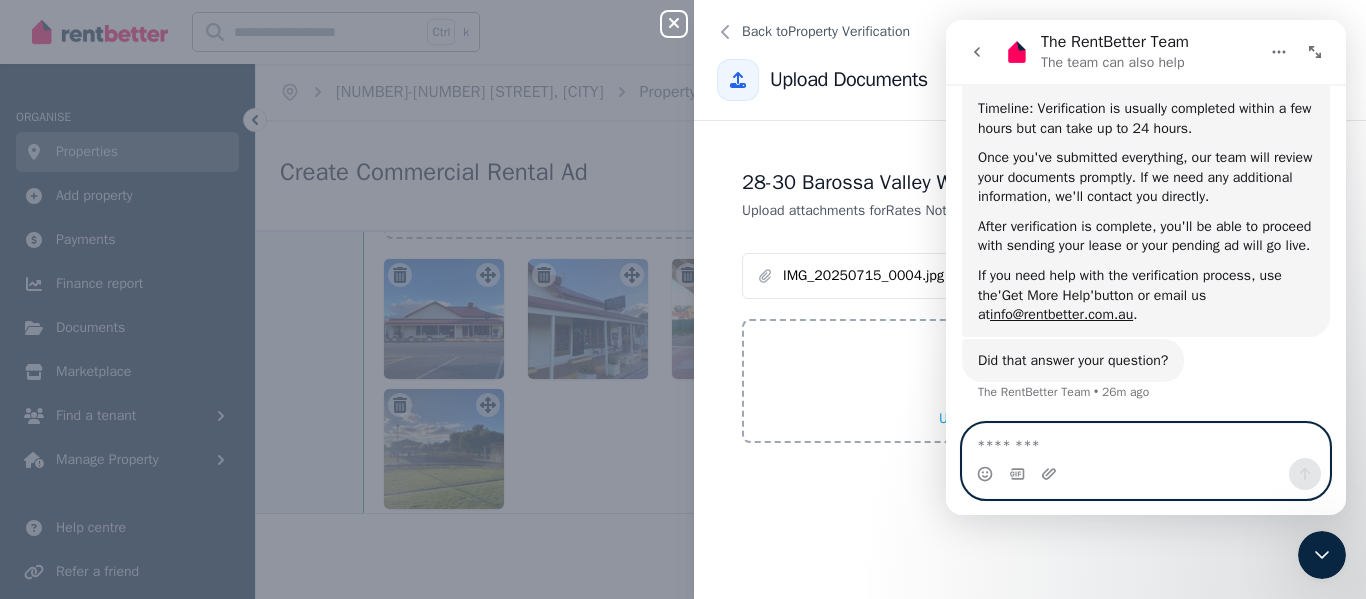 click at bounding box center [1146, 441] 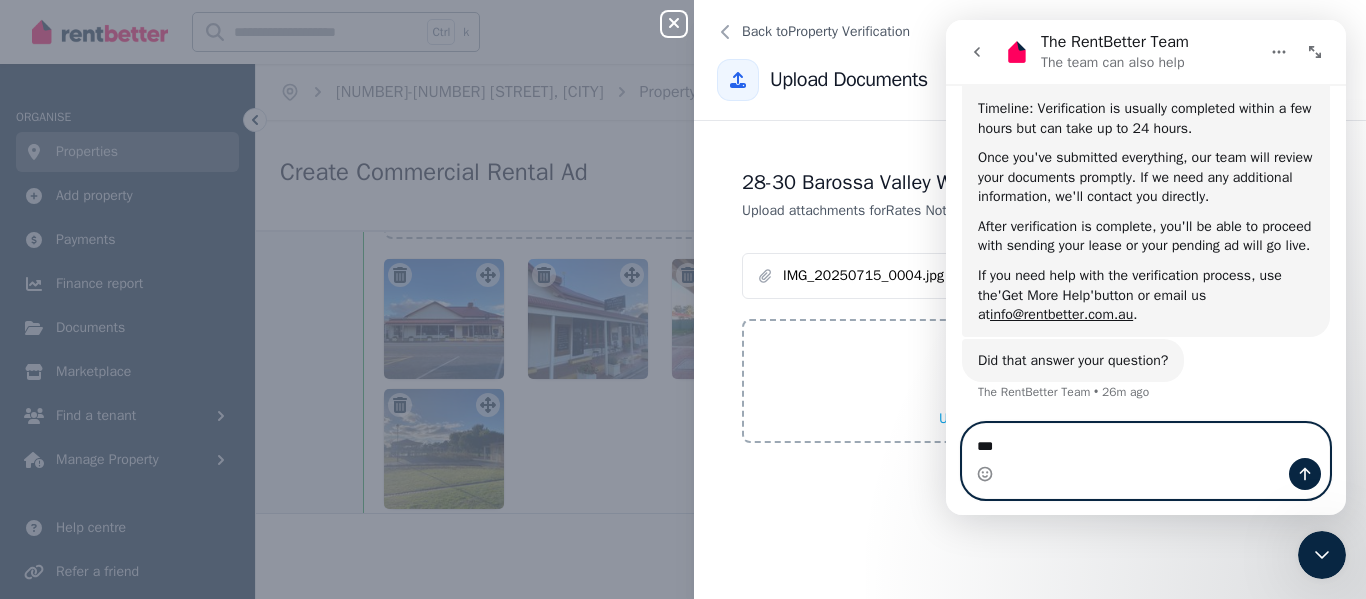 type on "***" 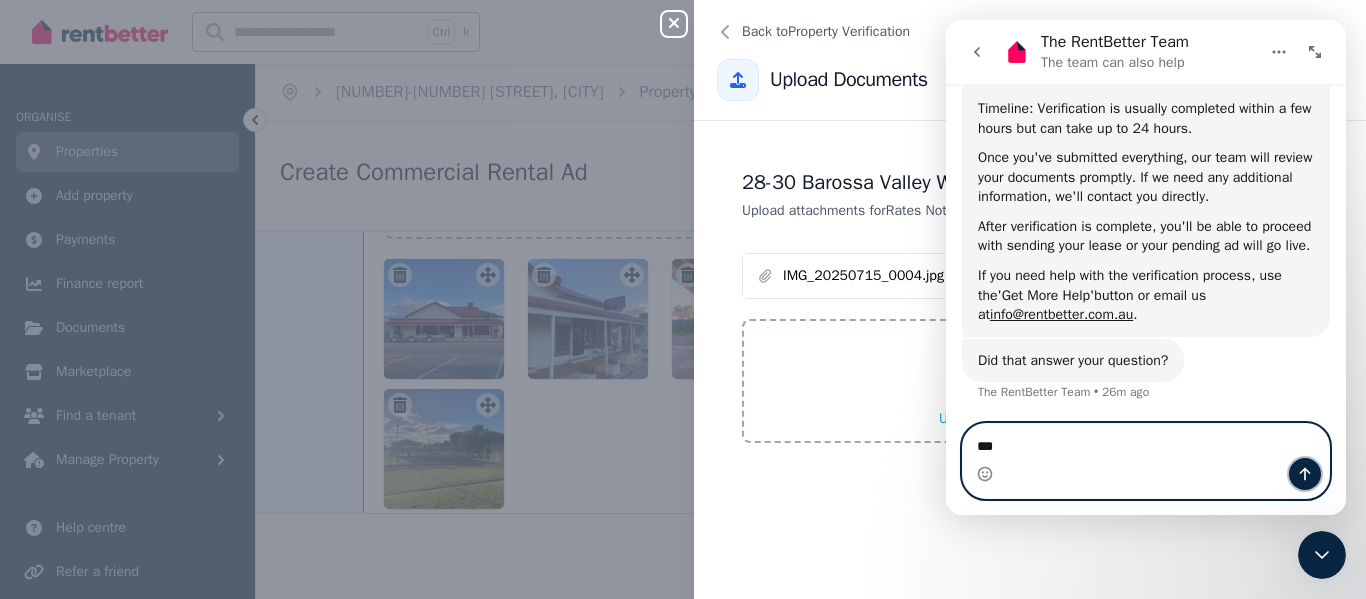 click 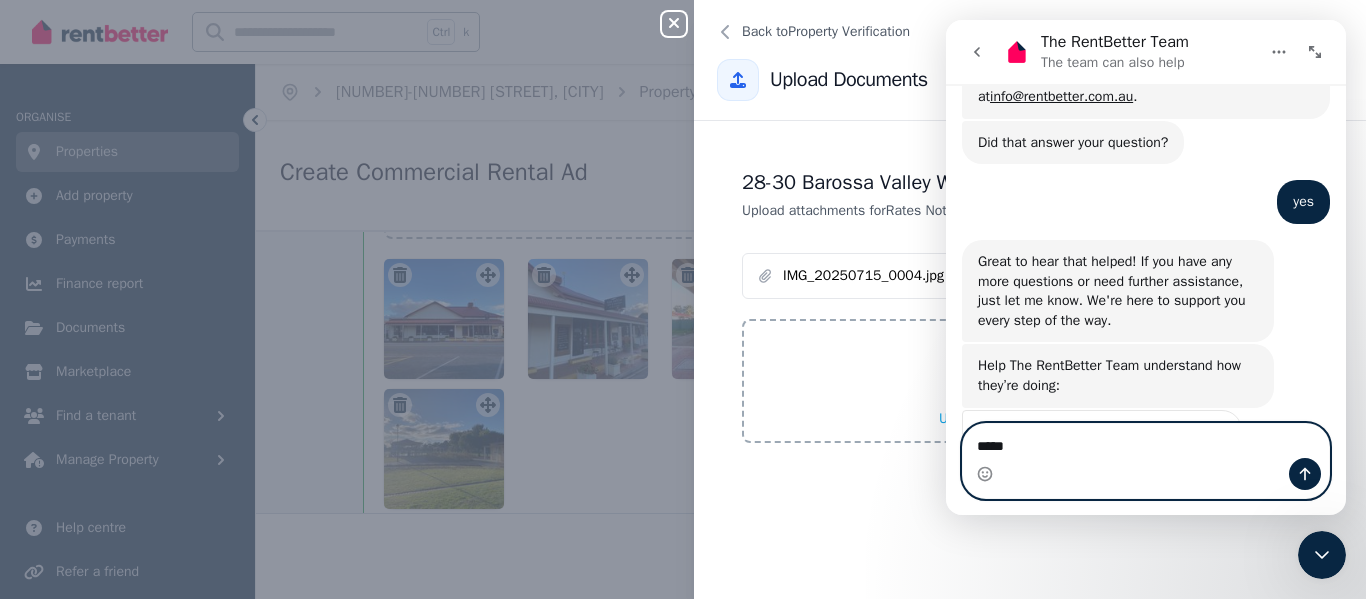 scroll, scrollTop: 898, scrollLeft: 0, axis: vertical 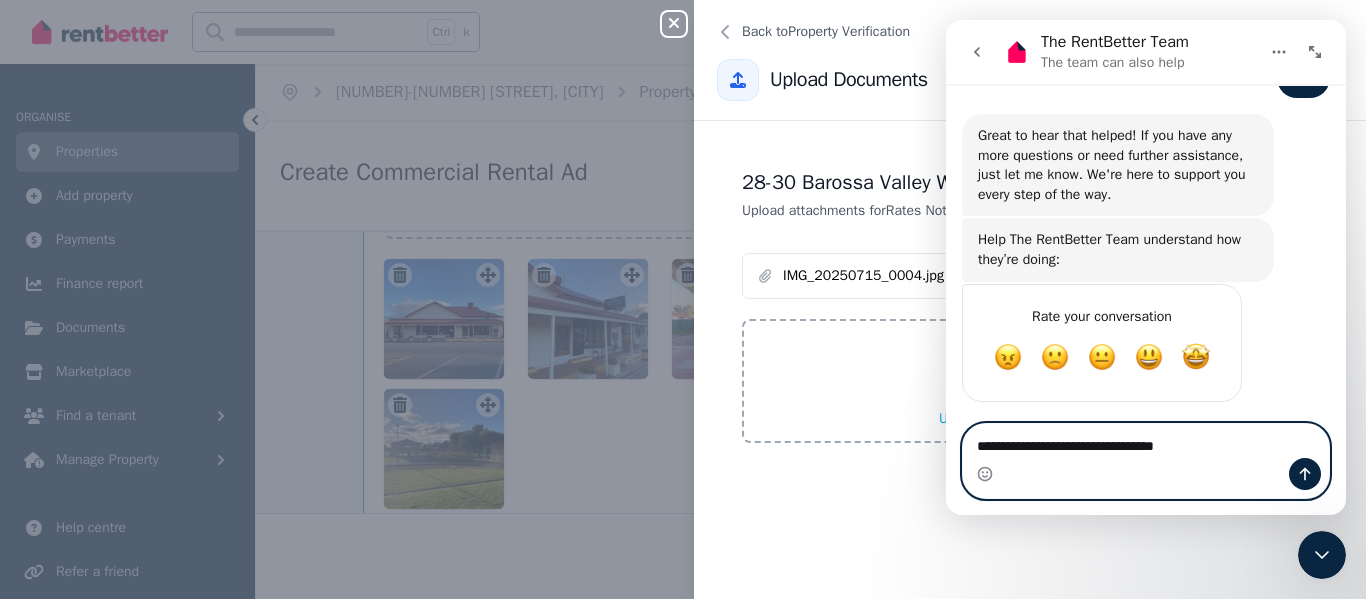 type on "**********" 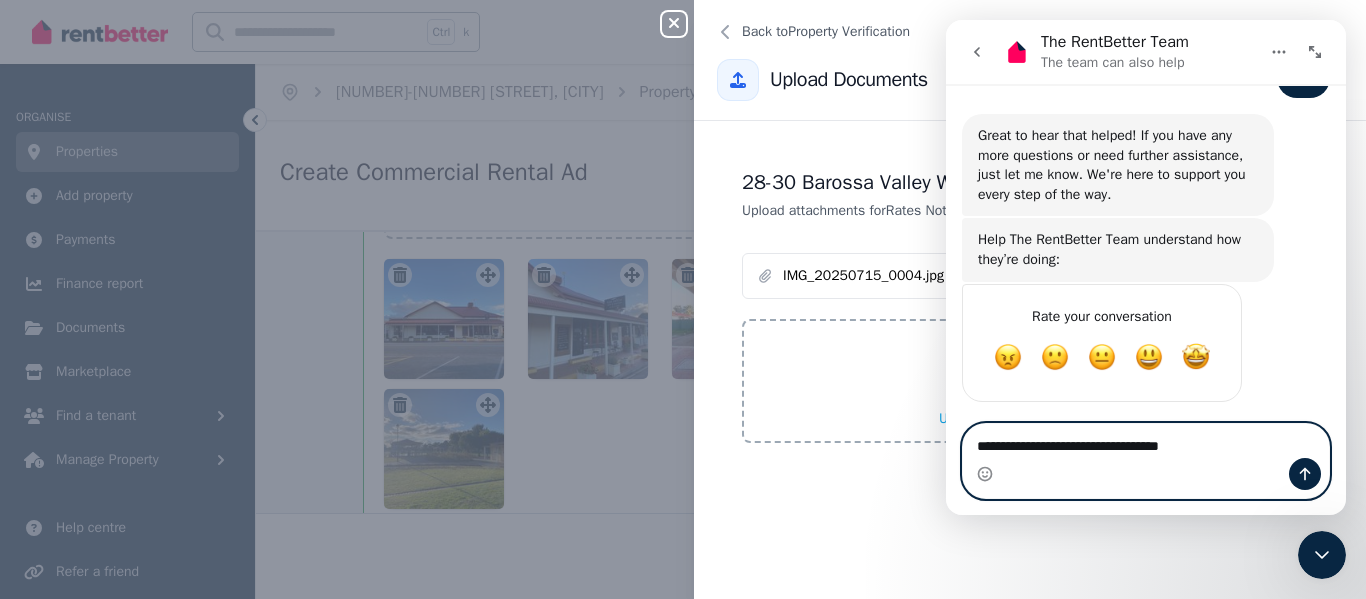 type 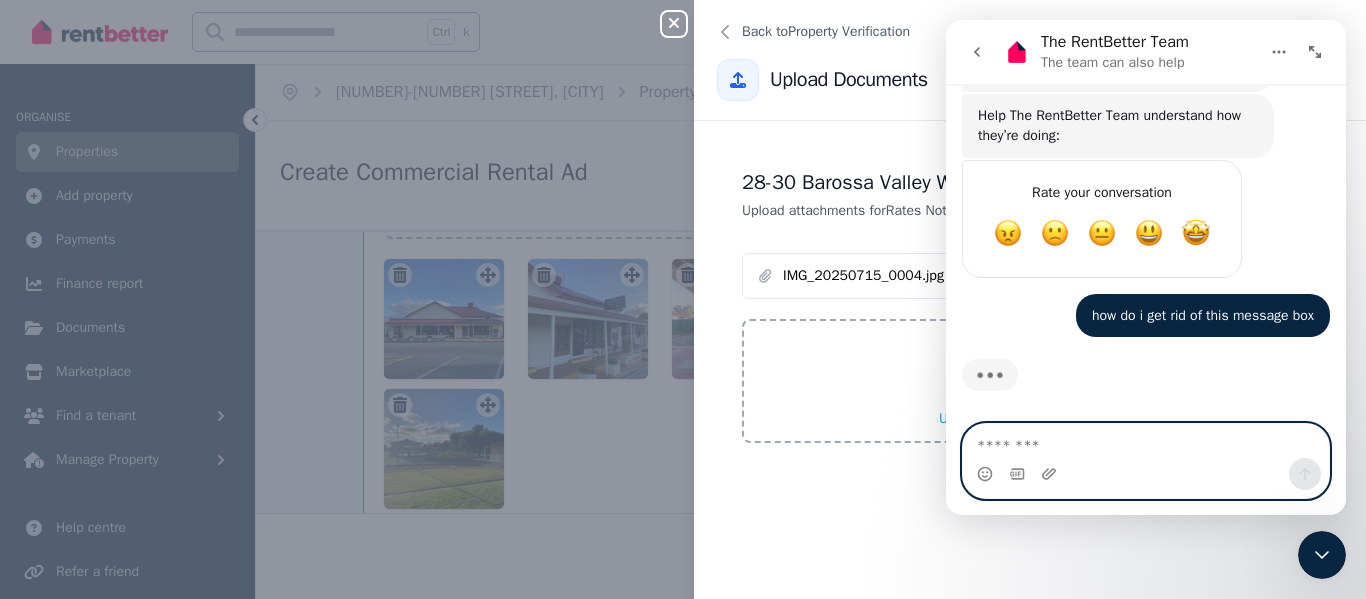 scroll, scrollTop: 1022, scrollLeft: 0, axis: vertical 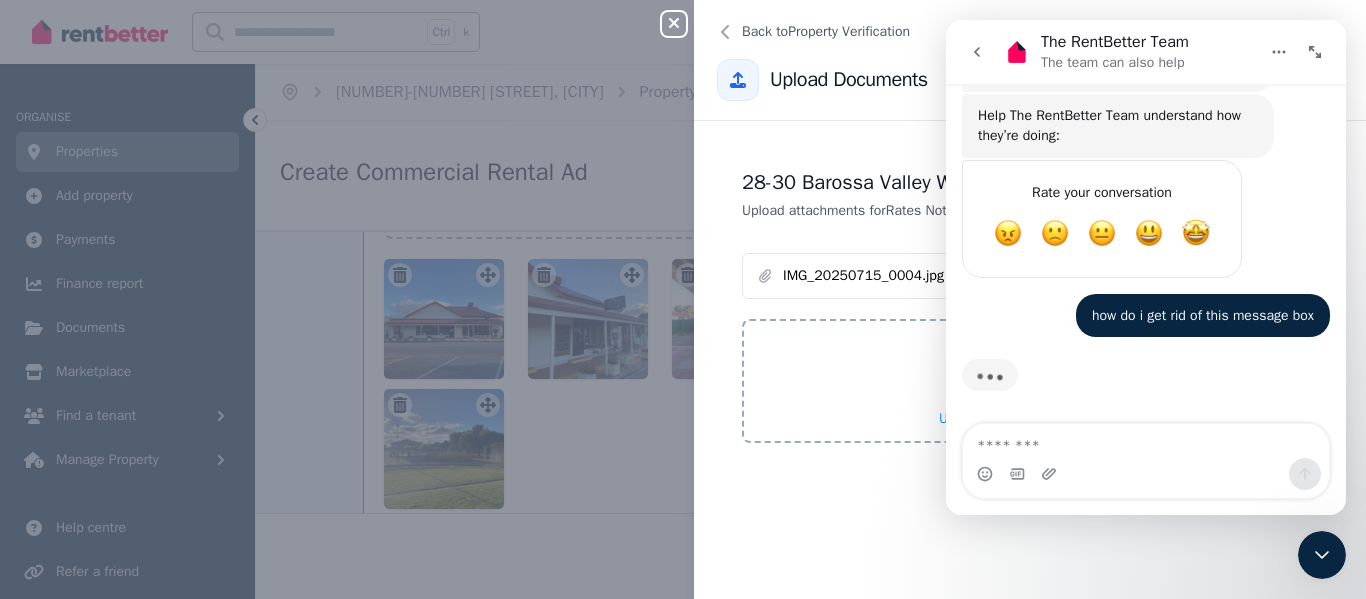 click 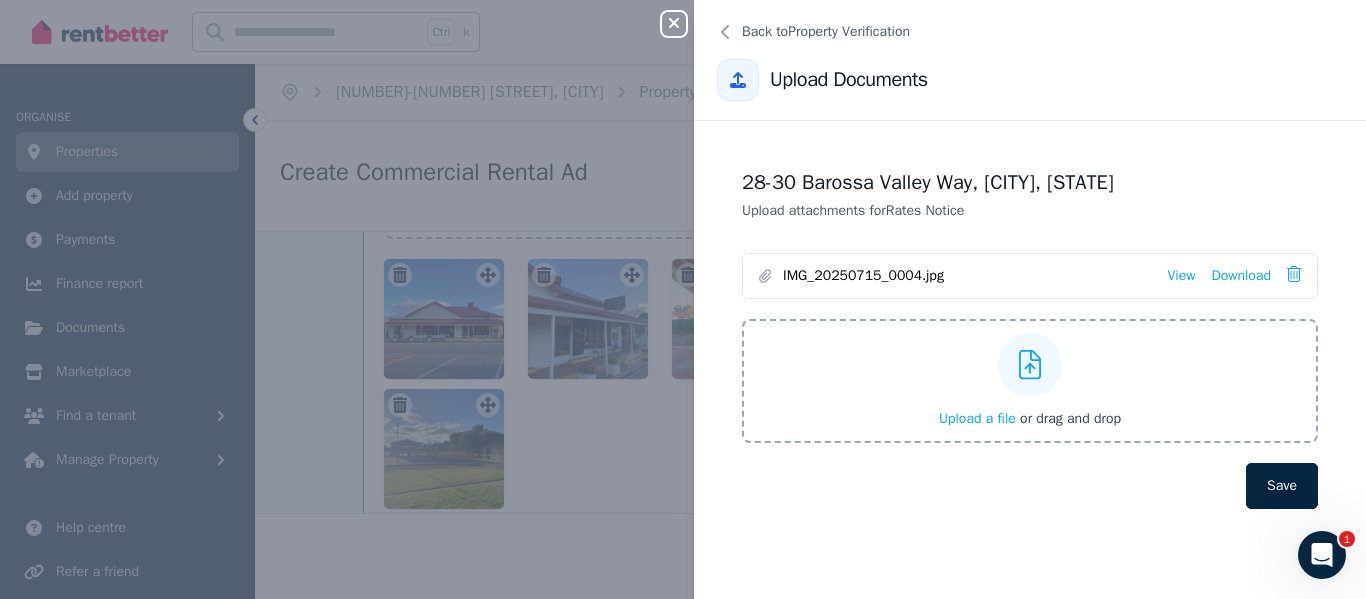 scroll, scrollTop: 0, scrollLeft: 0, axis: both 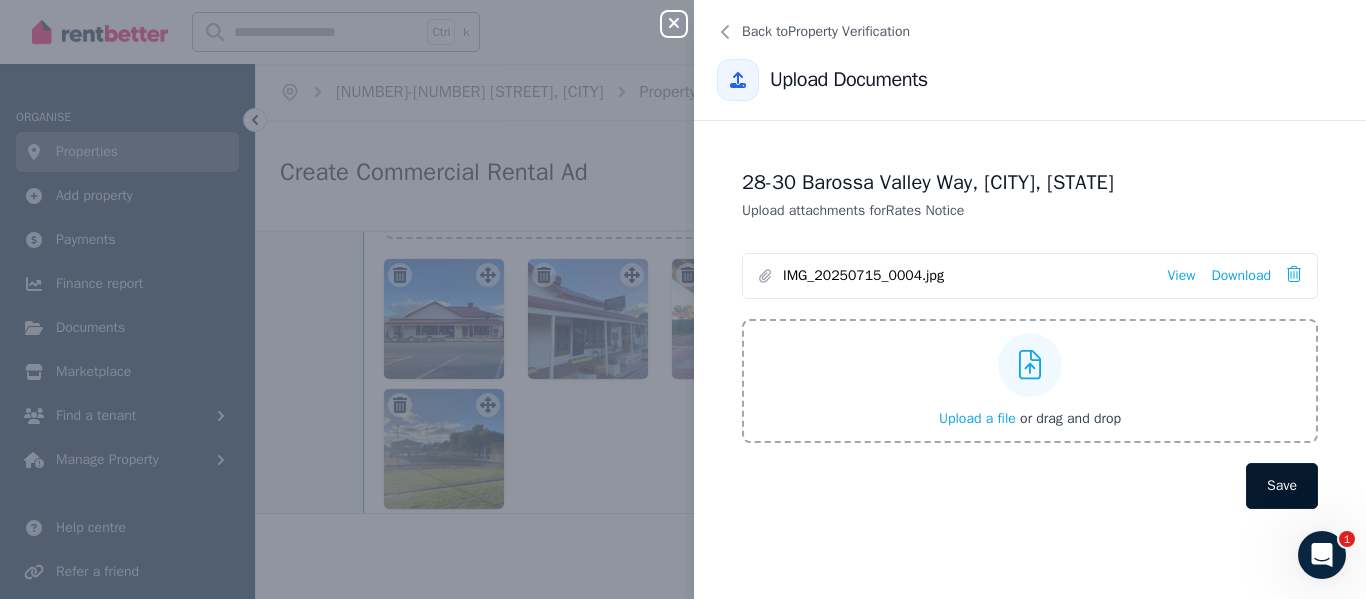 click on "Save" at bounding box center [1282, 486] 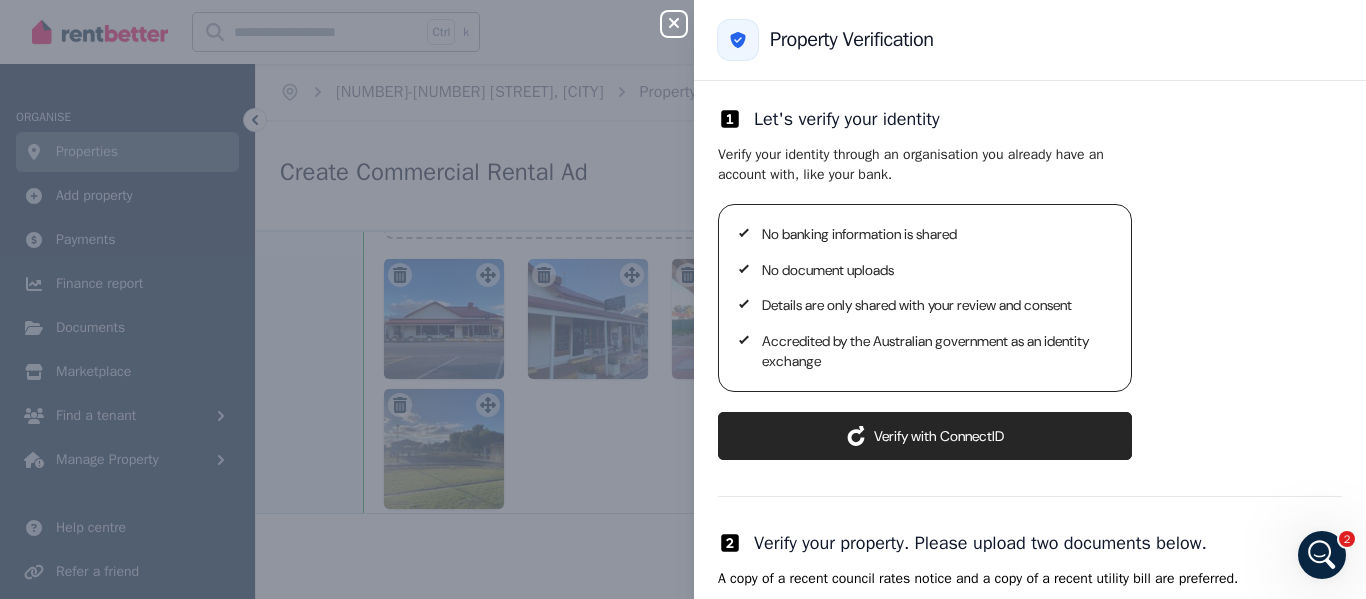 scroll, scrollTop: 1282, scrollLeft: 0, axis: vertical 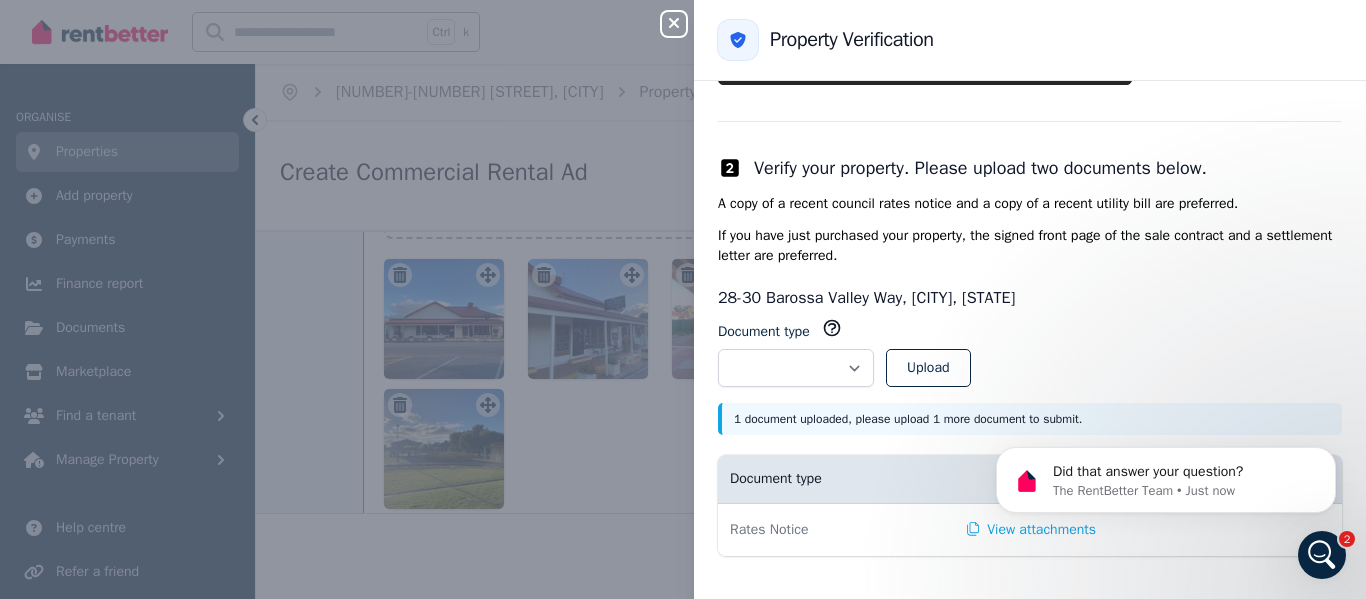 drag, startPoint x: 1333, startPoint y: 394, endPoint x: 1330, endPoint y: 417, distance: 23.194826 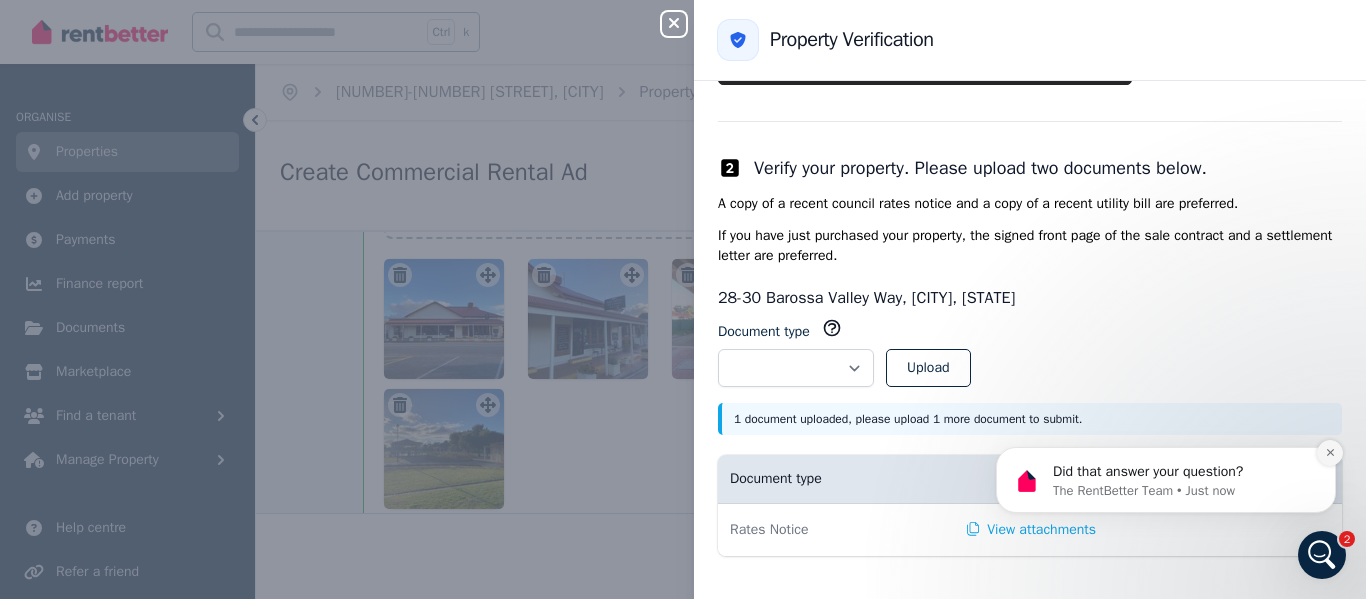 click 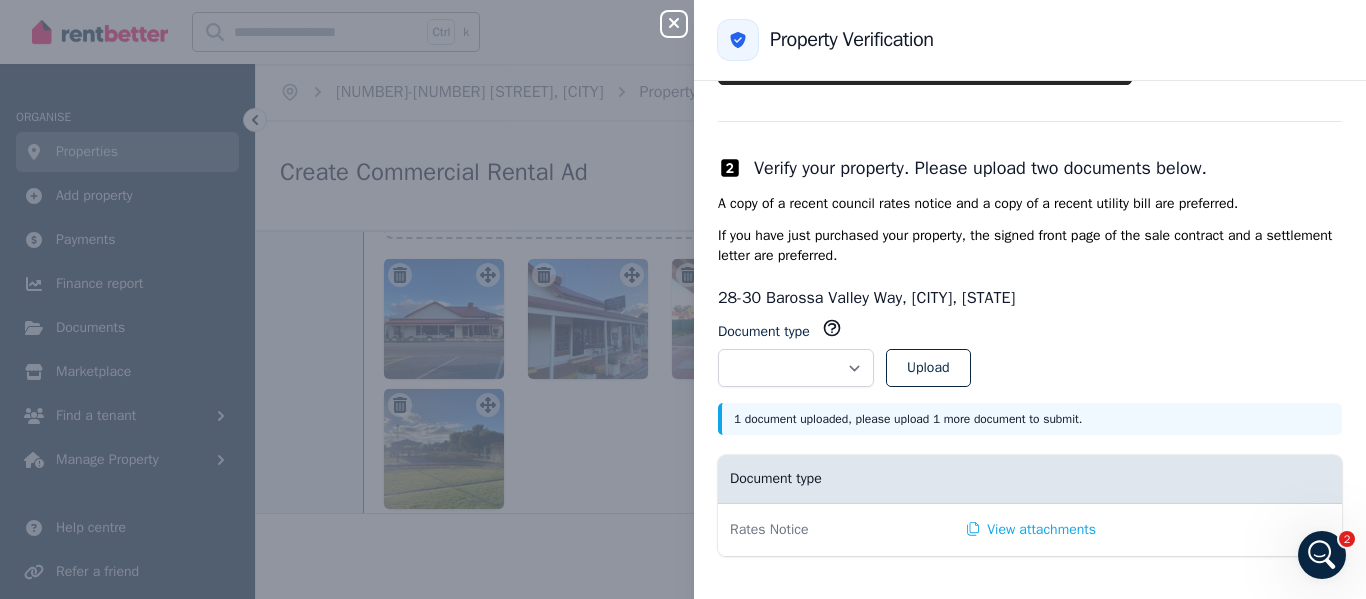 click on "Rates Notice" at bounding box center (836, 530) 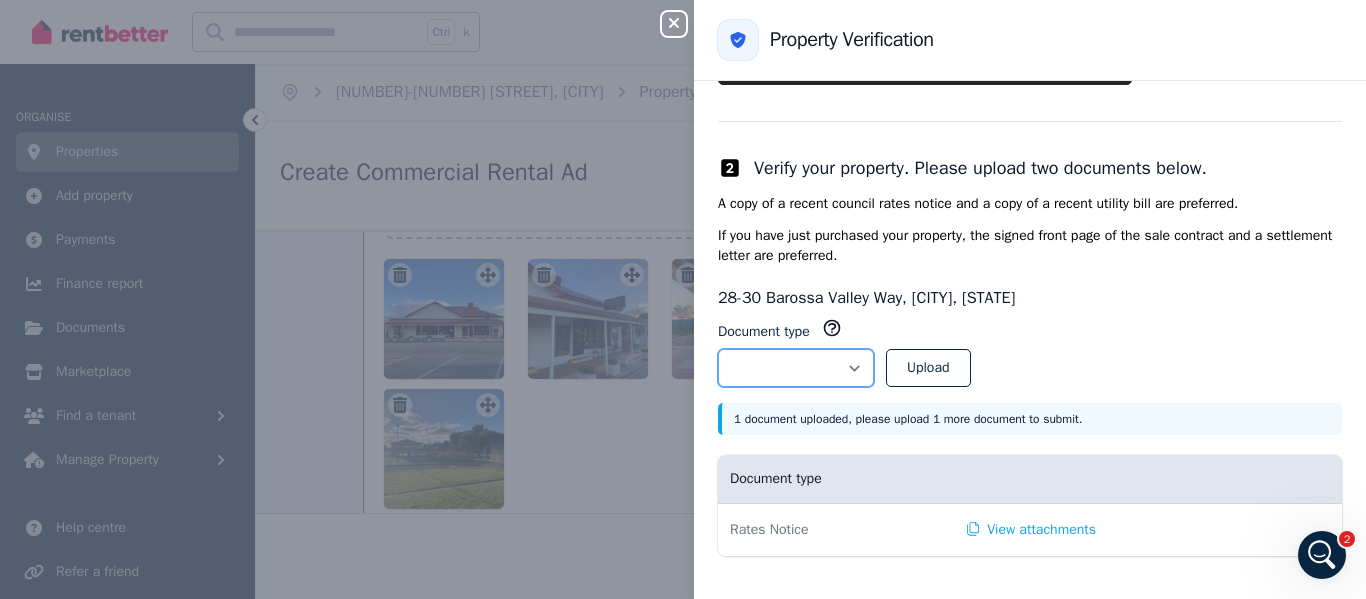click on "**********" at bounding box center (796, 368) 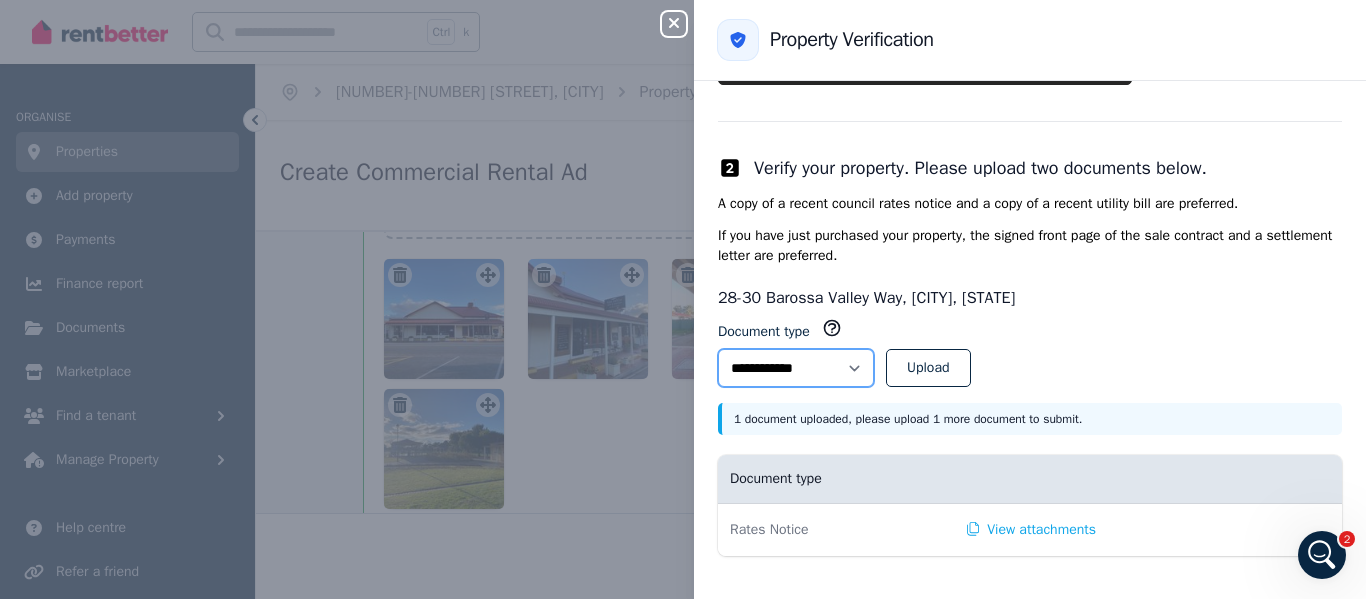 click on "**********" at bounding box center [796, 368] 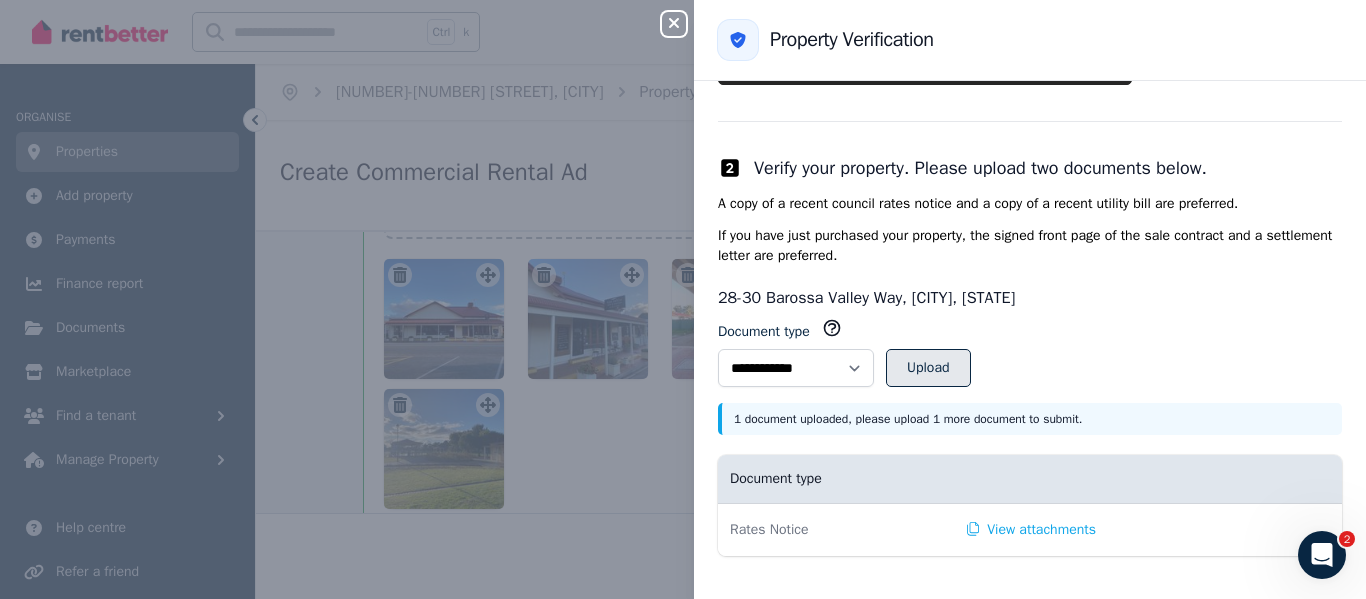 click on "Upload" at bounding box center [928, 368] 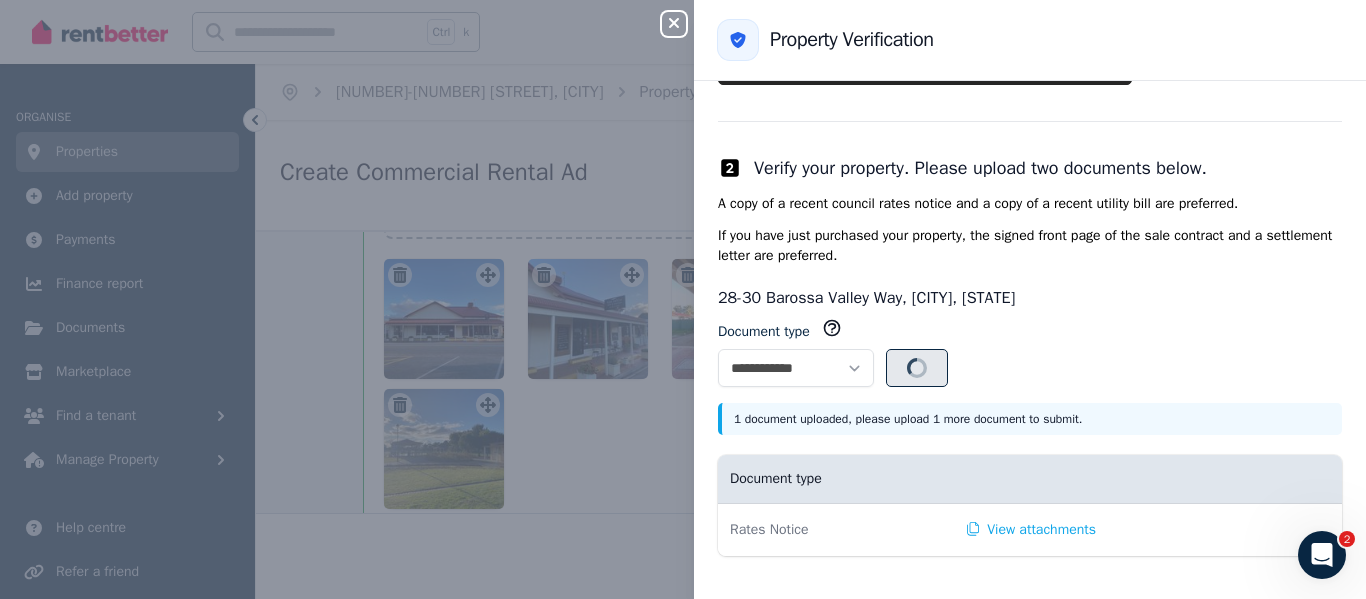 scroll, scrollTop: 0, scrollLeft: 0, axis: both 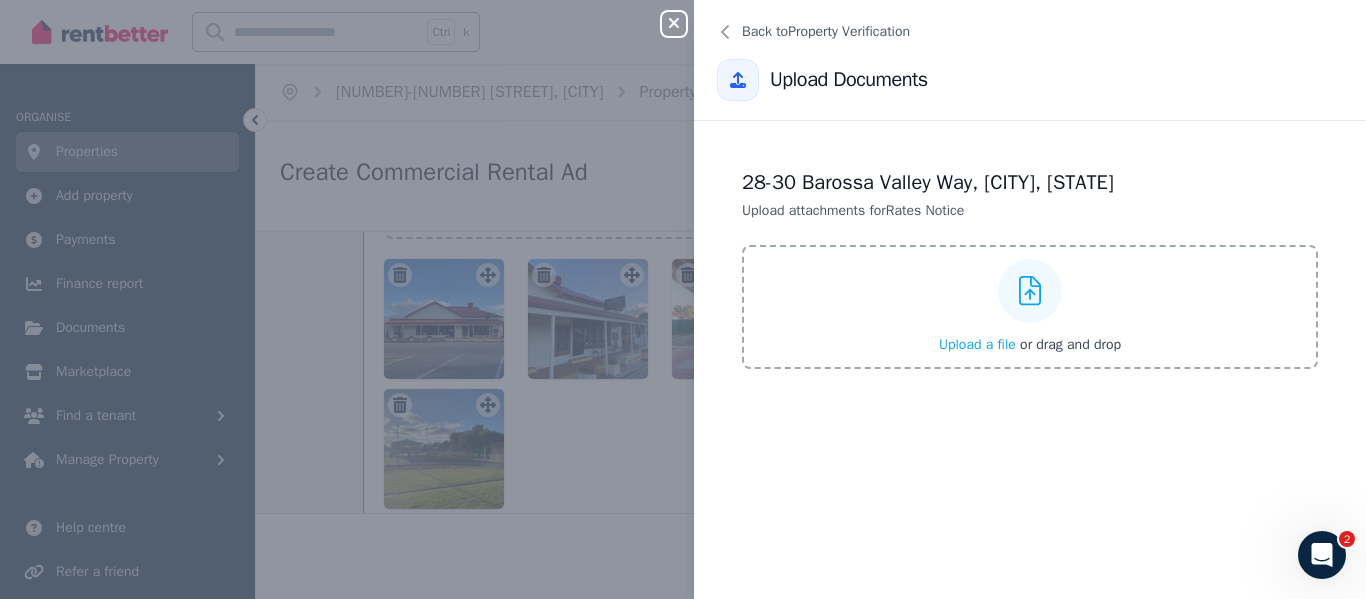 click on "Upload a file" at bounding box center (977, 344) 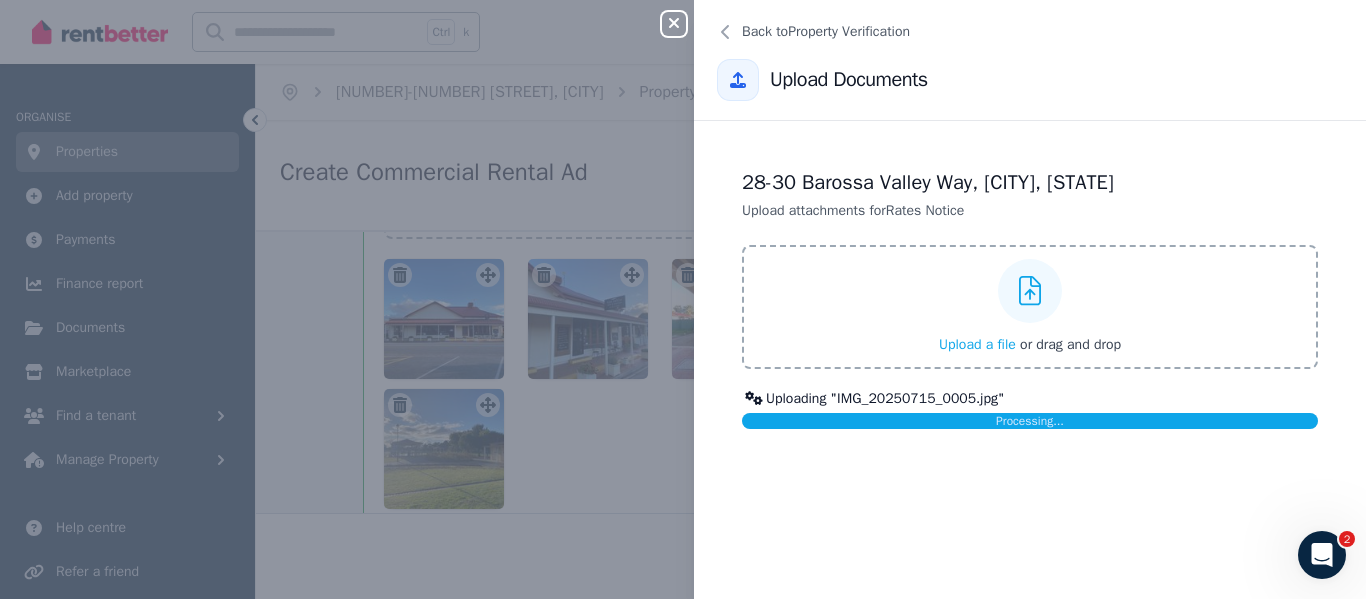 click 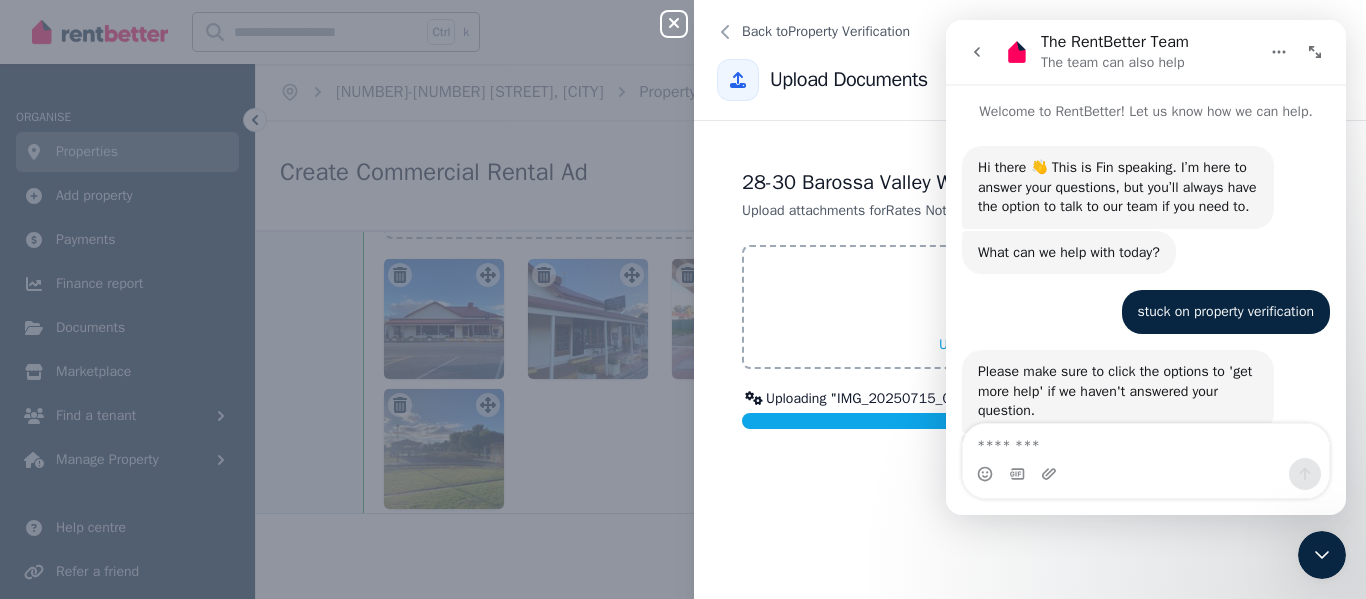 scroll, scrollTop: 160, scrollLeft: 0, axis: vertical 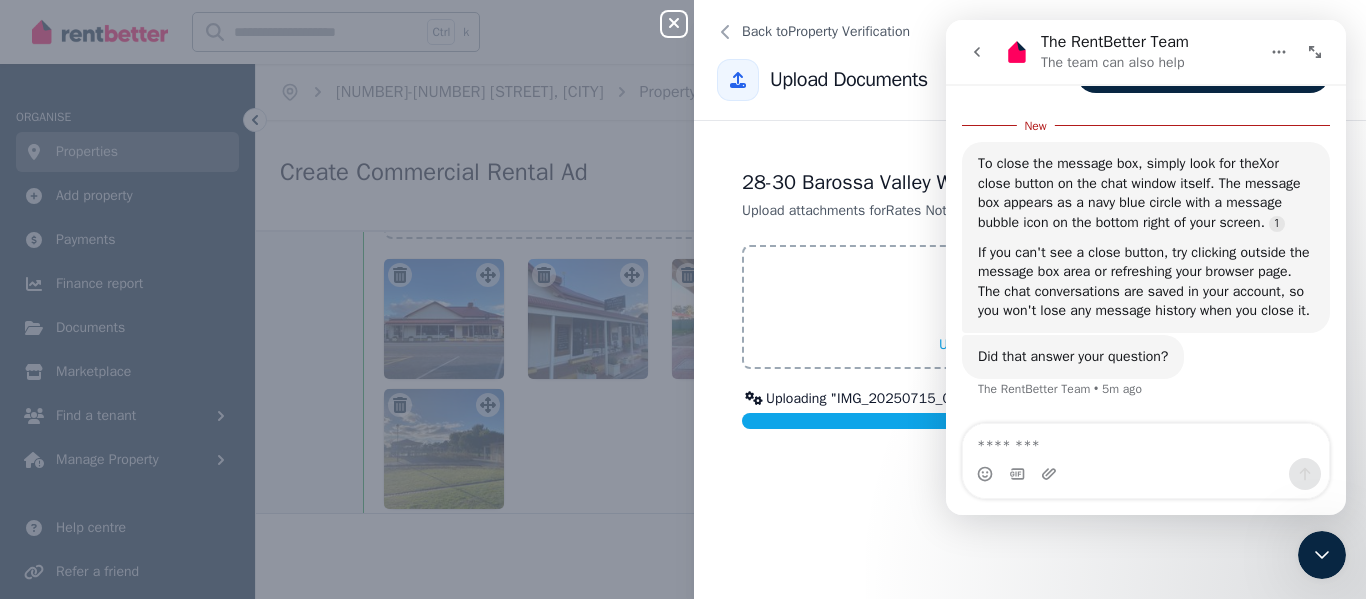 click 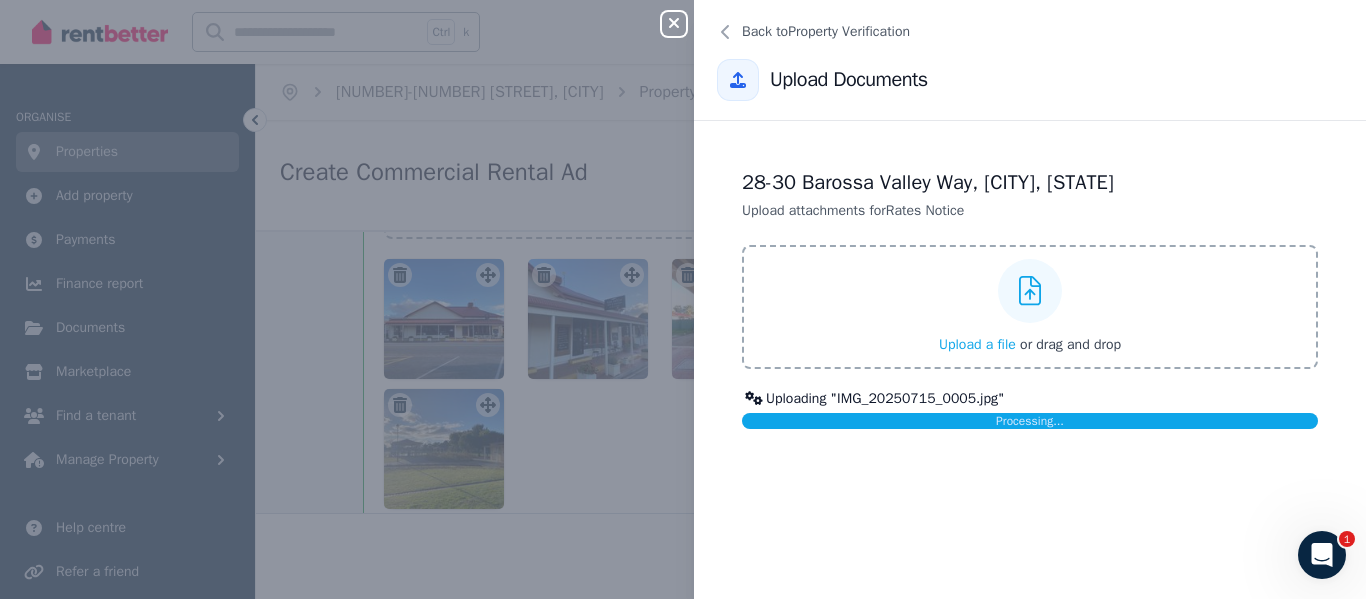 click on "Processing..." at bounding box center (1030, 421) 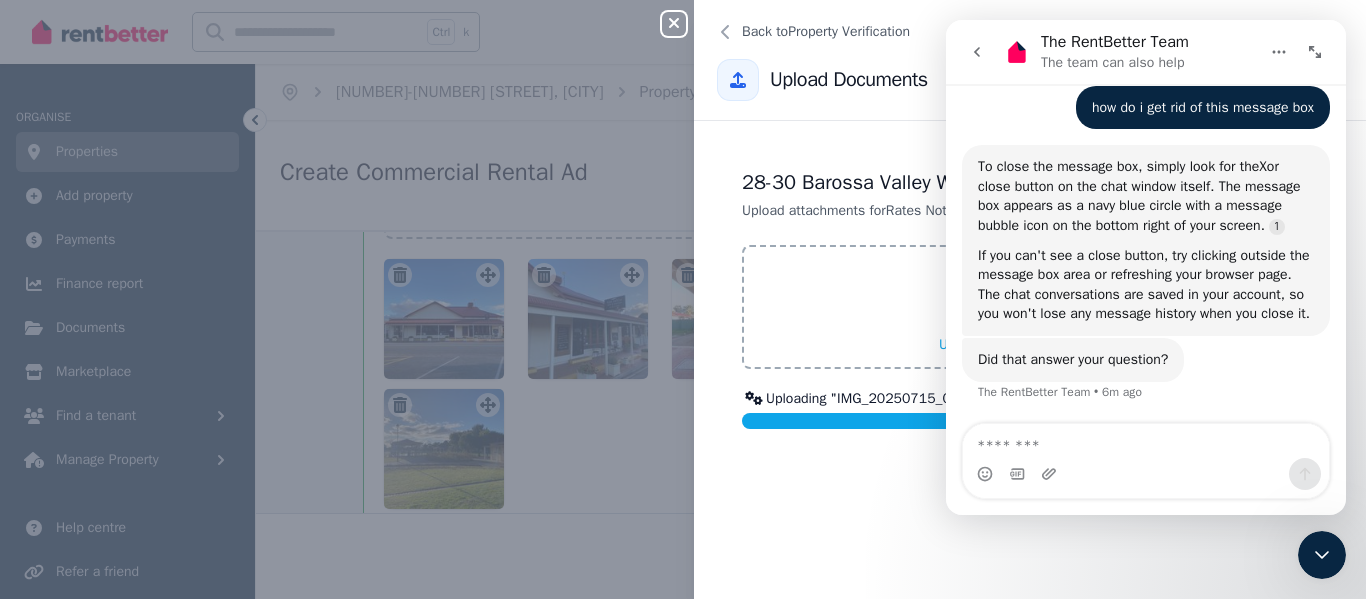 scroll, scrollTop: 1249, scrollLeft: 0, axis: vertical 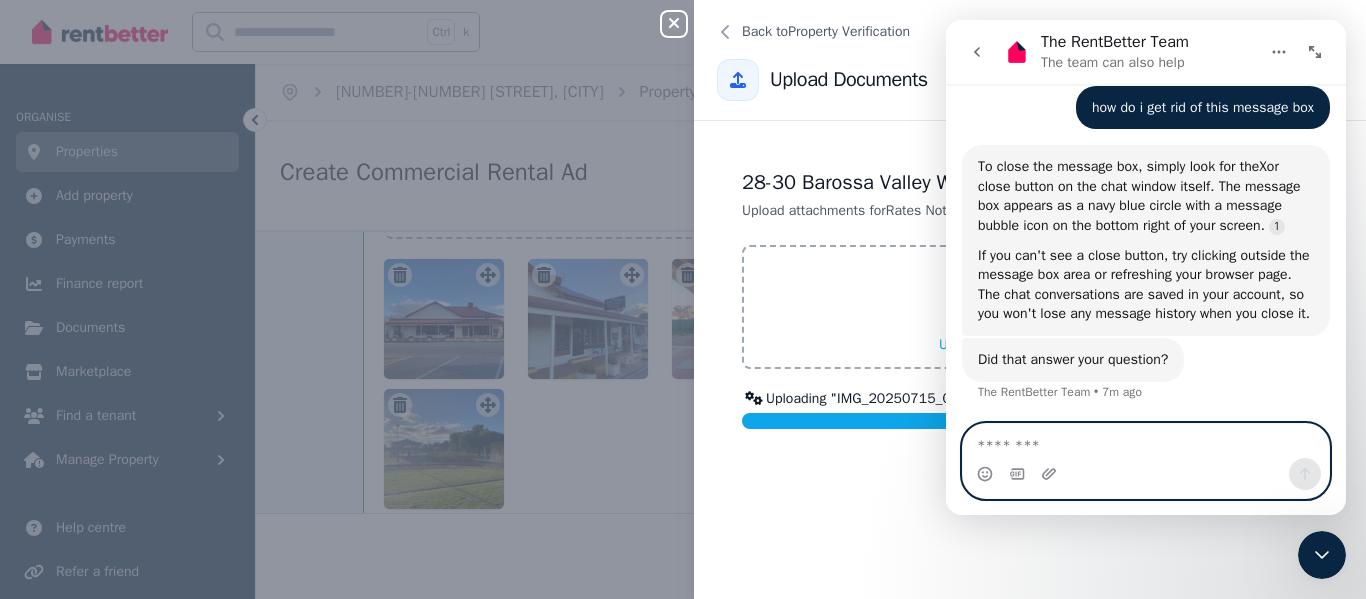 click at bounding box center (1146, 441) 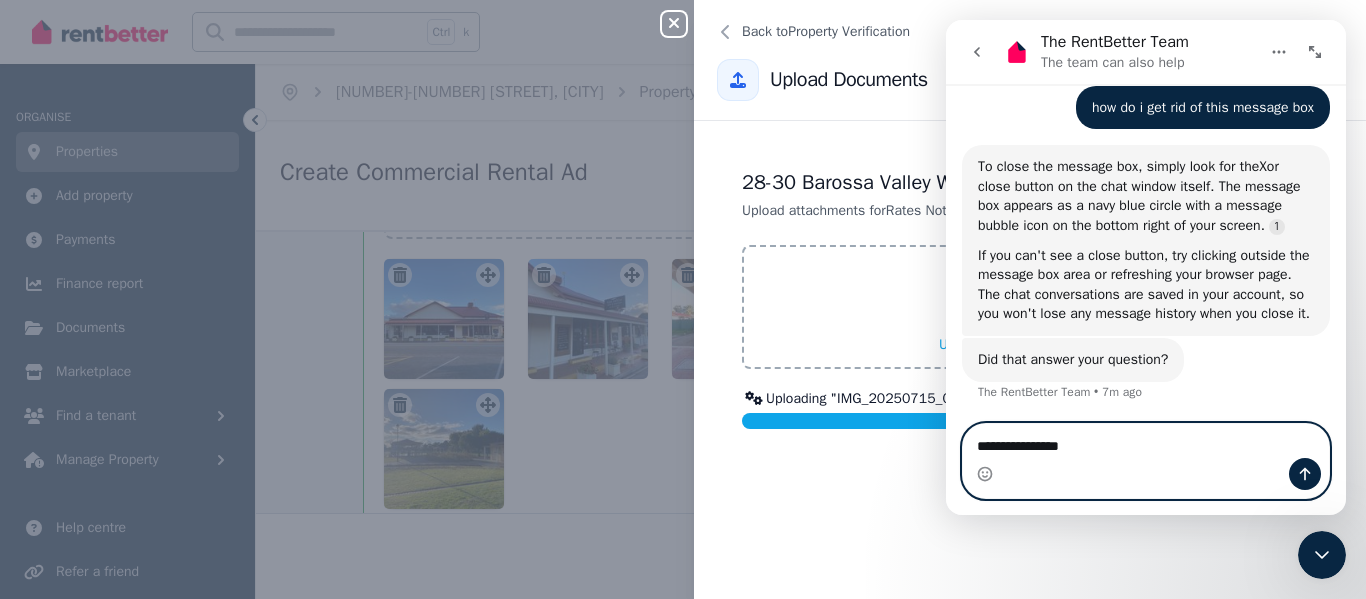 click on "**********" at bounding box center (1146, 441) 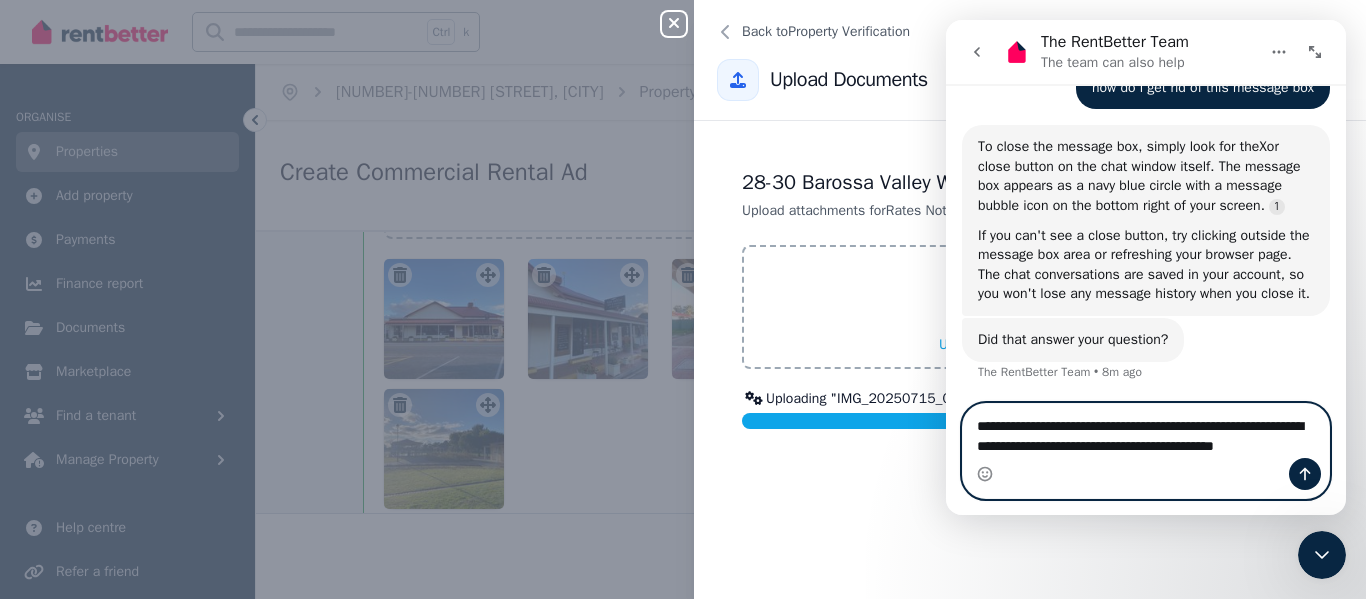 scroll, scrollTop: 1289, scrollLeft: 0, axis: vertical 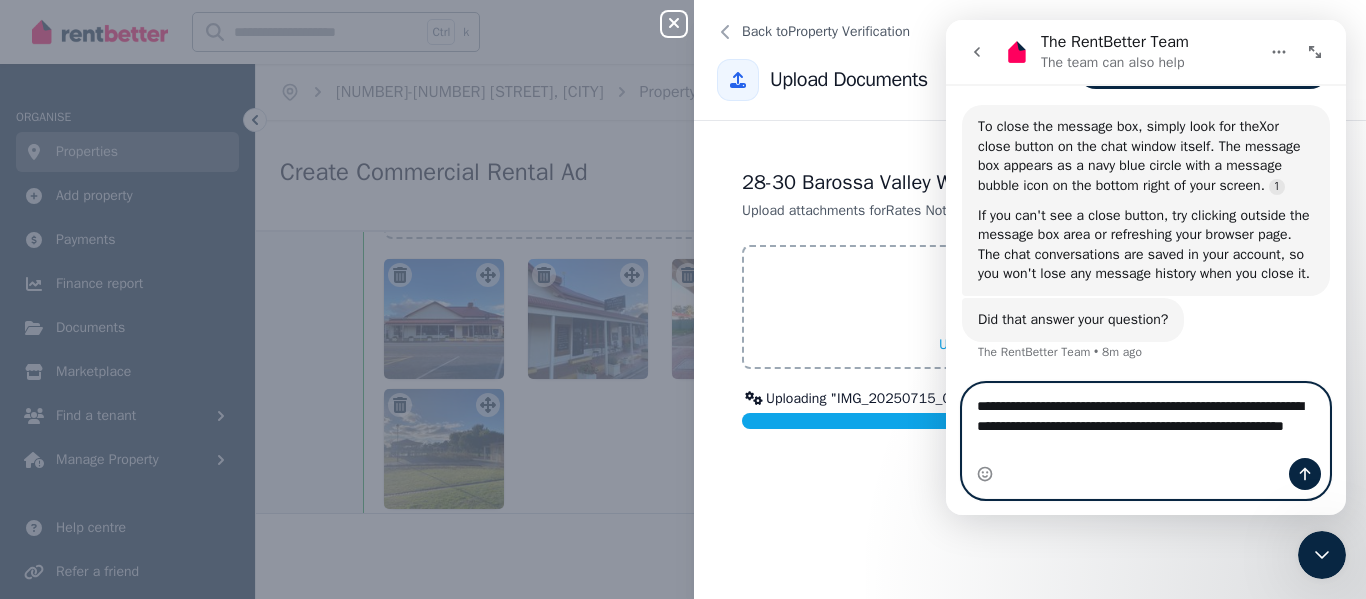 type on "**********" 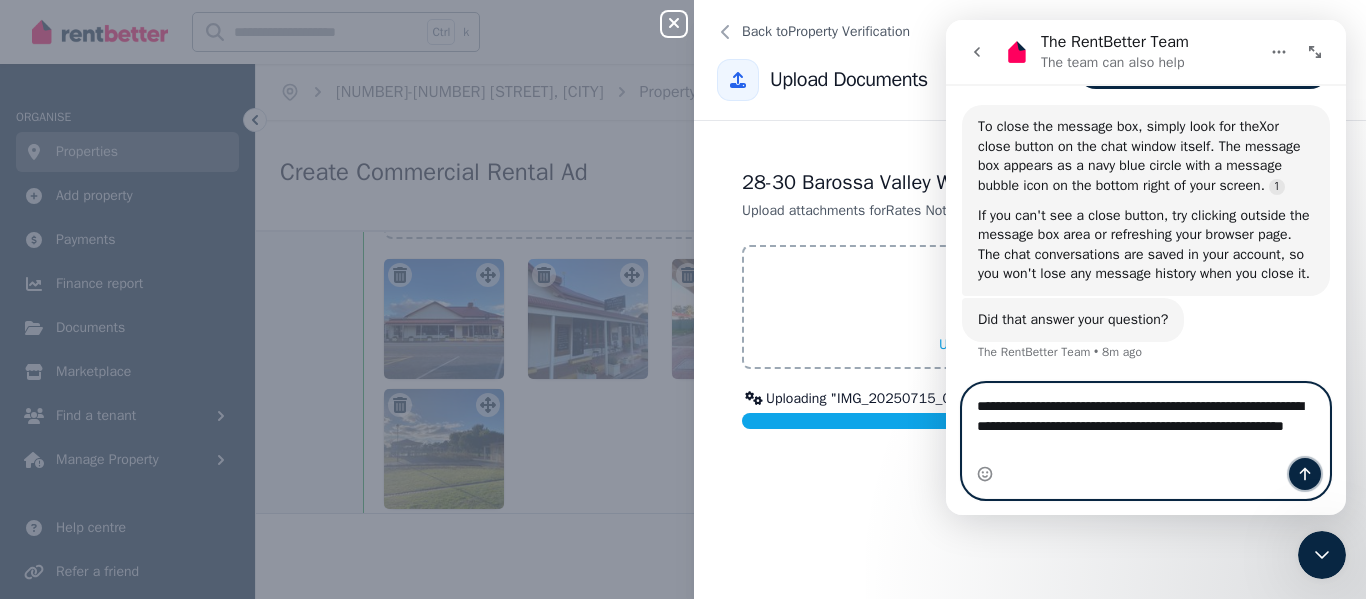 click 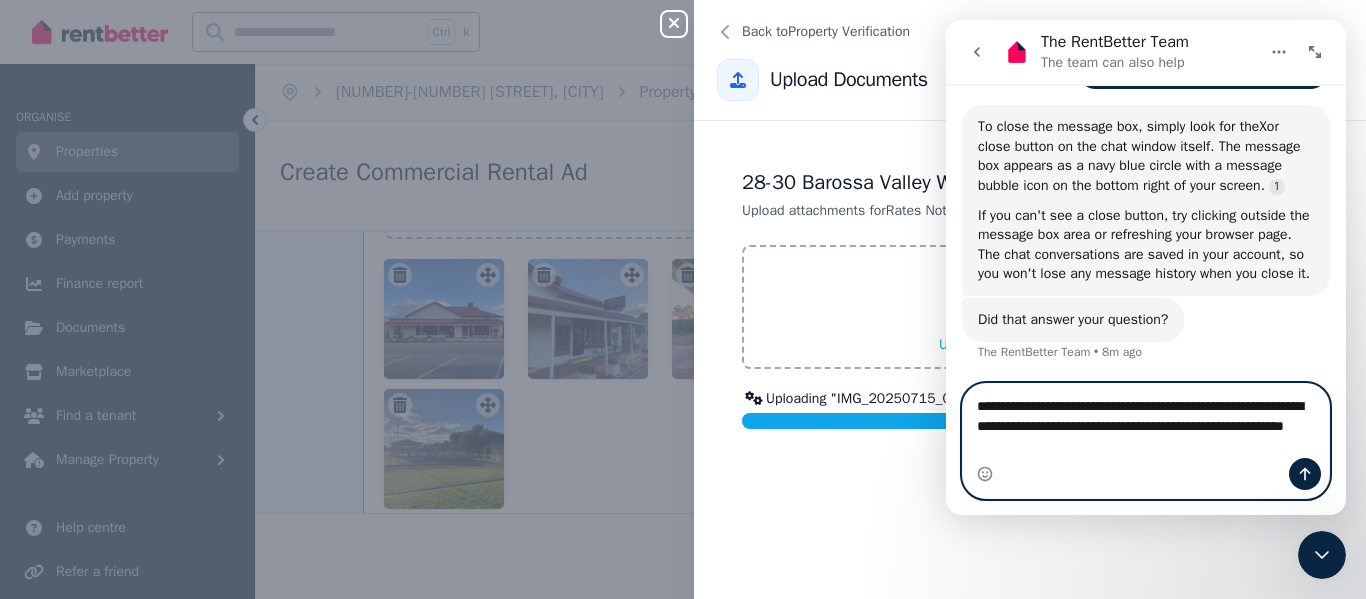 type 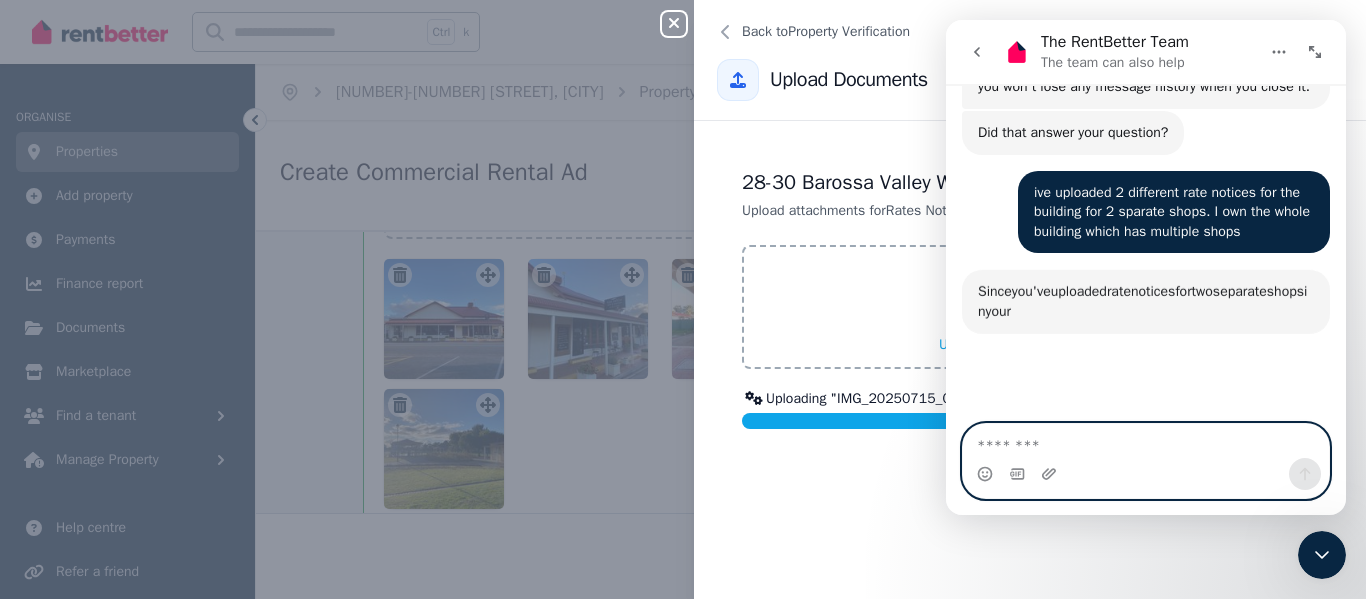 scroll, scrollTop: 1567, scrollLeft: 0, axis: vertical 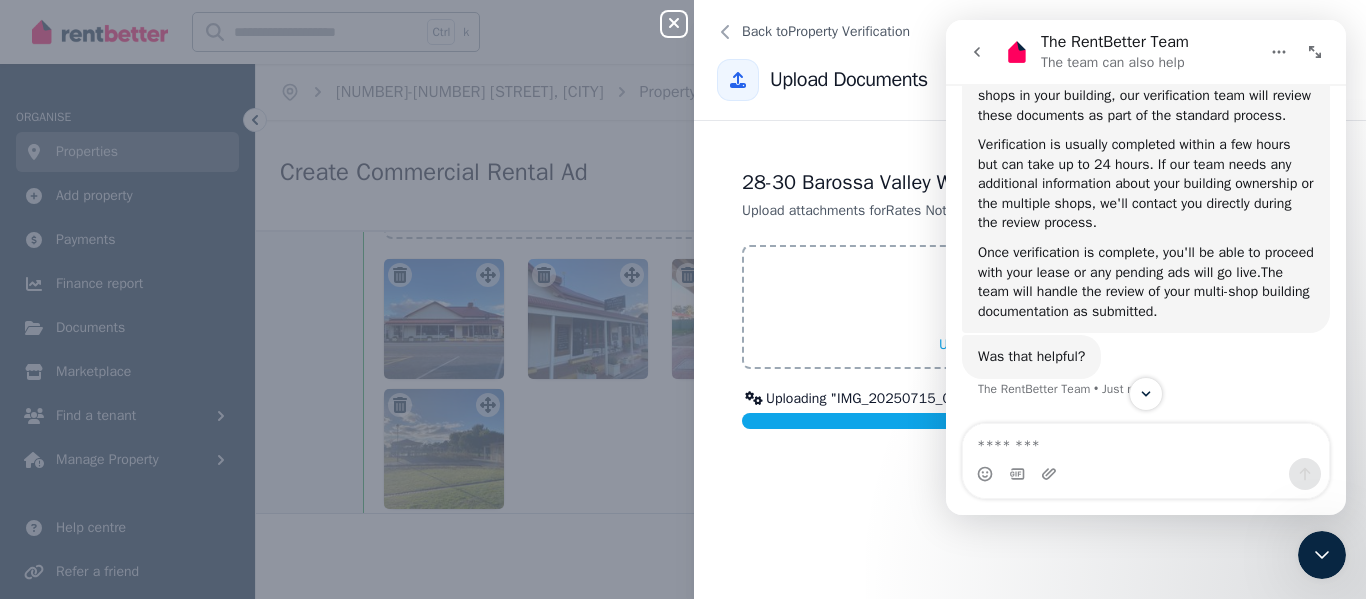 click on "28-30 Barossa Valley Way, [CITY], [STATE] Upload attachments for  Rates Notice Upload a file   or drag and drop Uploading   " IMG_20250715_0005.jpg " Processing..." at bounding box center (1030, 360) 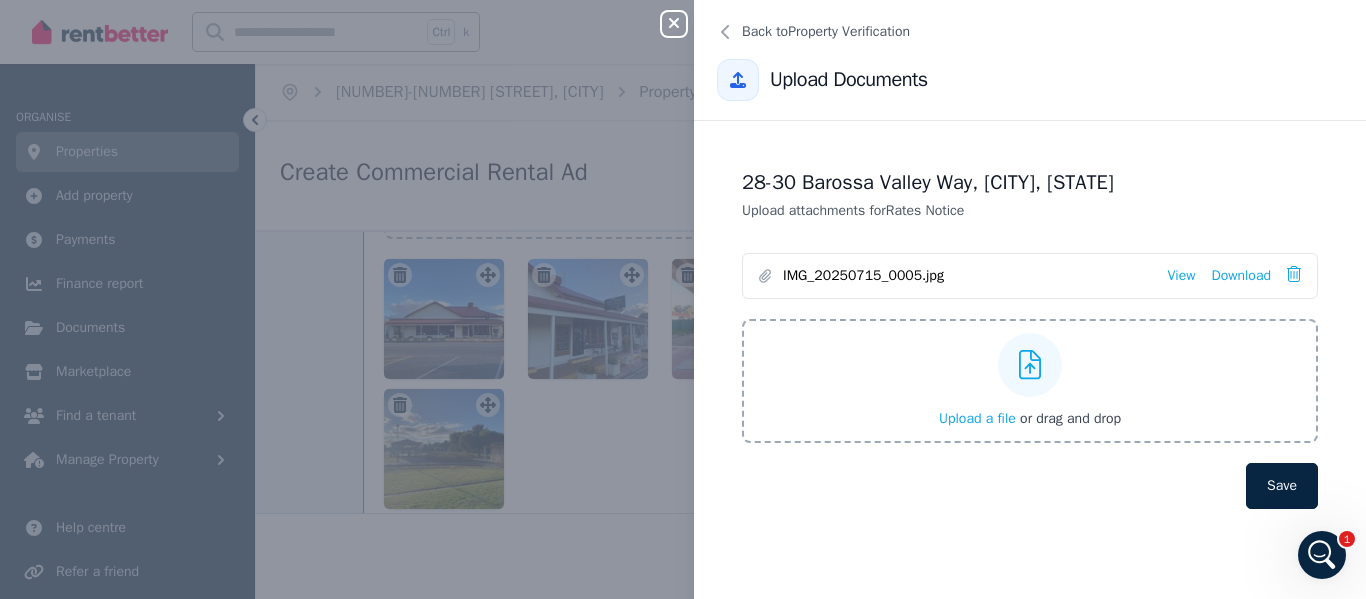 click 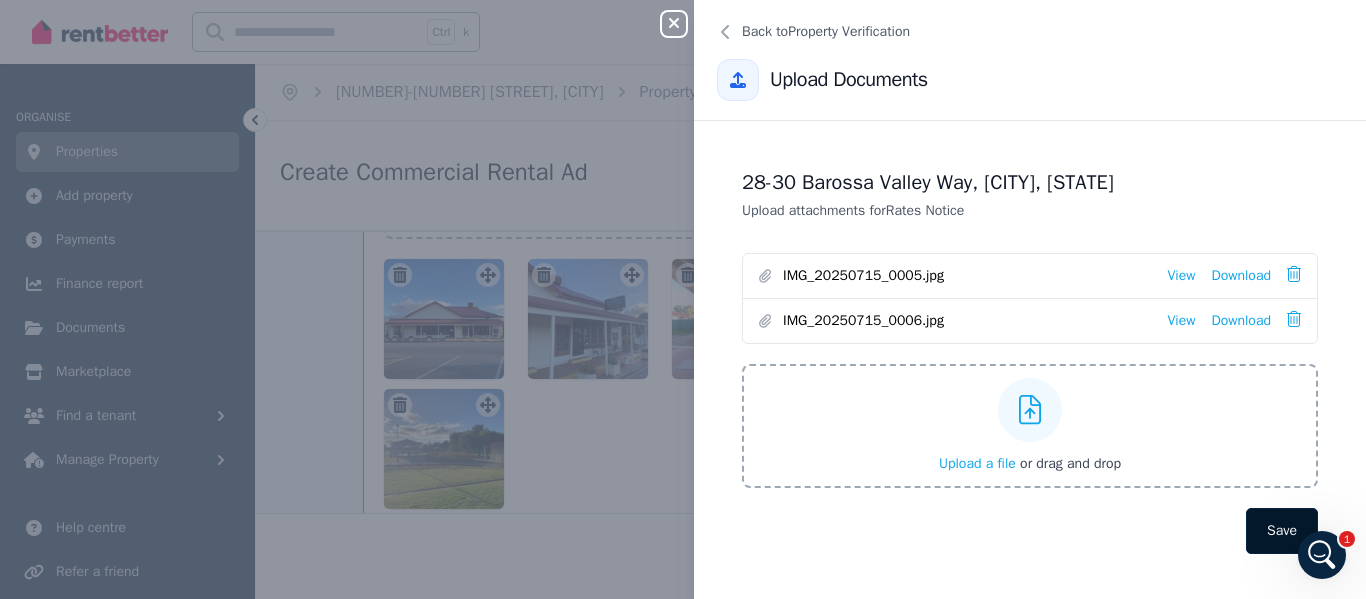 click on "Save" at bounding box center (1282, 531) 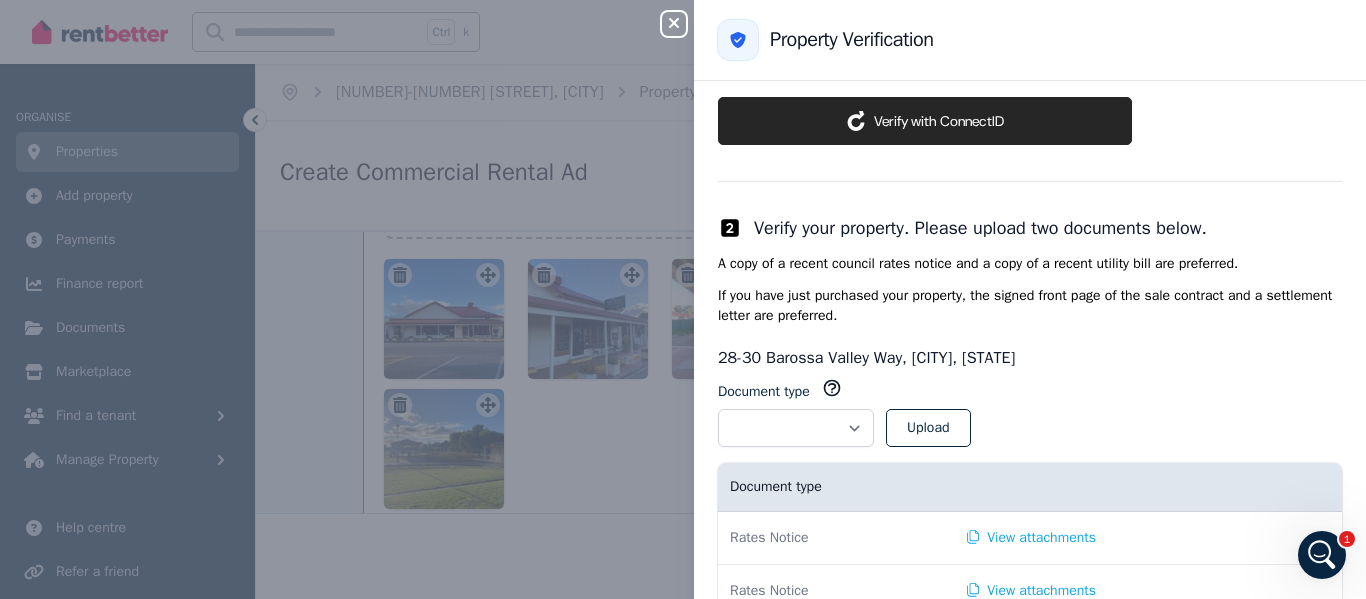 scroll, scrollTop: 341, scrollLeft: 0, axis: vertical 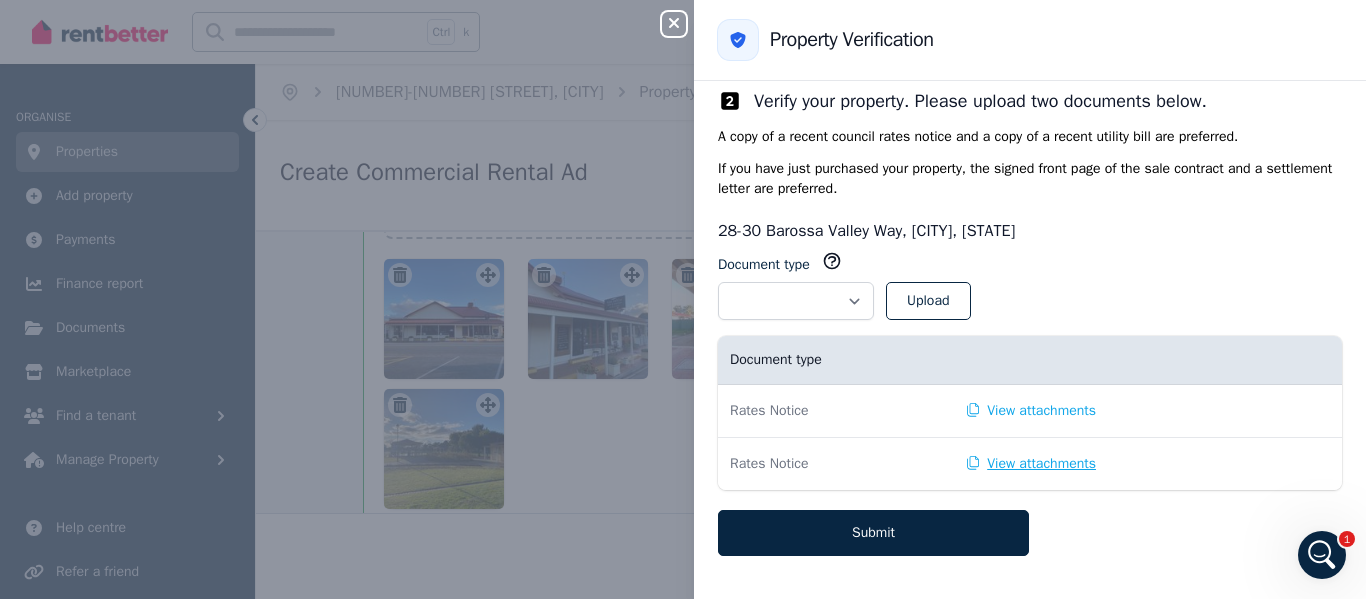 click on "View attachments" at bounding box center (1031, 464) 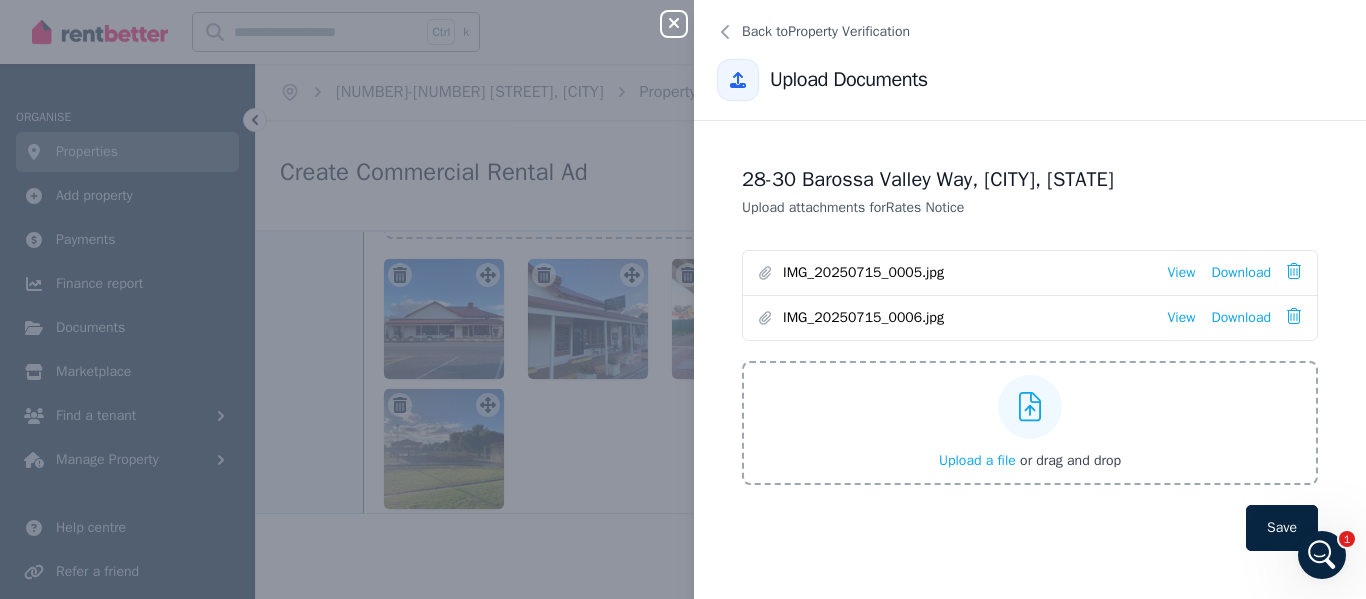 scroll, scrollTop: 0, scrollLeft: 0, axis: both 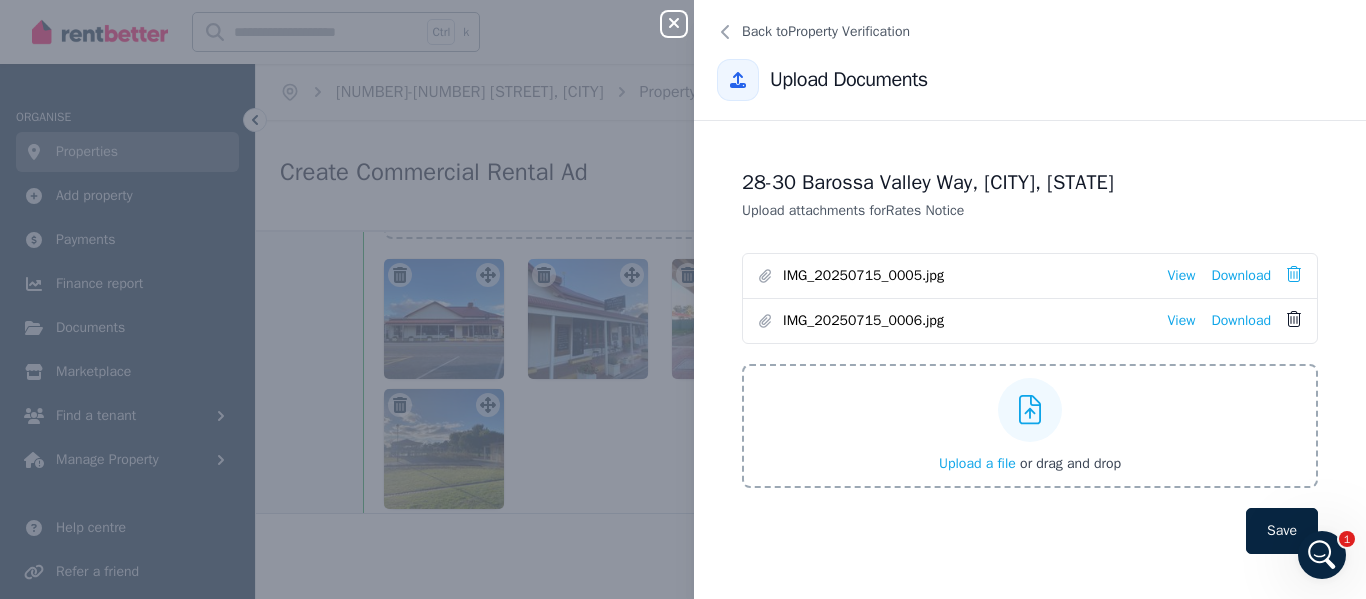 click 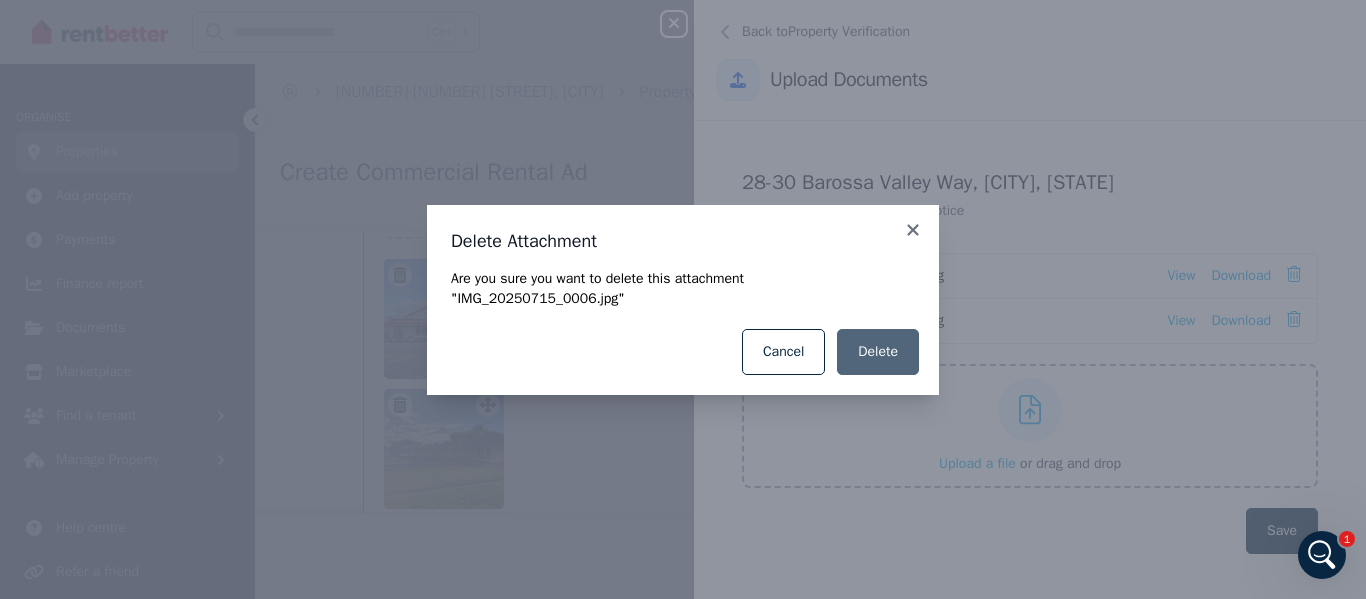 click on "Delete" at bounding box center [878, 352] 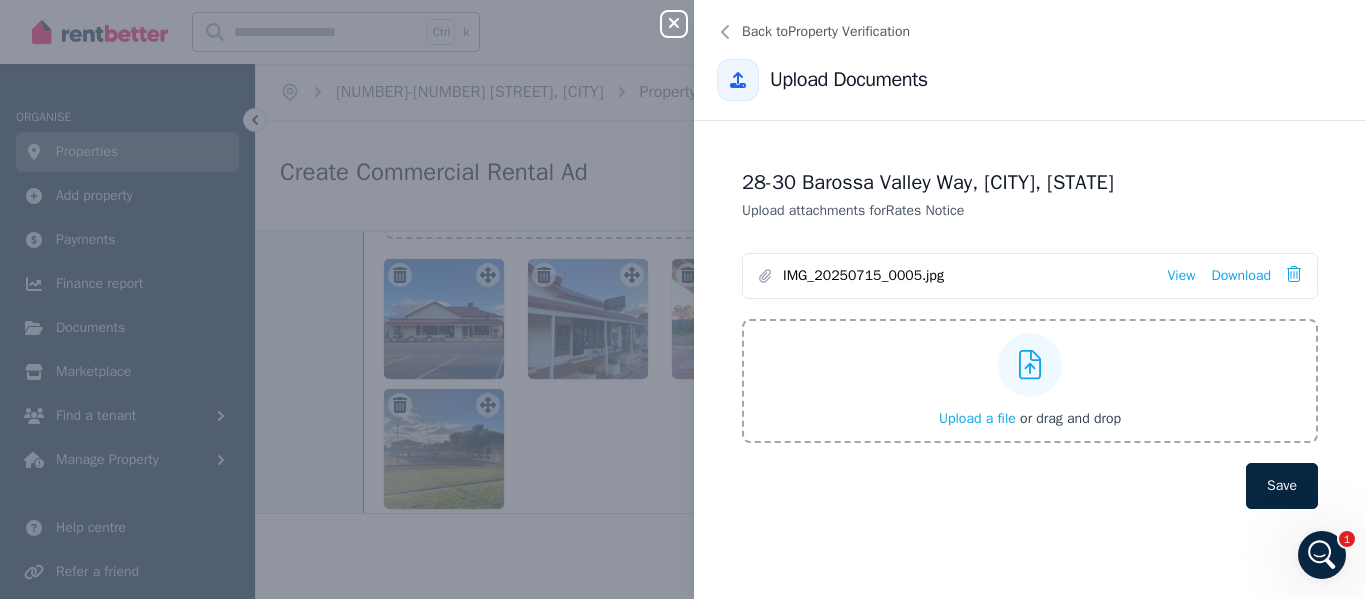 click on "Upload a file" at bounding box center [977, 418] 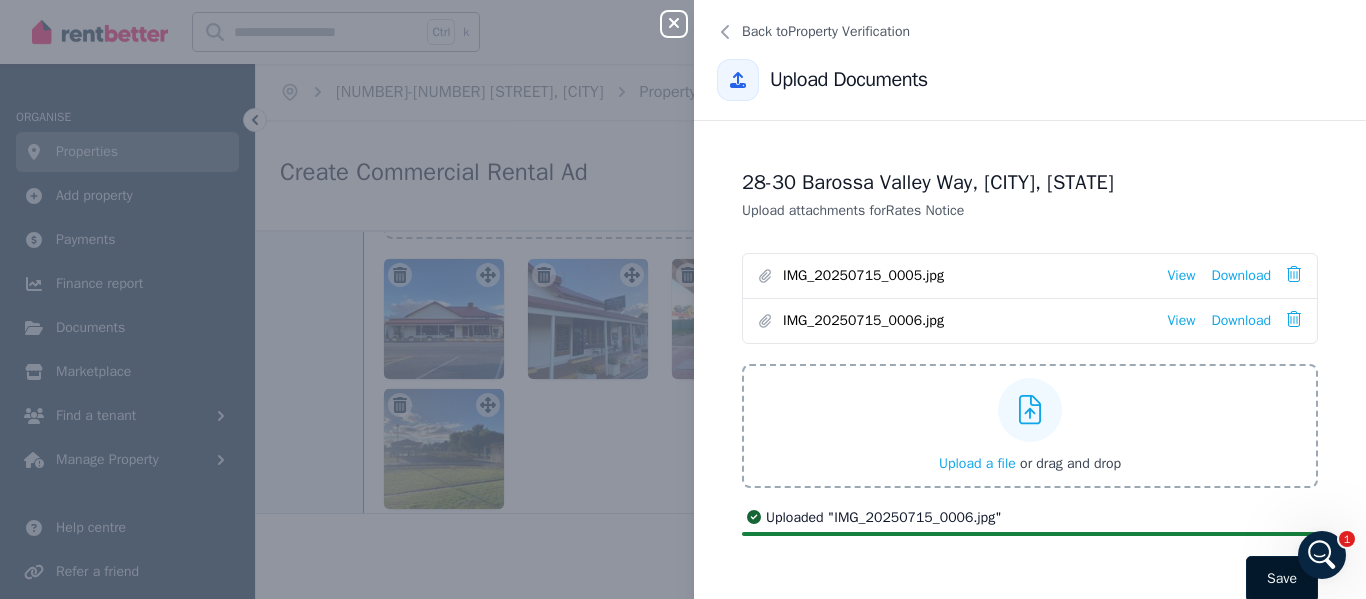 click on "Save" at bounding box center (1282, 579) 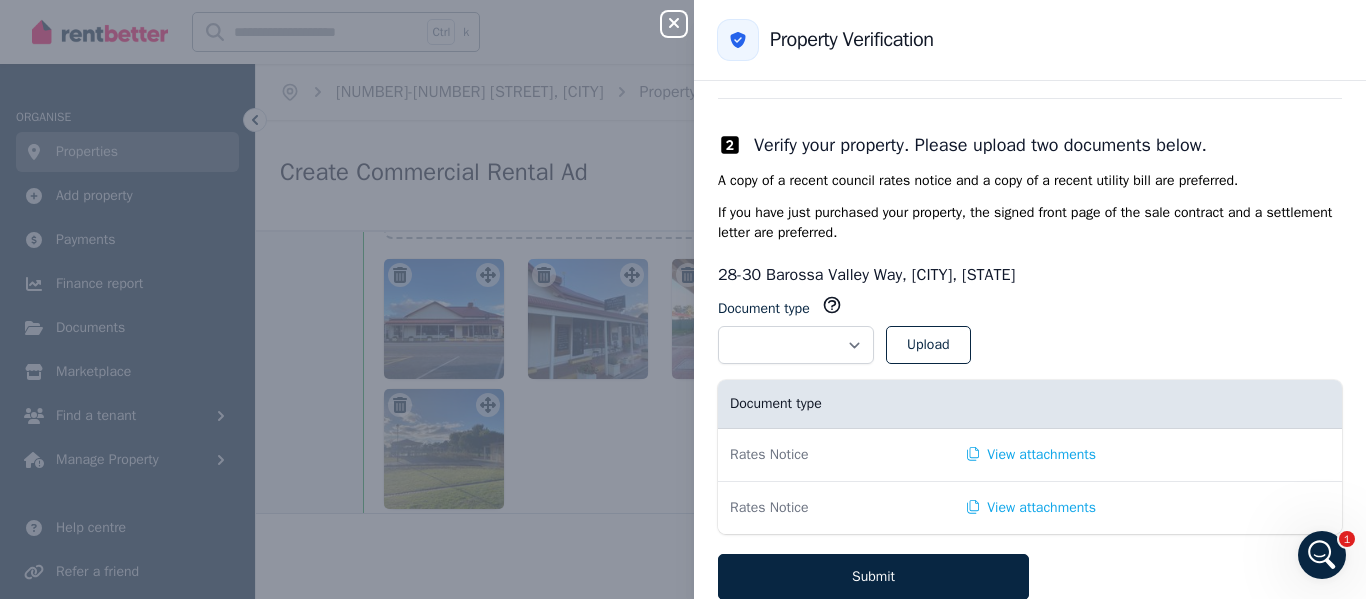 scroll, scrollTop: 442, scrollLeft: 0, axis: vertical 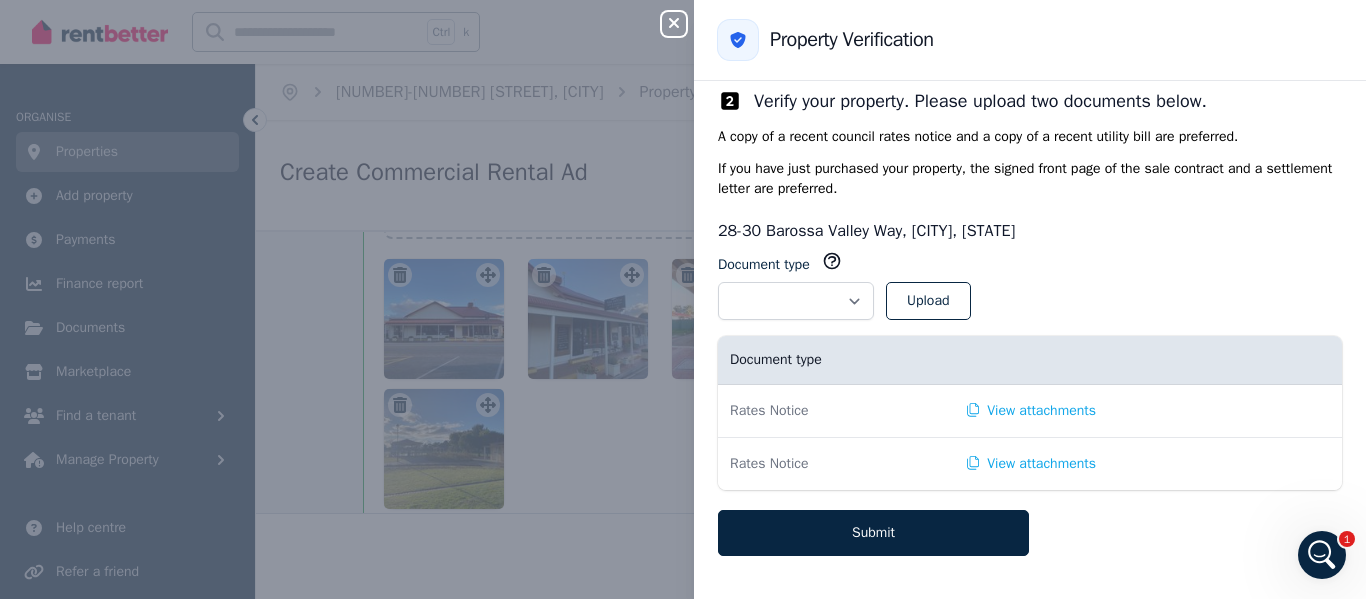 click on "Rates Notice" at bounding box center [836, 464] 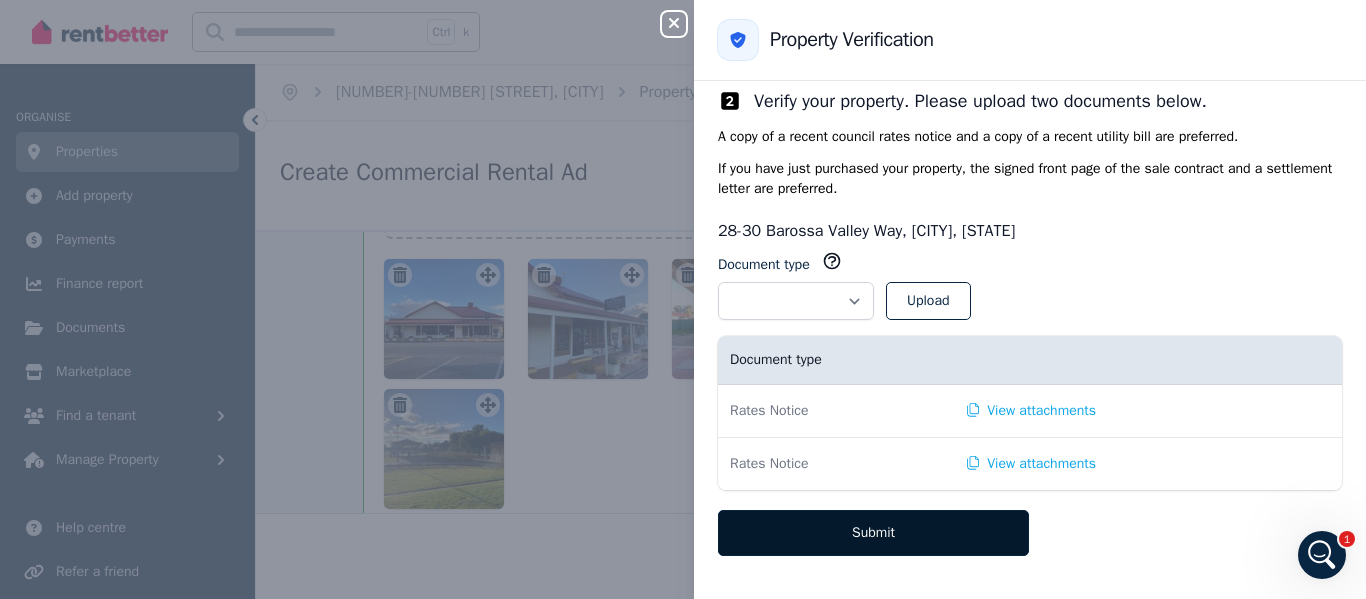 click on "Submit" at bounding box center (873, 533) 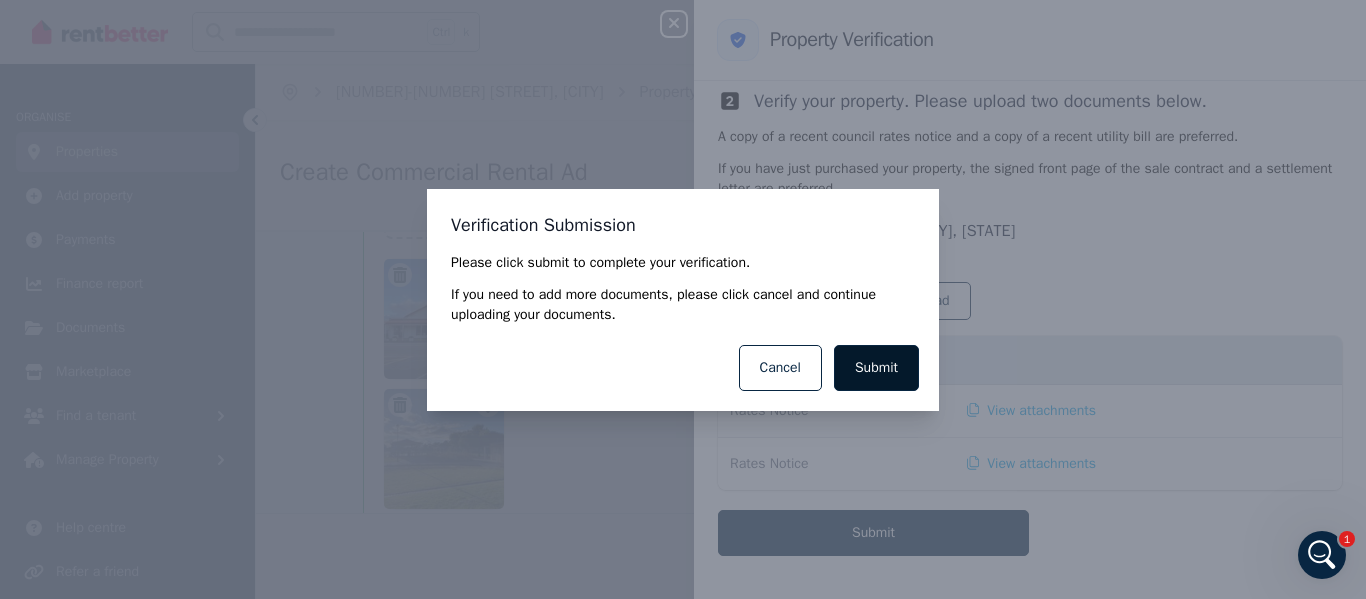click on "Submit" at bounding box center [876, 368] 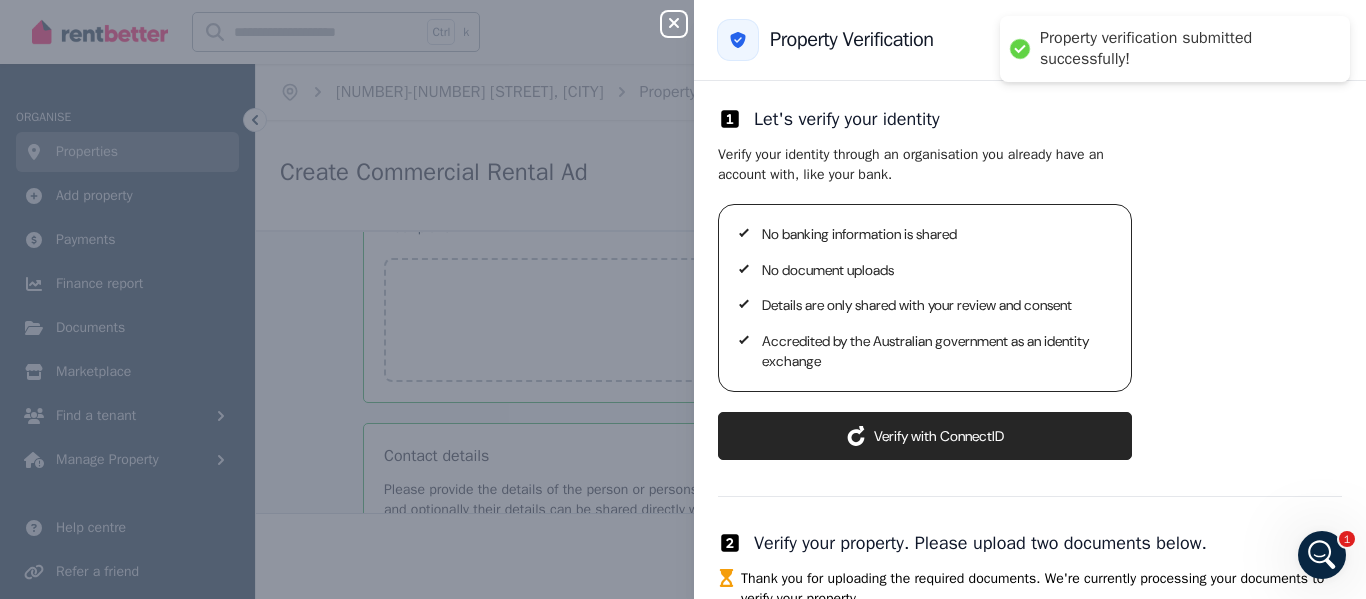 scroll, scrollTop: 2713, scrollLeft: 0, axis: vertical 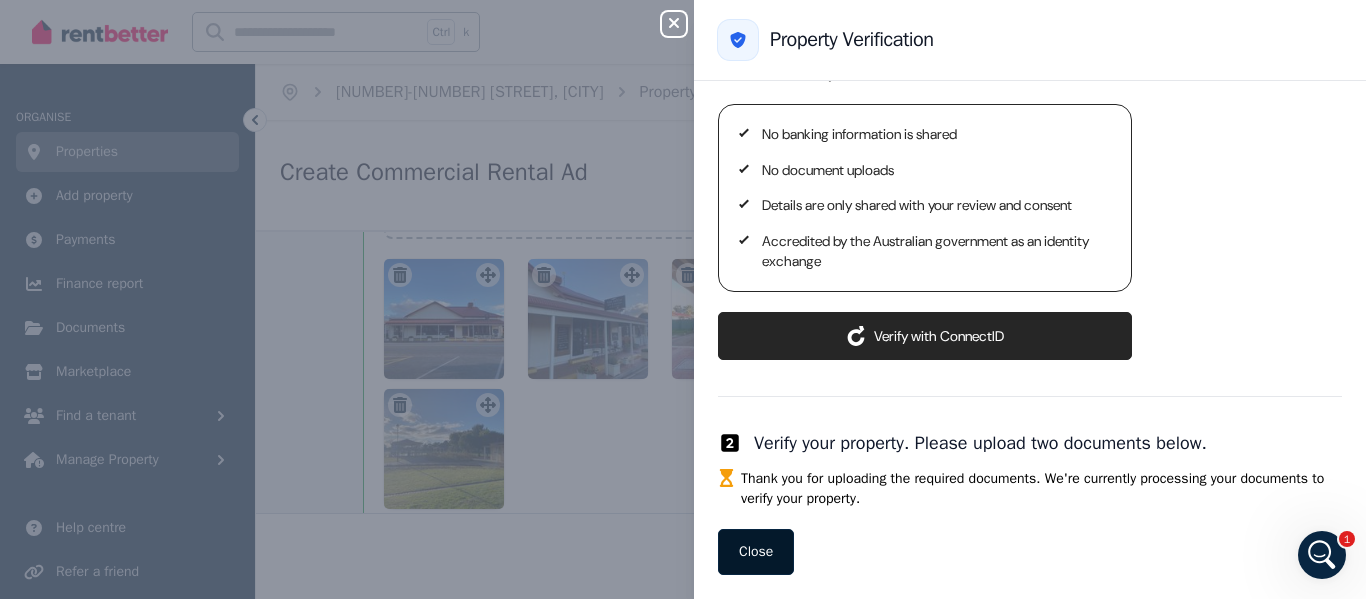 click on "Close" at bounding box center [756, 552] 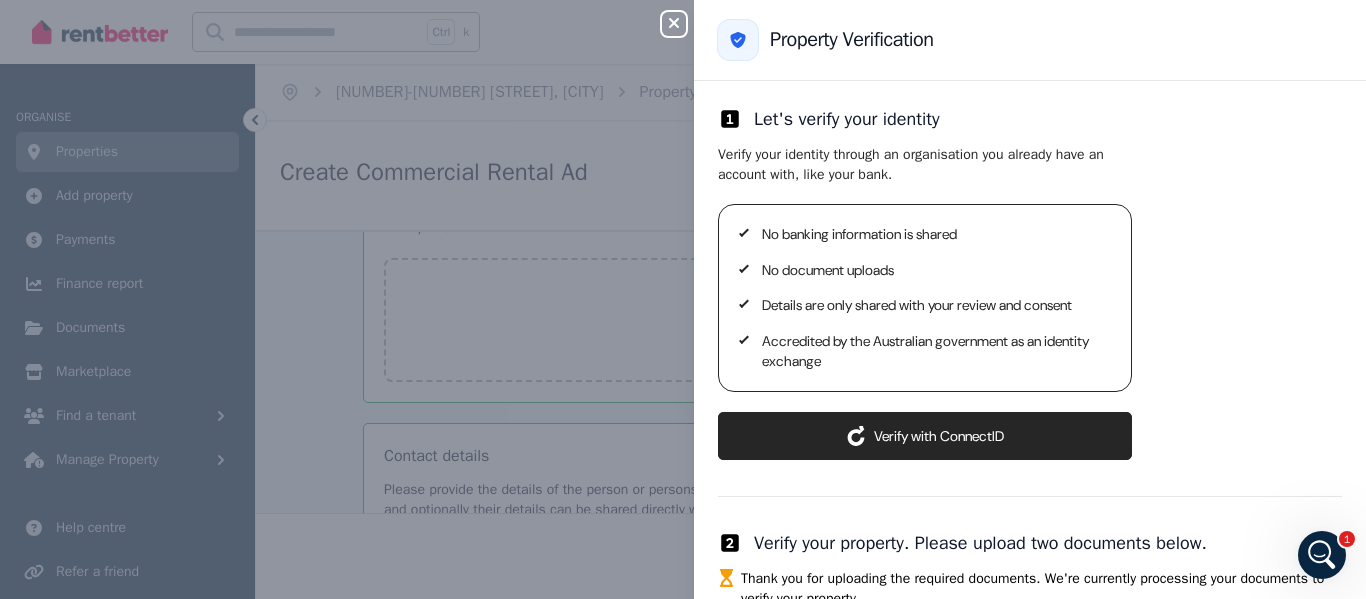 scroll, scrollTop: 2713, scrollLeft: 0, axis: vertical 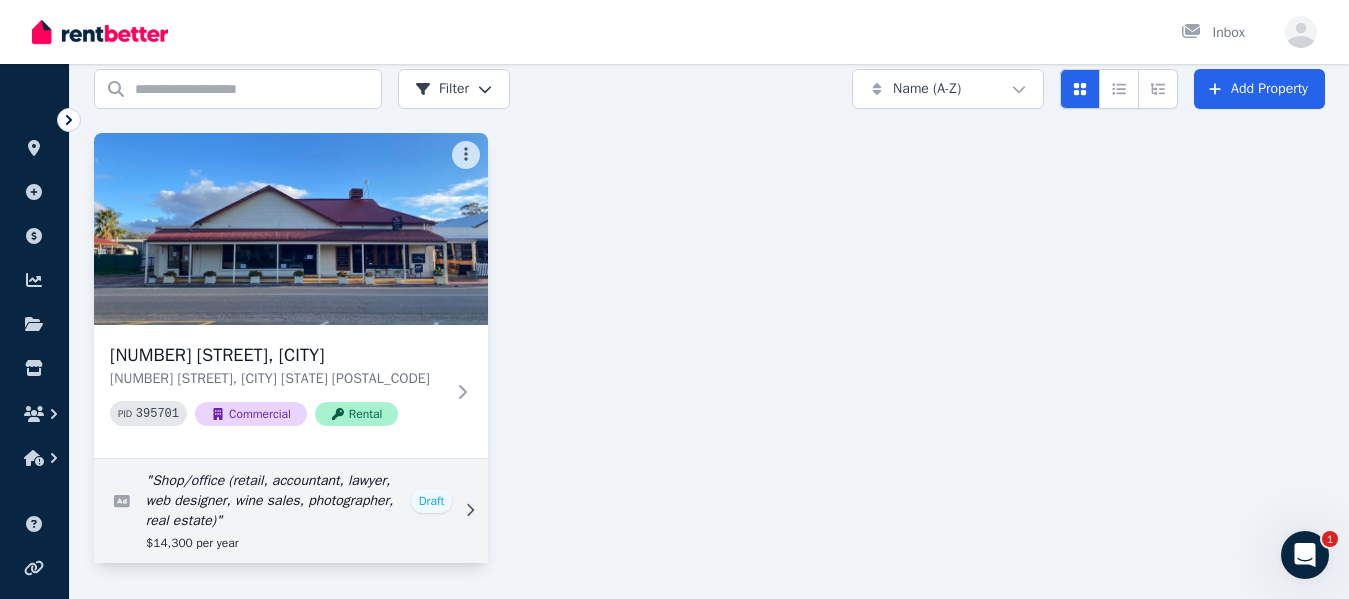 click 